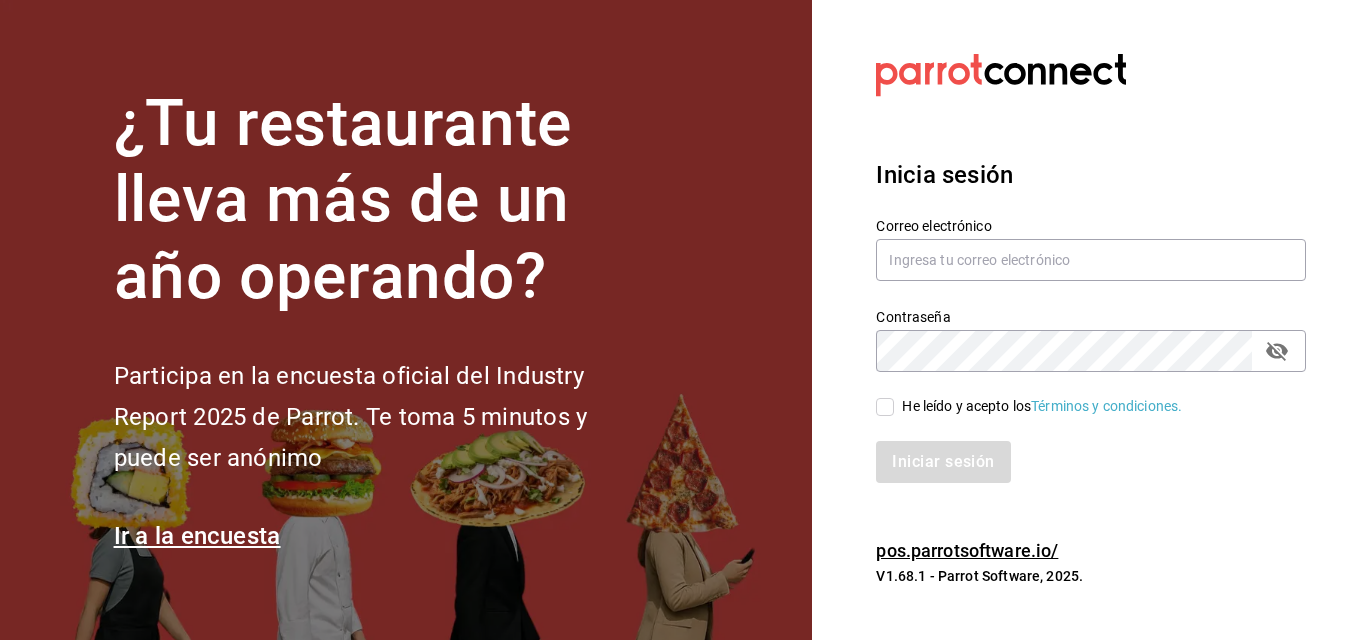 scroll, scrollTop: 0, scrollLeft: 0, axis: both 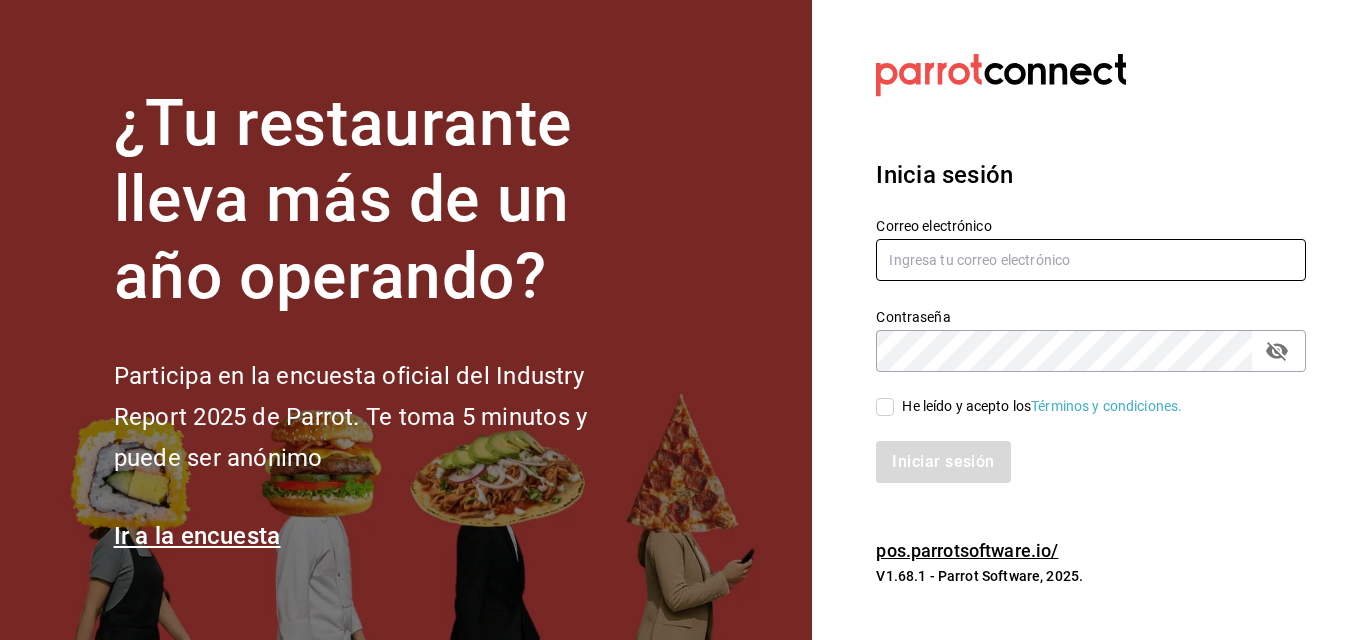 click at bounding box center [1091, 260] 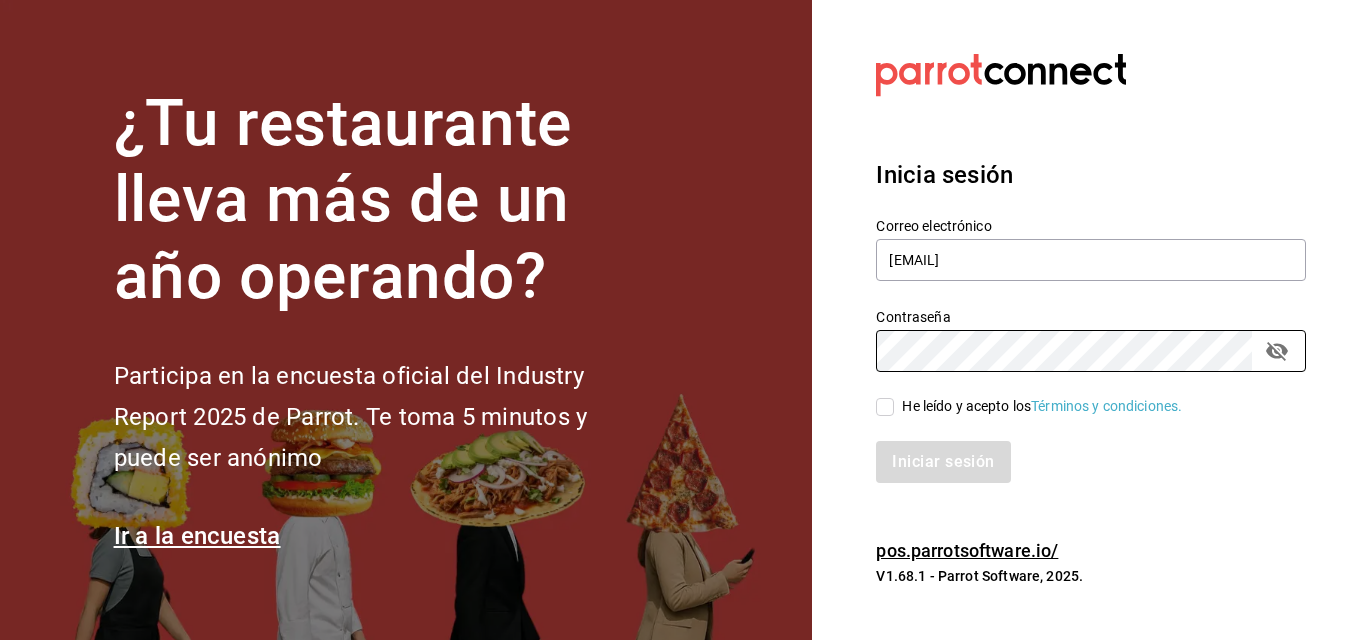 click on "He leído y acepto los  Términos y condiciones." at bounding box center [885, 407] 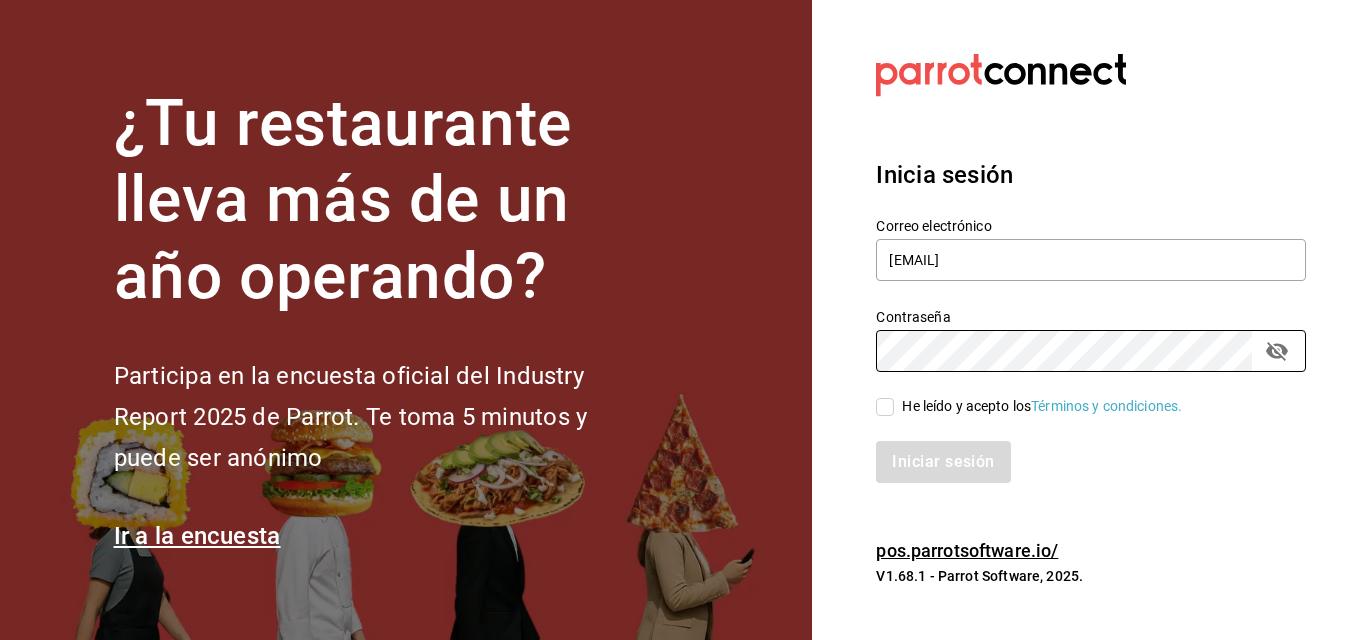 checkbox on "true" 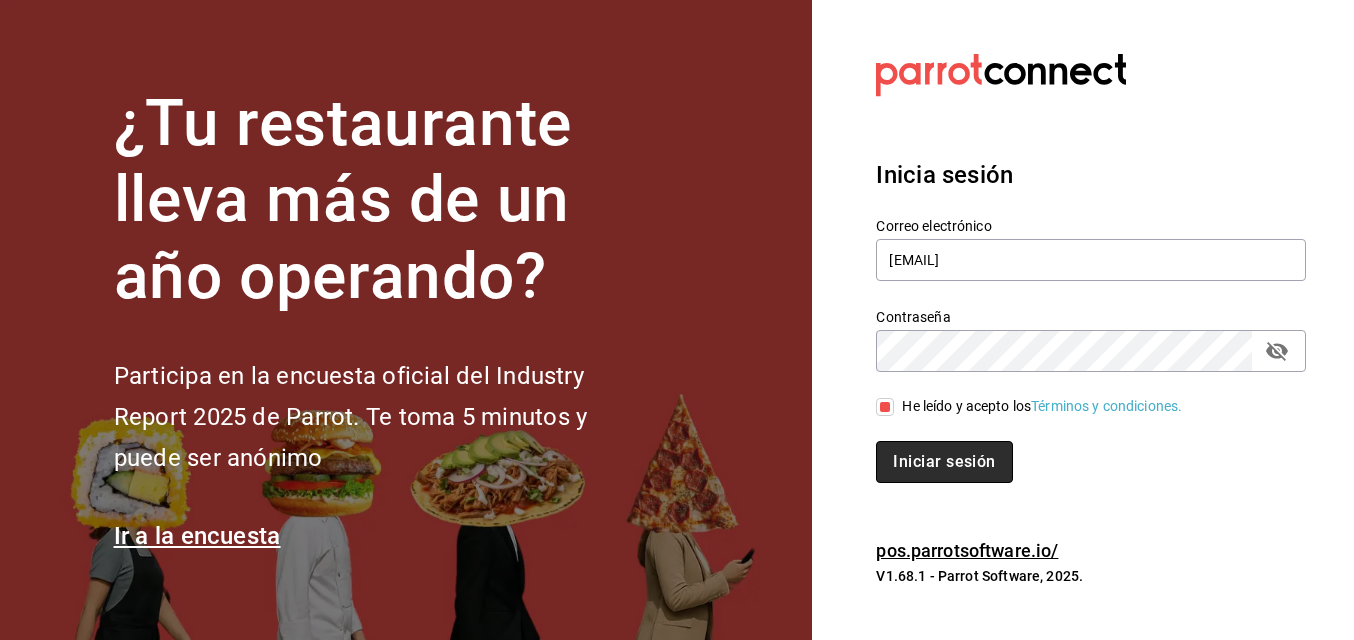click on "Iniciar sesión" at bounding box center [944, 462] 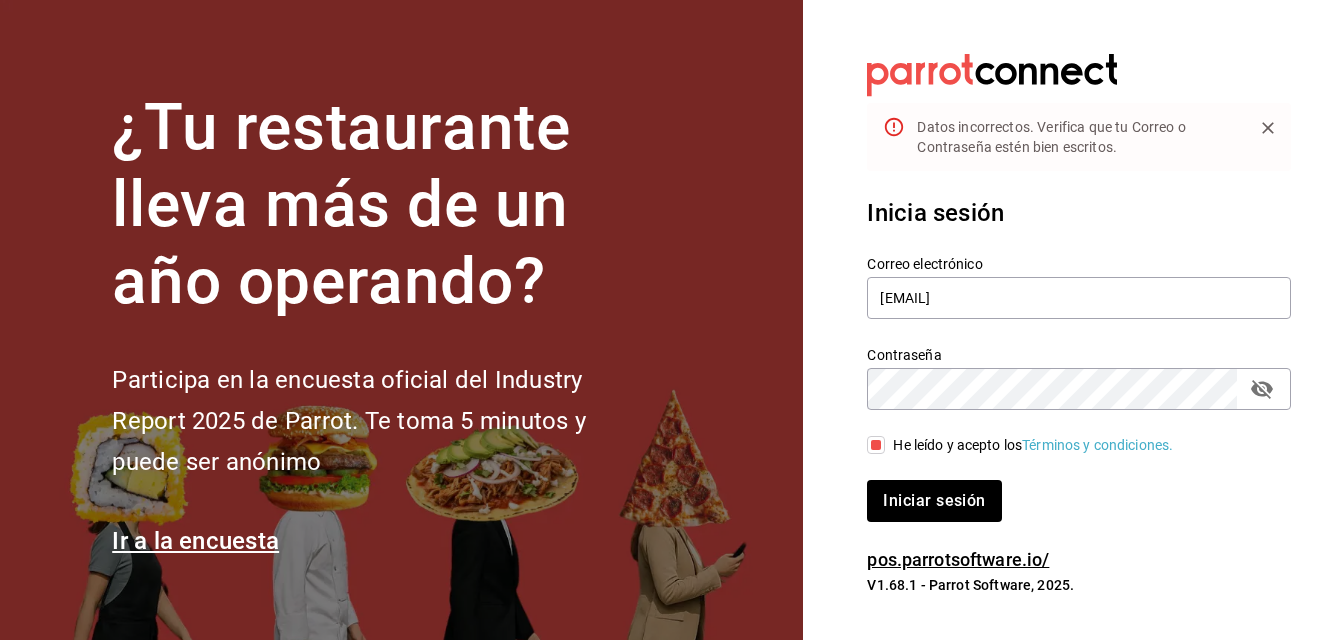 click 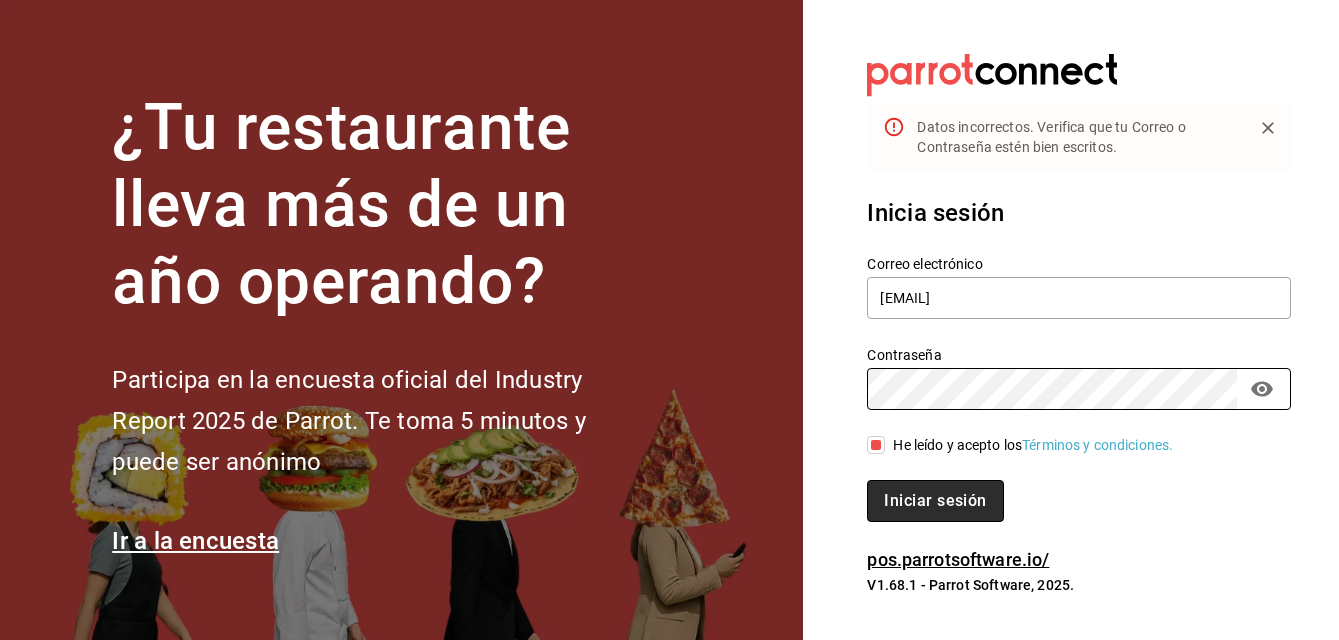 click on "Iniciar sesión" at bounding box center (935, 501) 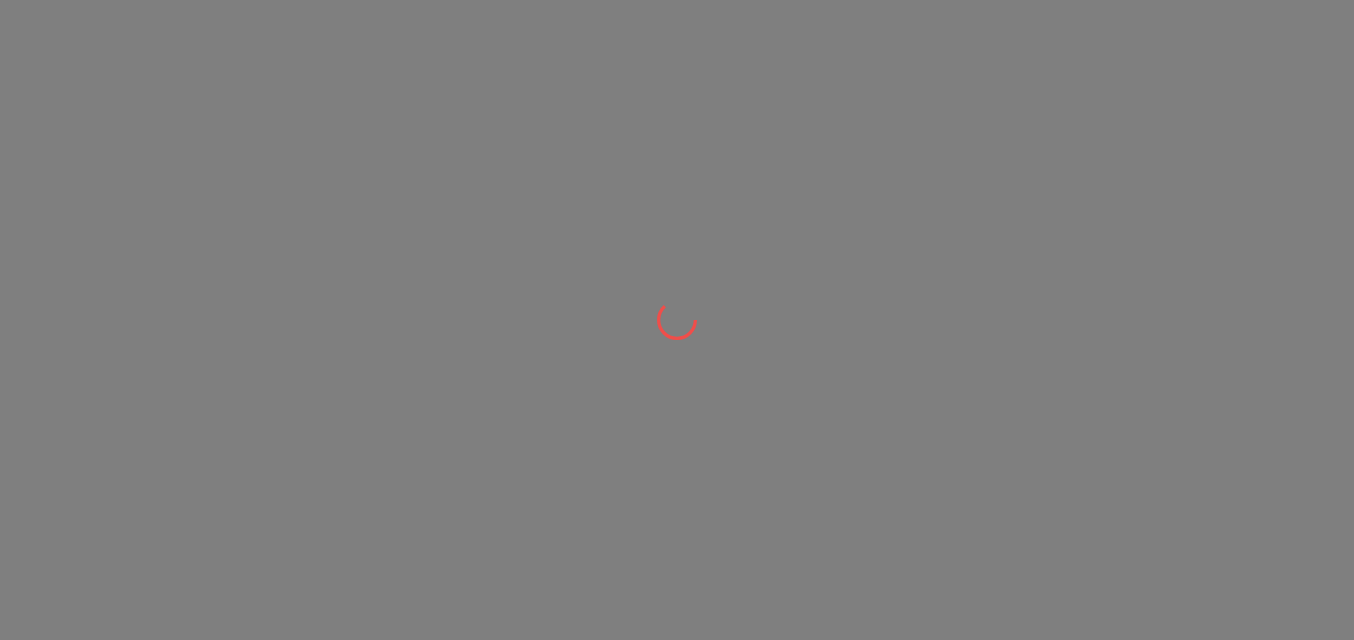 scroll, scrollTop: 0, scrollLeft: 0, axis: both 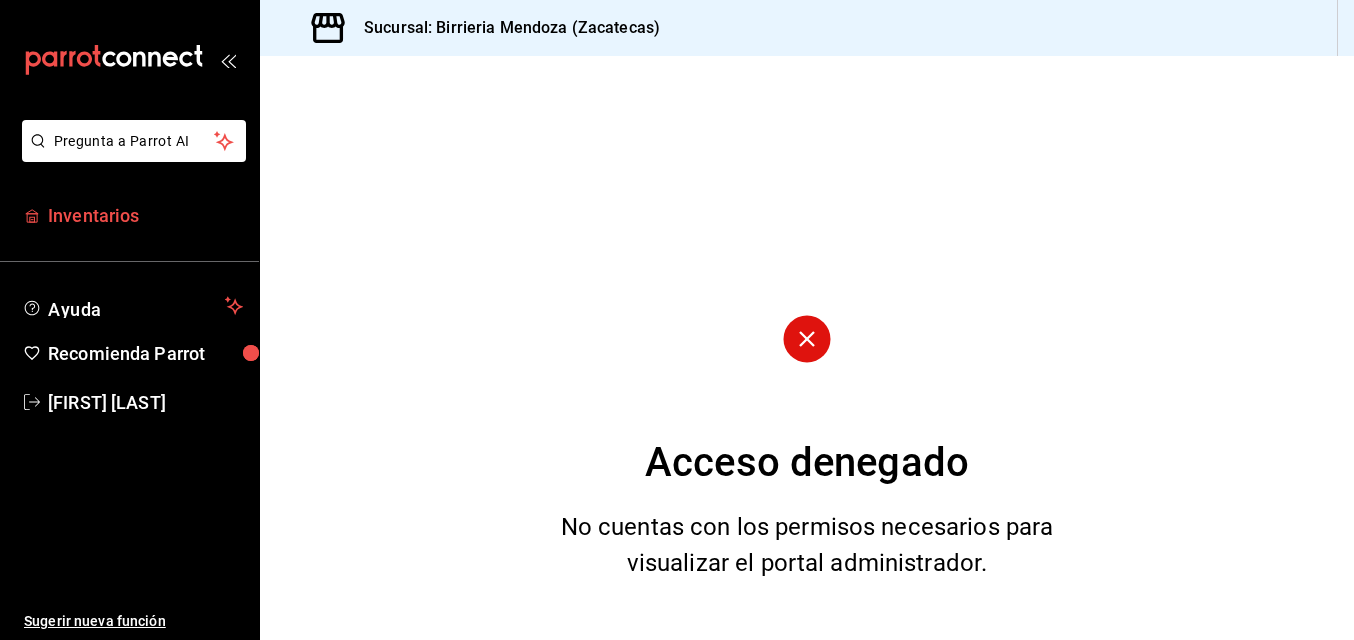 click on "Inventarios" at bounding box center [145, 215] 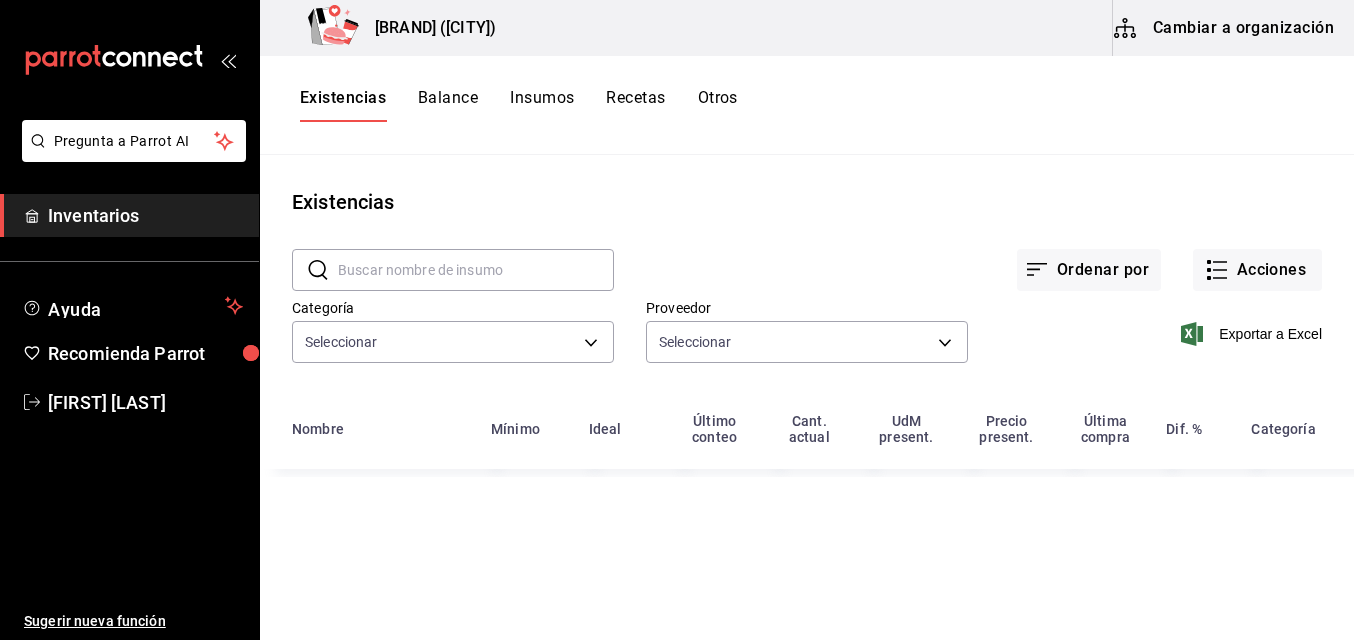 type on "[UUID],[UUID],[UUID],[UUID],[UUID],[UUID],[UUID],[UUID],[UUID],[UUID],[UUID],[UUID],[UUID],[UUID]" 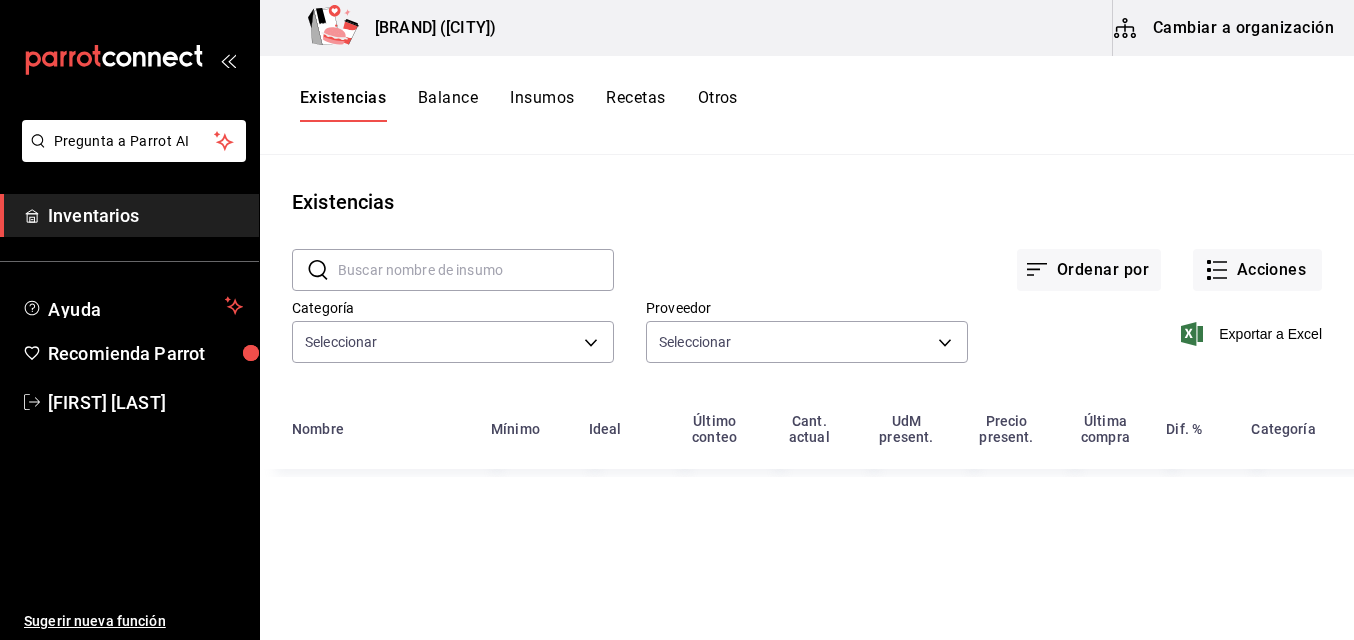 type on "2254250c-5399-423b-af7e-6509119a0f4a,11e7c5c0-45d1-4856-b451-917fe78f5ed9,f2daddf4-334f-4f12-95c1-9f56b8b6144e,5a000499-4a5e-4dc4-b913-fbda96d02fe6,a5ba2d8c-fd7d-40e3-87fa-5243ee20ab76,780e77ae-b000-4a57-b2ac-346d53db8762,b32613b6-f69e-4cc5-ac00-e6d193bd069e,51dfb6d4-ba0e-49a1-9ca3-e9a3a8b76e93,64b8ef29-255f-415e-8258-8e618b54e5ef,7b27dc31-cb13-45e8-90be-6b9c5efea4f6,1cb5b948-3122-4c95-8626-46b352ef9a74,5b8c0b59-101e-4435-bd37-4c3f6901383c,3647fb4d-ab29-4418-870f-882b9ef20f07,ff97b1c8-70fc-41ec-b084-090d94e8e881,b8c85584-49b2-40cb-82fd-21479ad4a407,dae604be-4797-4cab-9d29-7e31389dcbb1,a1c96632-ab0f-4bdf-a7ca-00d95924b923,44206328-5249-45ab-88c9-645f65a03649,fb3c6f86-ac92-4273-b46f-c4b4c1b8c8c9,96fa8aed-3968-40a9-9588-1ce72a753921,3408e93a-5571-43ab-837e-ea64d61de512,b7616d78-1408-4c04-a67e-2aa95c8193c2,3097c84b-ecd7-46a9-ac7c-260e5daff5ed" 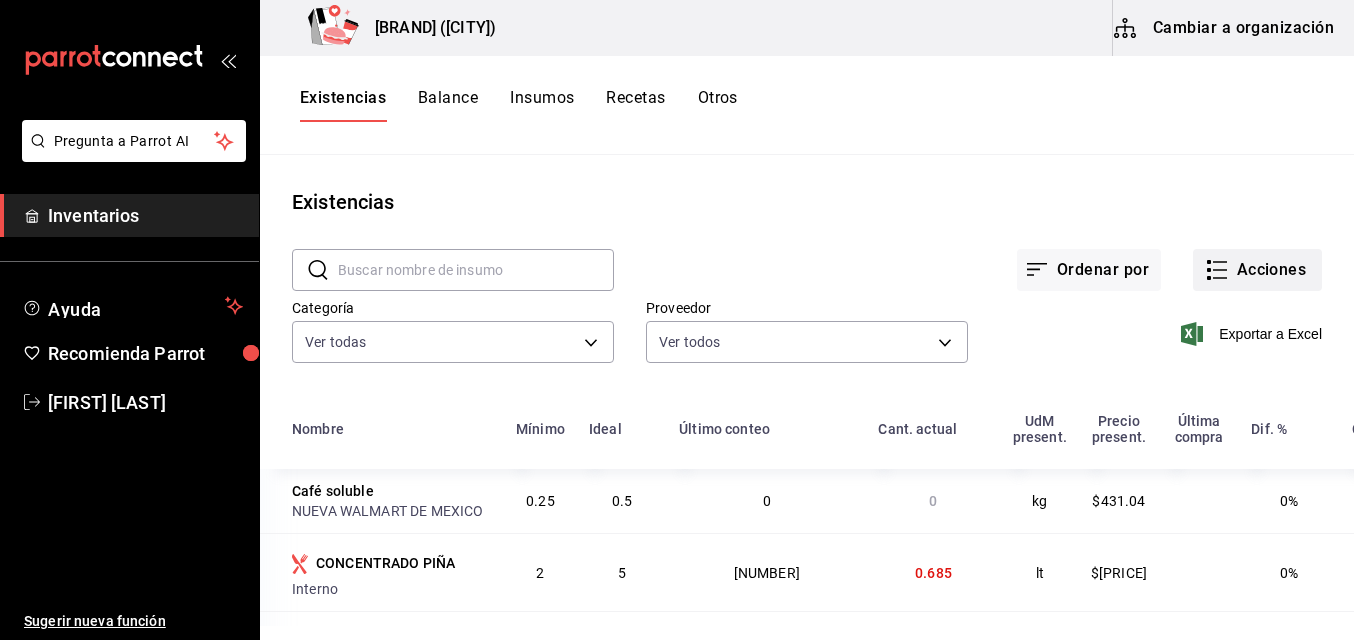 click on "Acciones" at bounding box center [1257, 270] 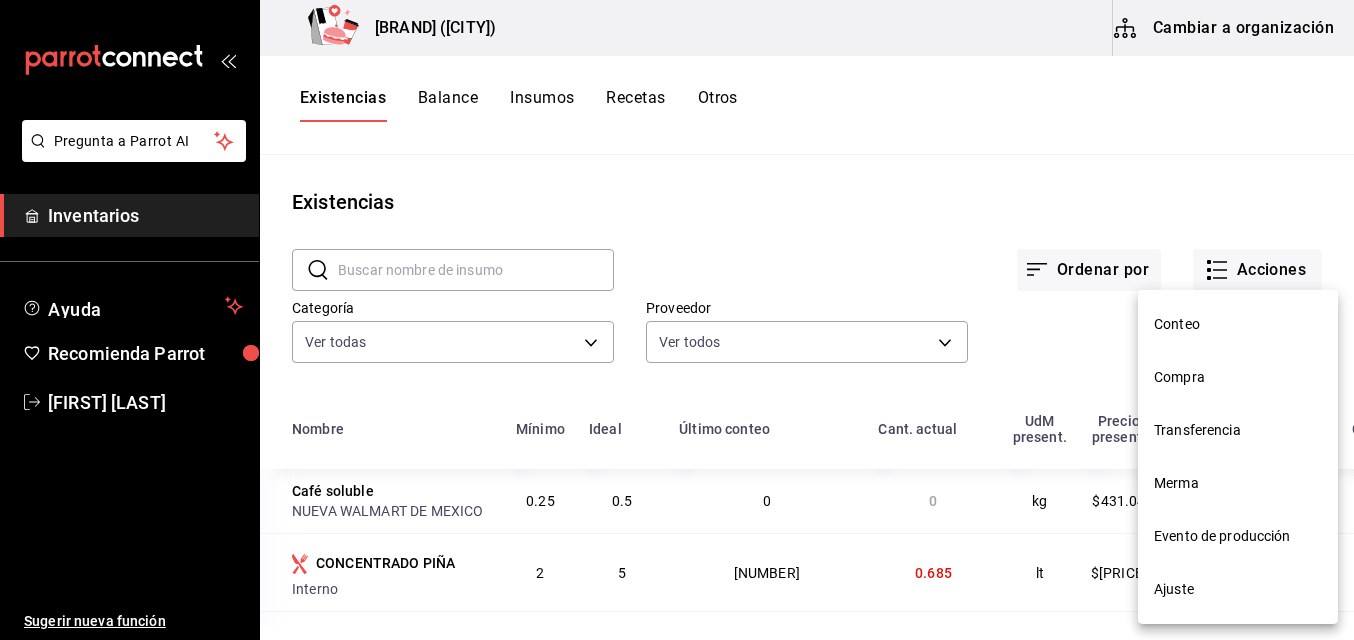 click on "Compra" at bounding box center (1238, 377) 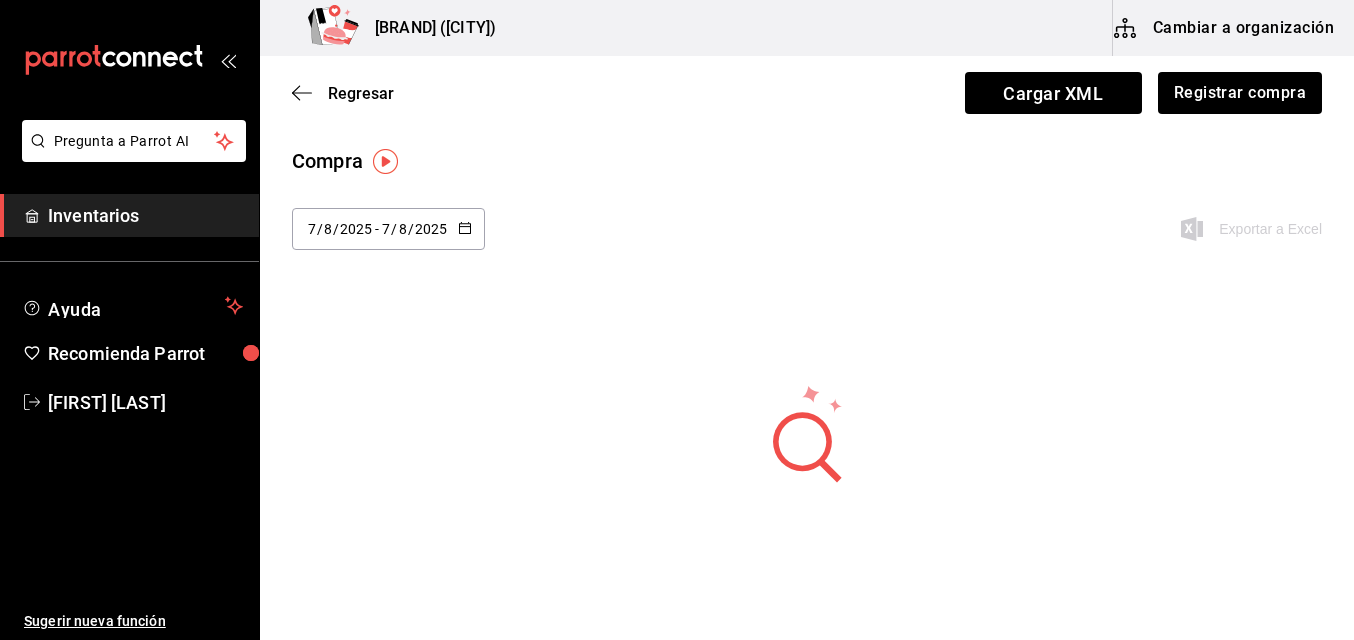 click on "2025-08-07 7 / 8 / 2025 - 2025-08-07 7 / 8 / 2025" at bounding box center [388, 229] 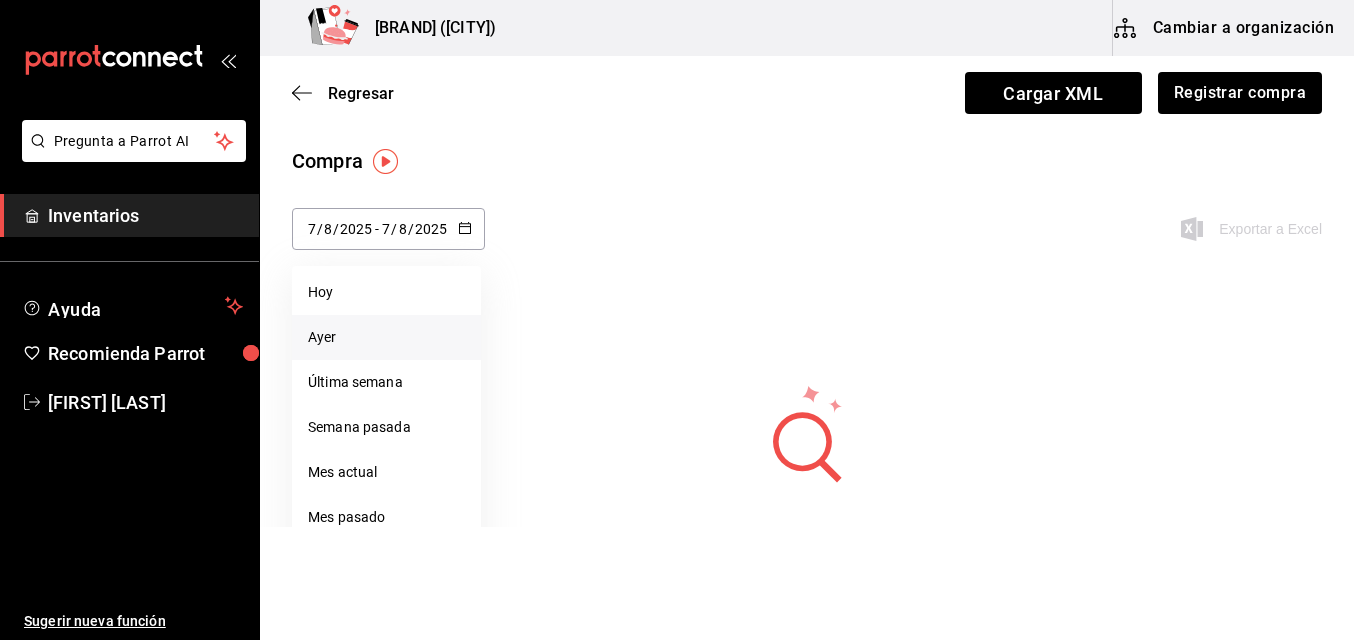 click on "Ayer" at bounding box center (386, 337) 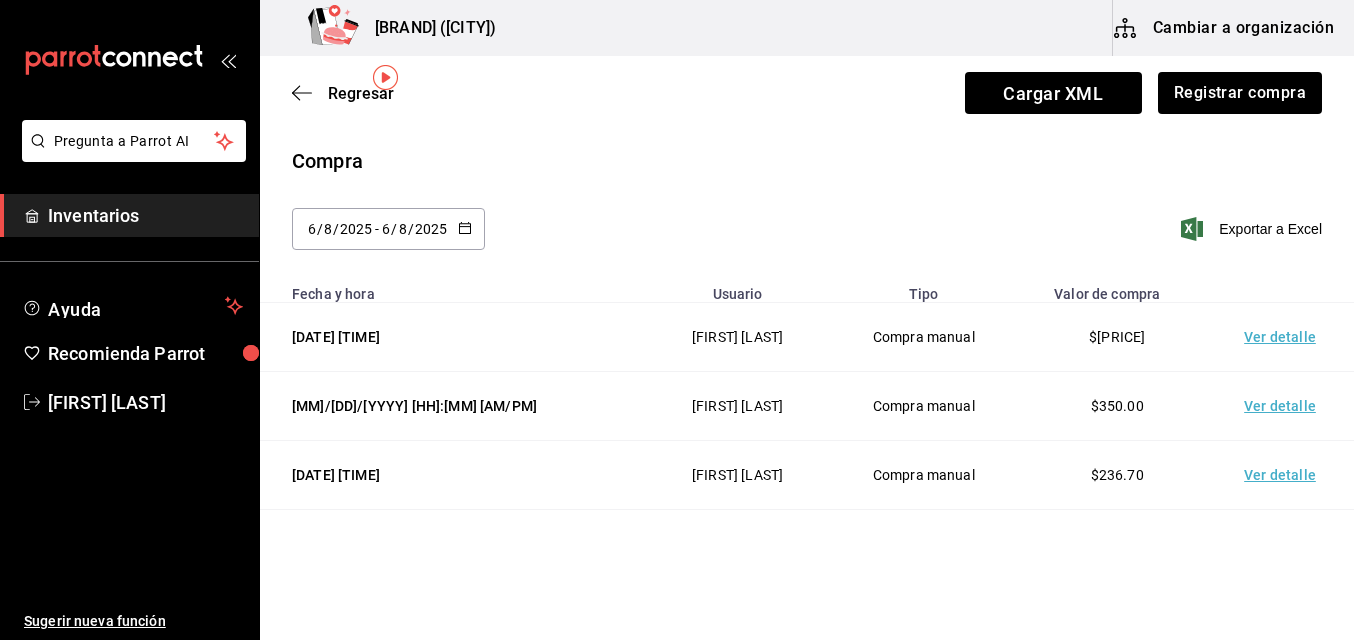 scroll, scrollTop: 84, scrollLeft: 0, axis: vertical 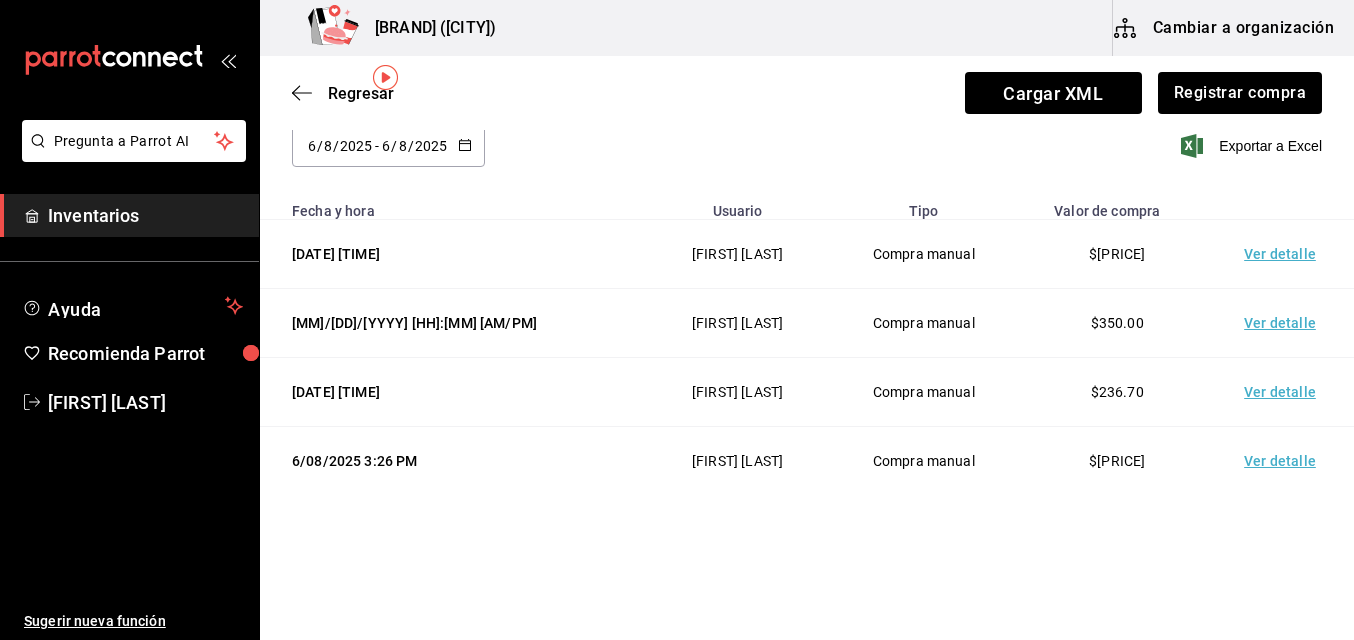 click on "Ver detalle" at bounding box center (1284, 461) 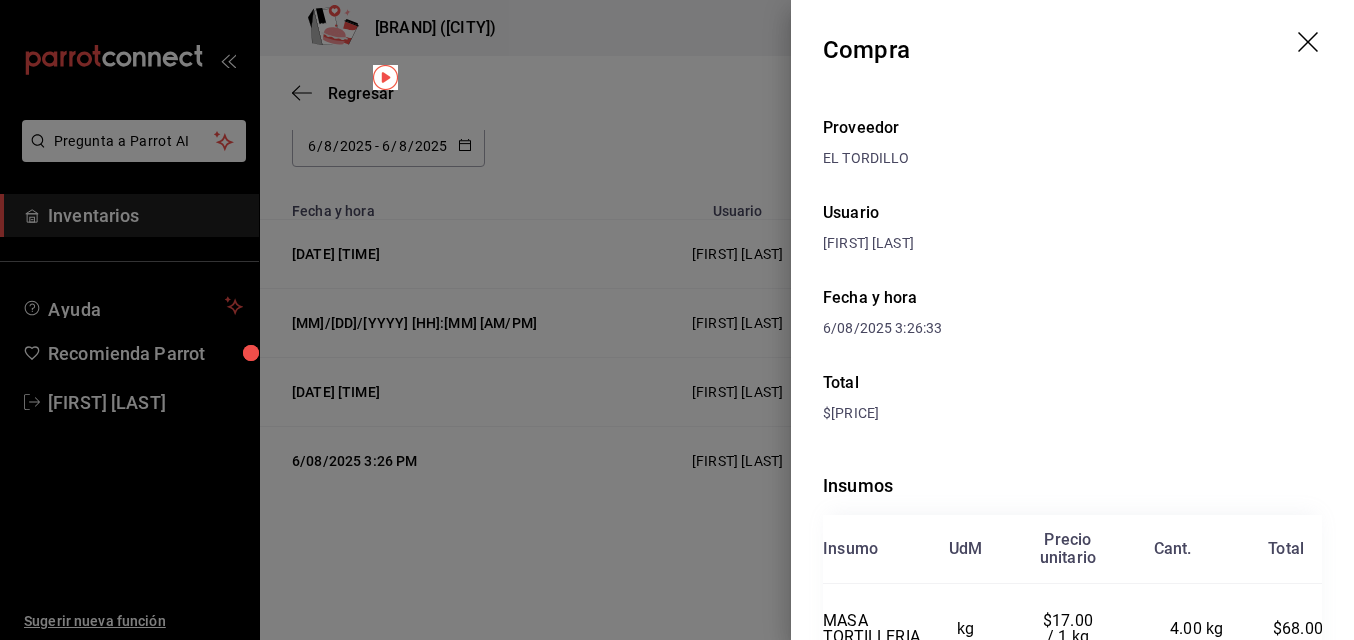 click at bounding box center (677, 320) 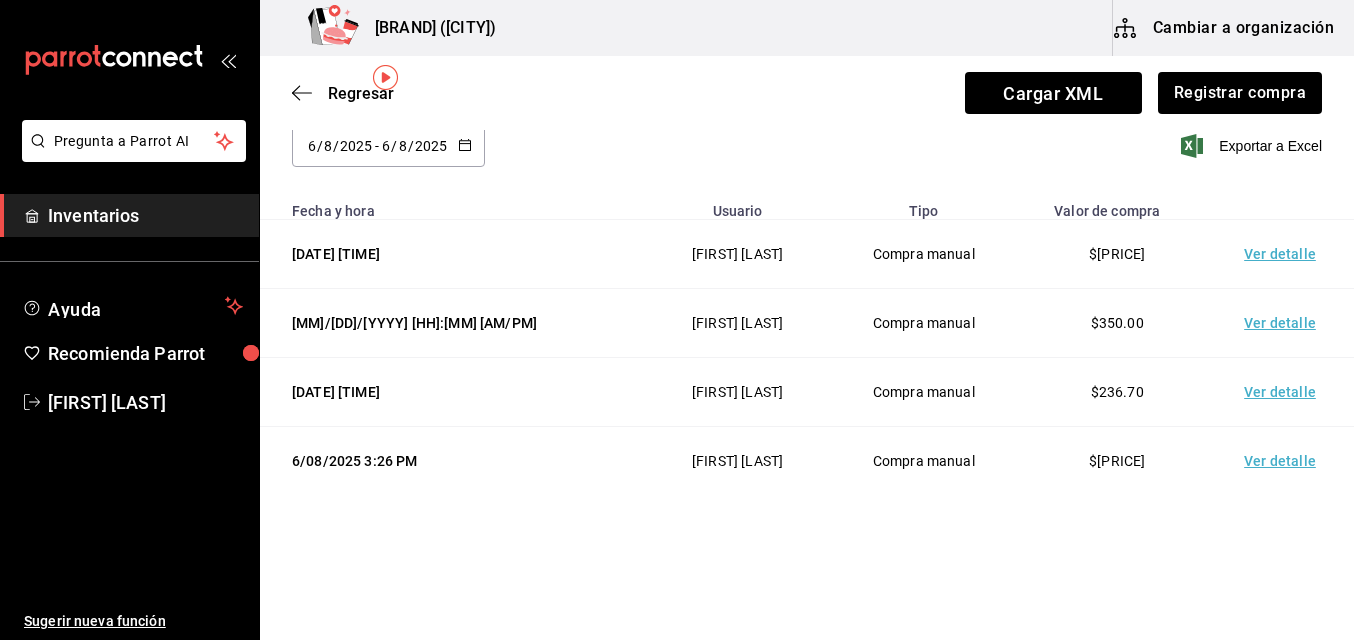 click on "Ver detalle" at bounding box center [1284, 392] 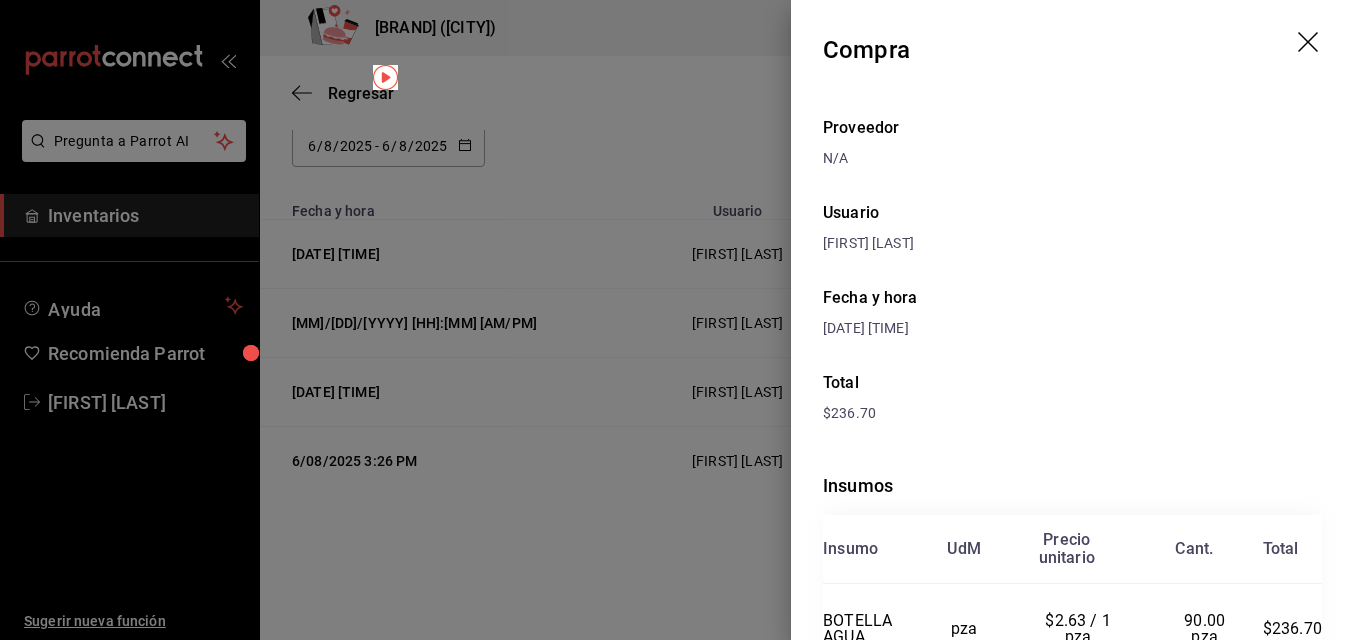 scroll, scrollTop: 67, scrollLeft: 0, axis: vertical 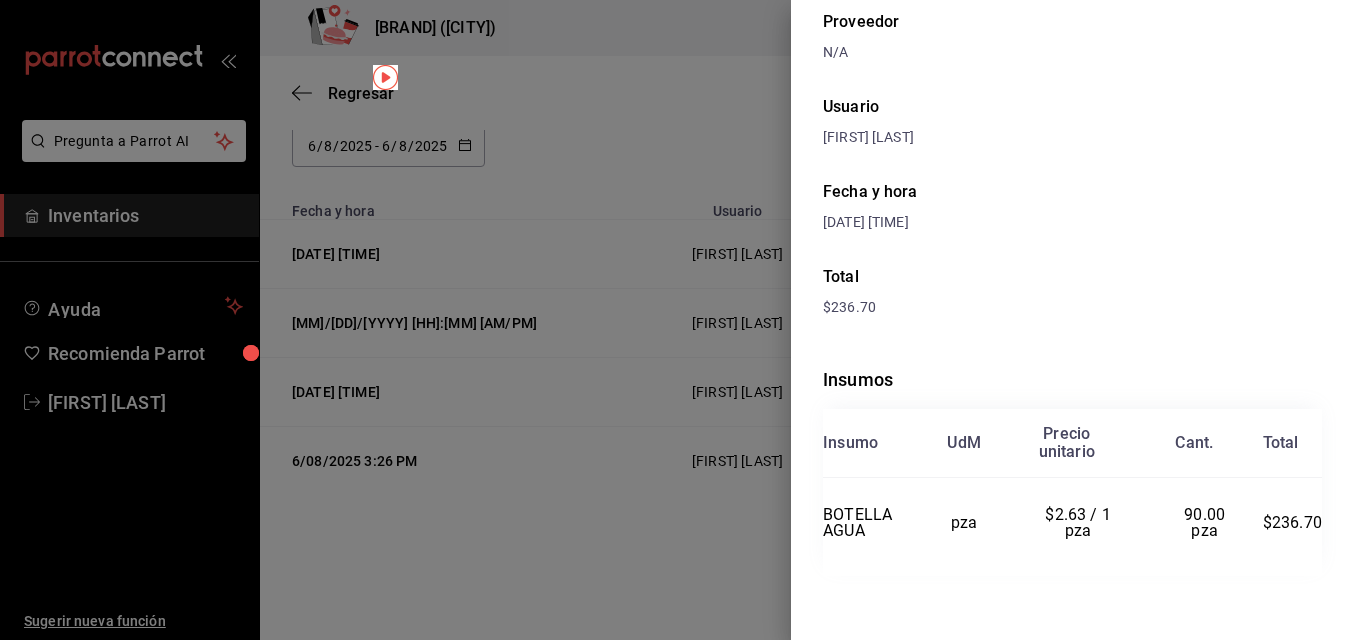 click at bounding box center (677, 320) 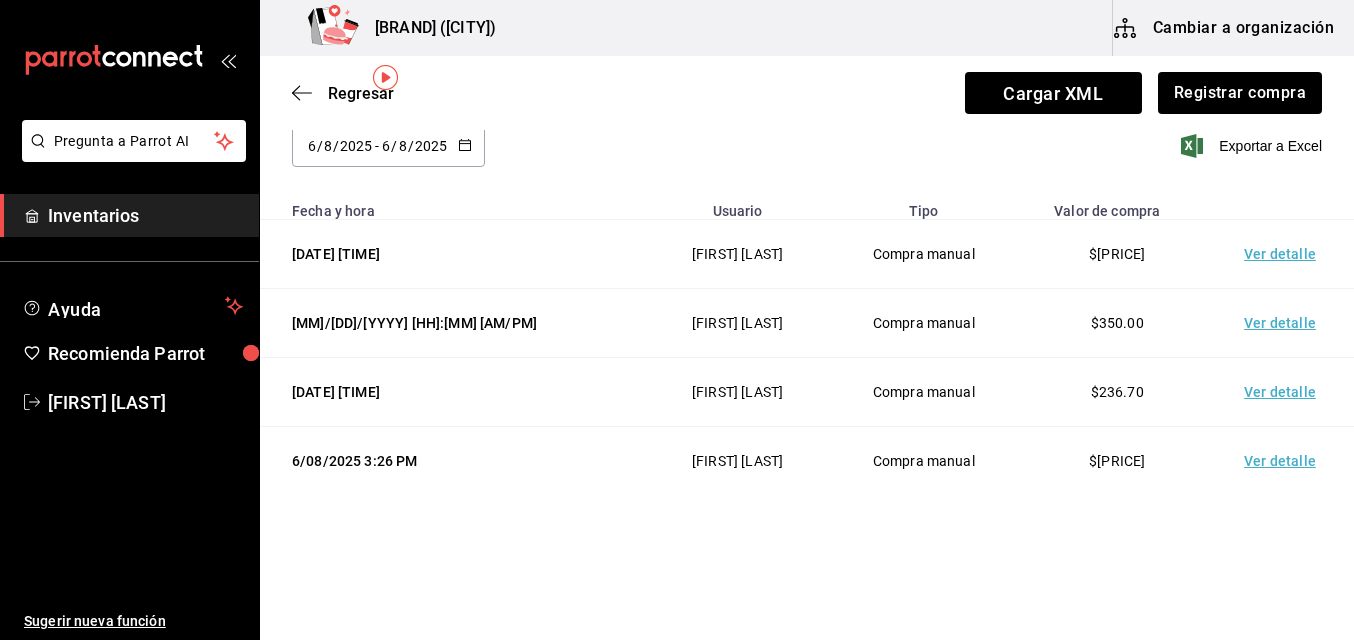 click on "Ver detalle" at bounding box center [1284, 323] 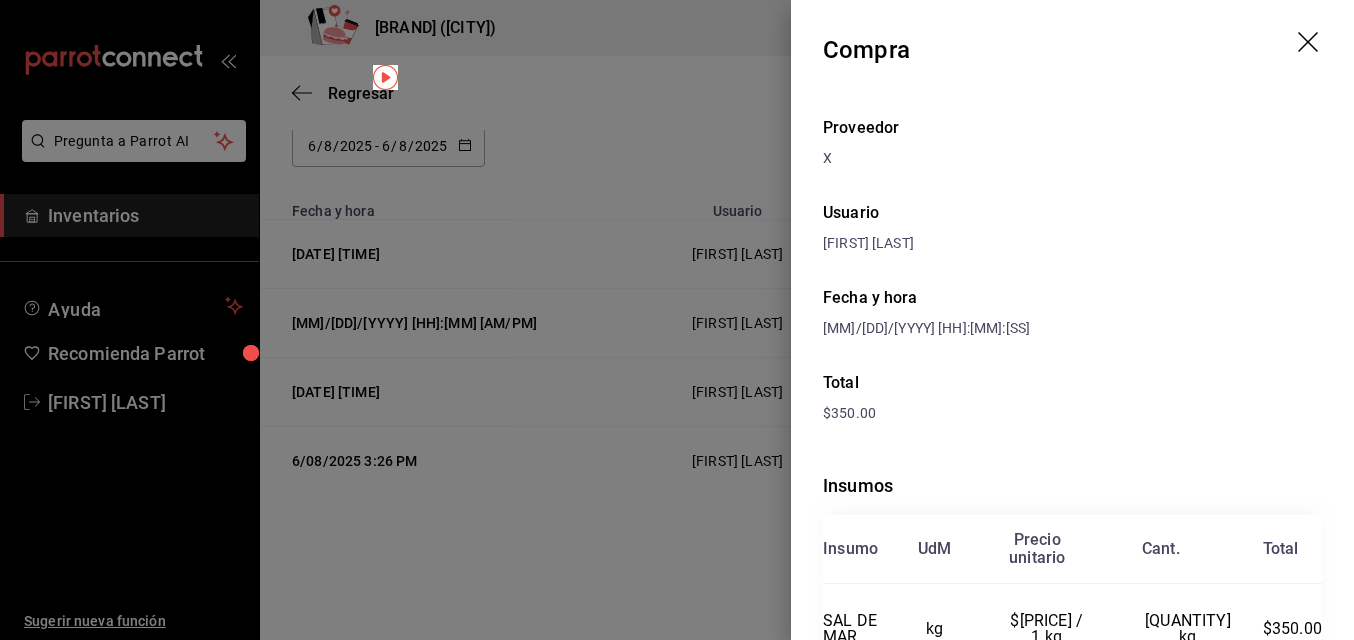 click at bounding box center [677, 320] 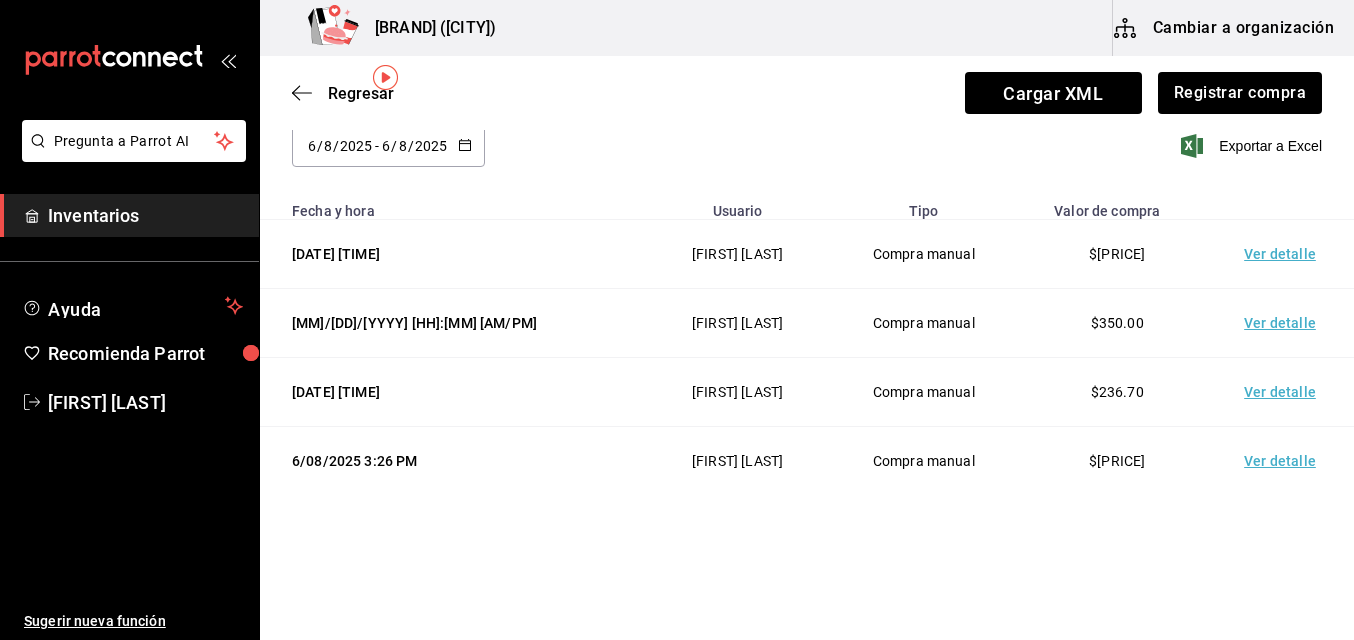 click on "Ver detalle" at bounding box center [1284, 254] 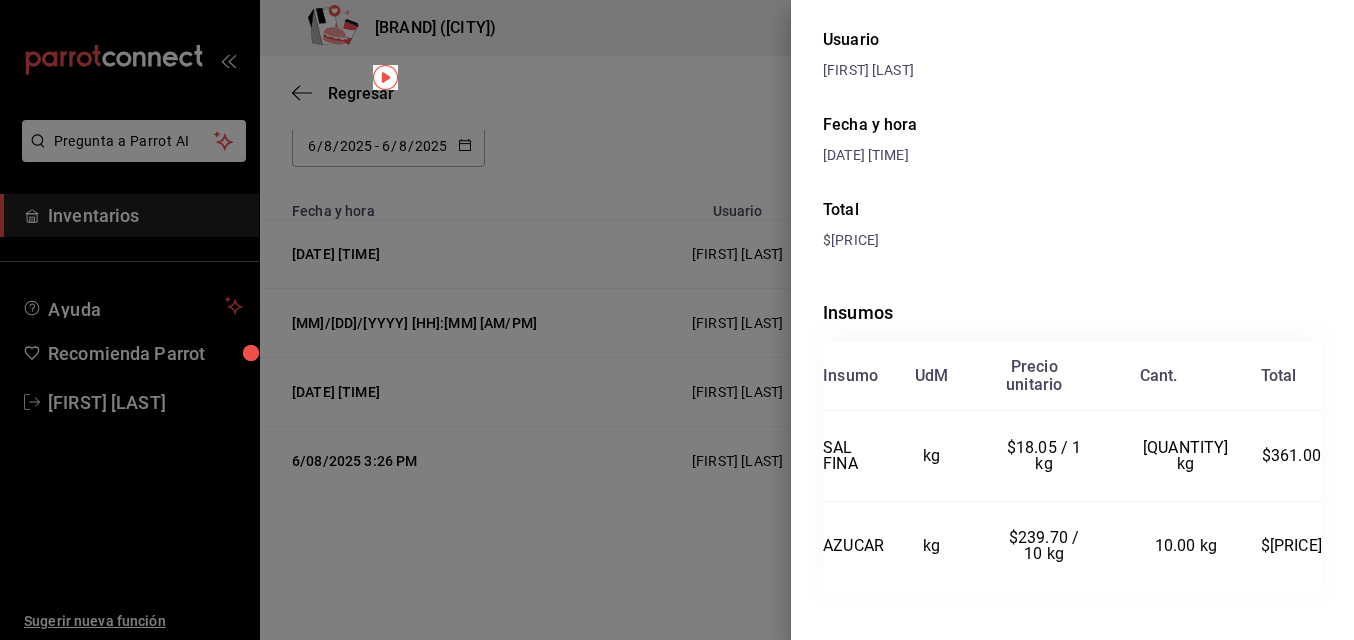 scroll, scrollTop: 196, scrollLeft: 0, axis: vertical 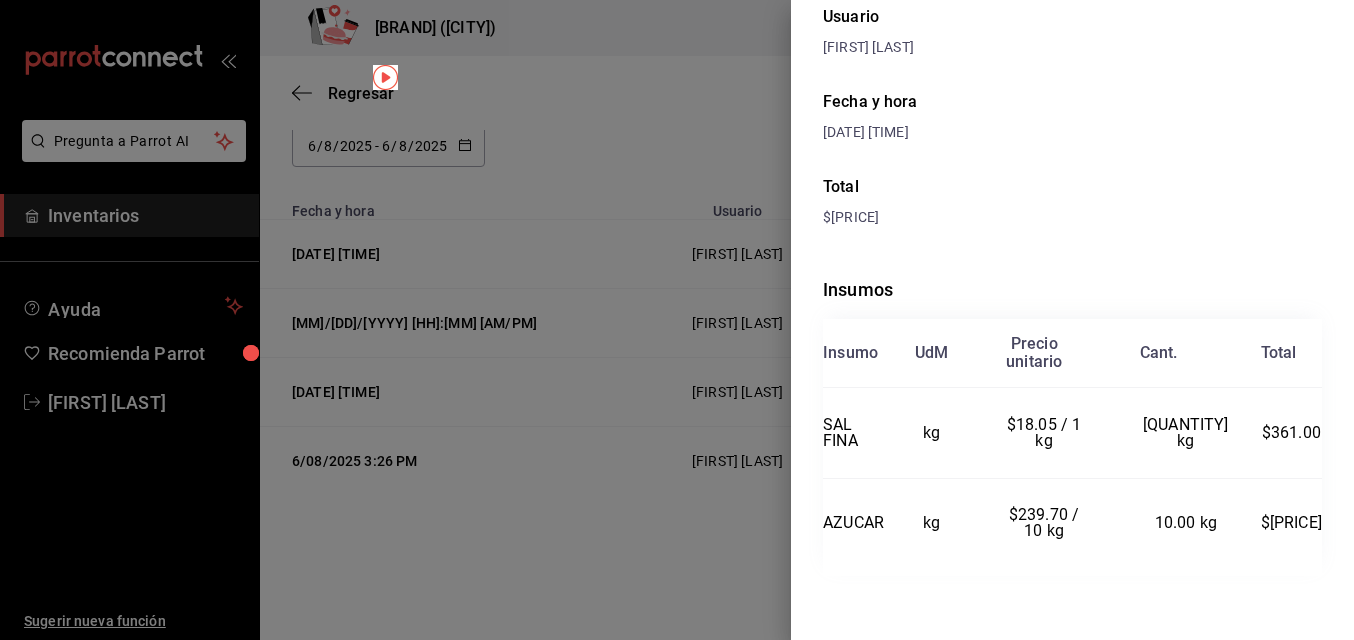 click at bounding box center [677, 320] 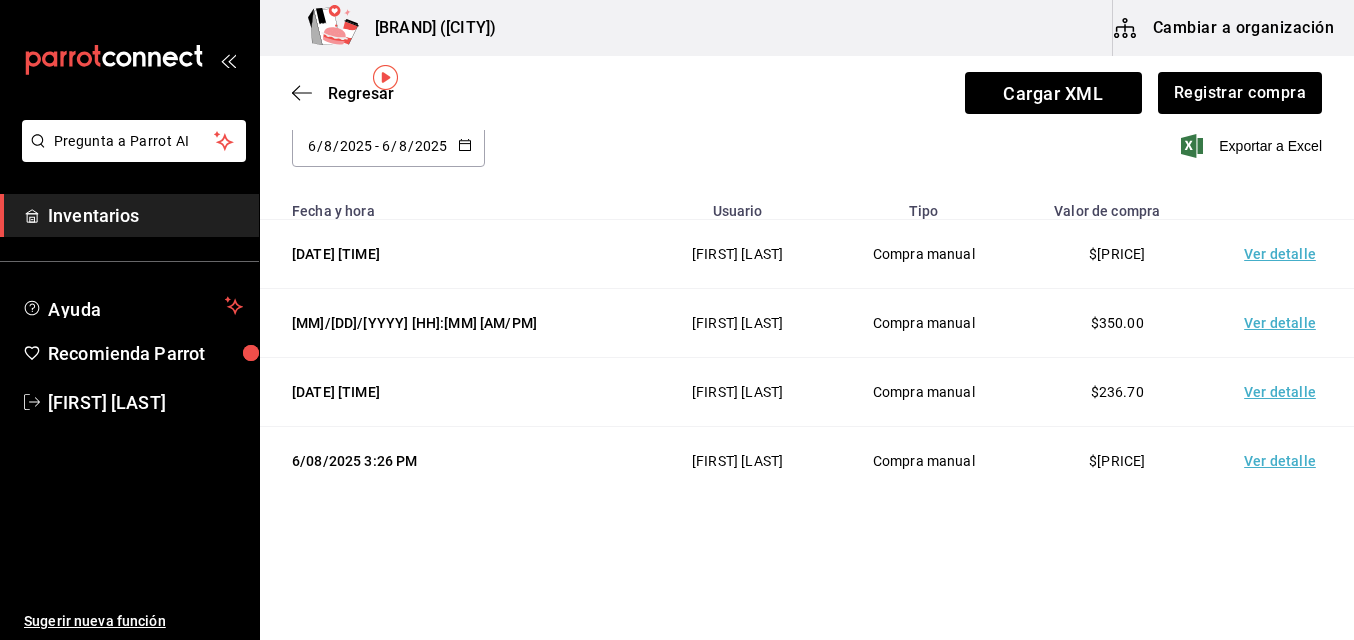 click on "2025-08-06 6 / 8 / 2025 - 2025-08-06 6 / 8 / 2025" at bounding box center [388, 146] 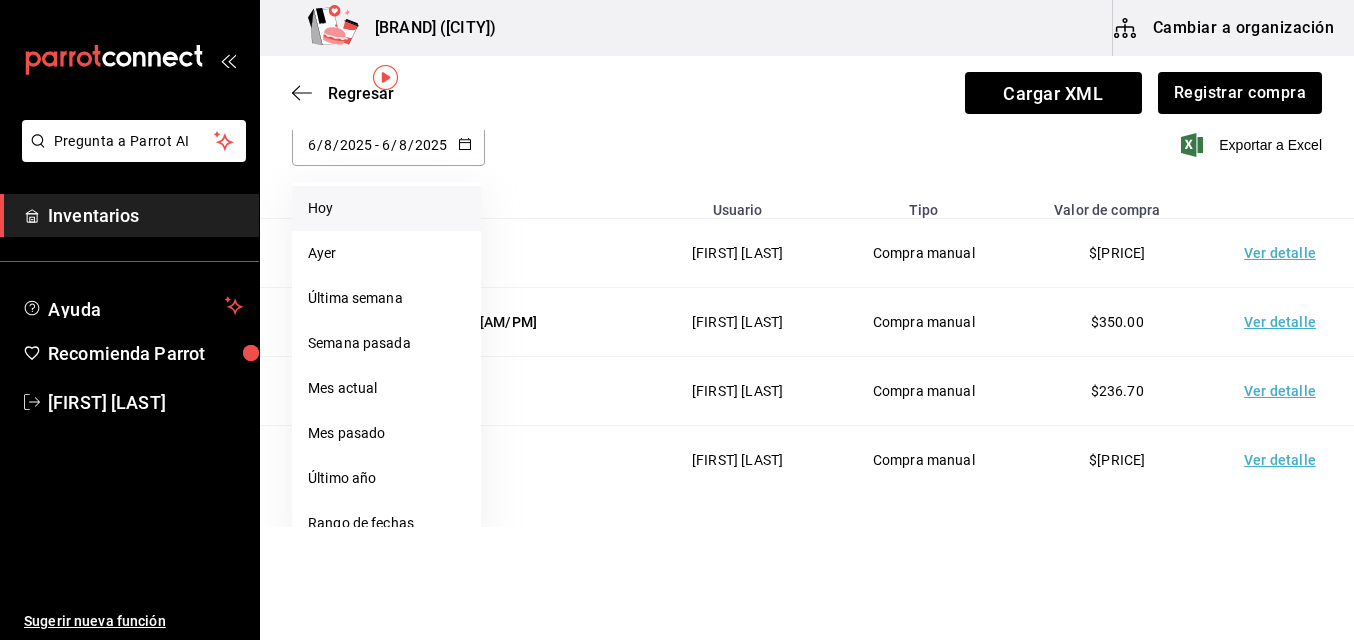 click on "Hoy" at bounding box center (386, 208) 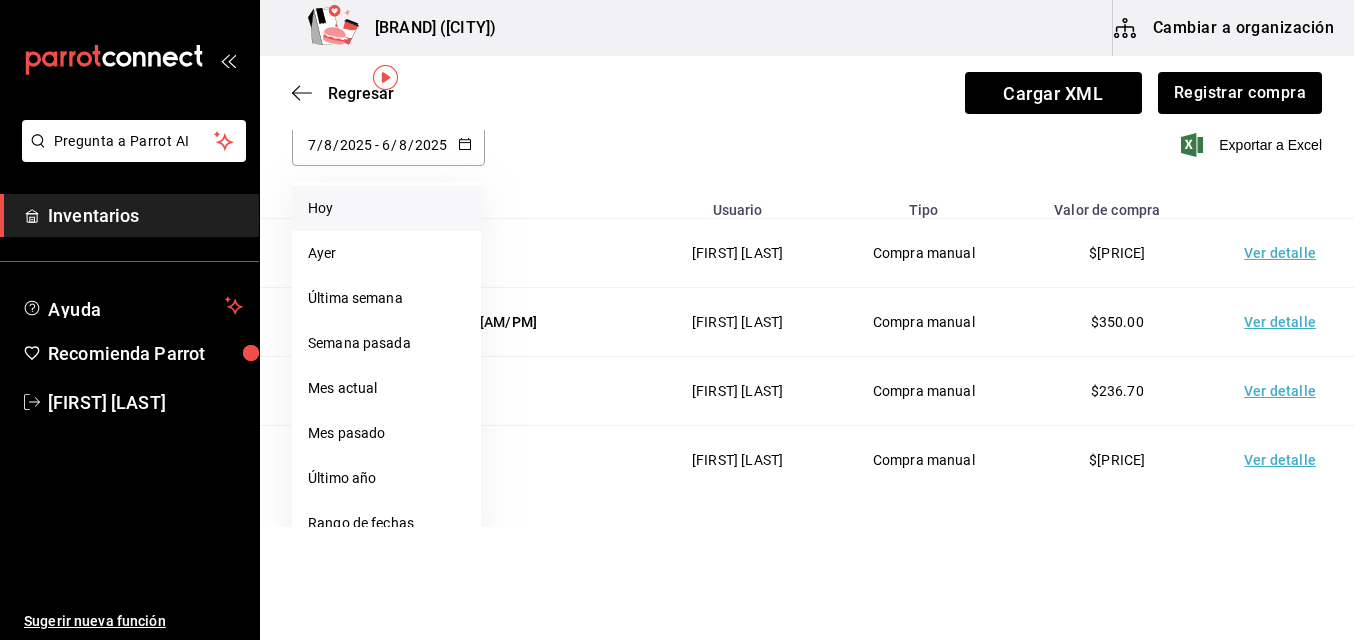 type on "7" 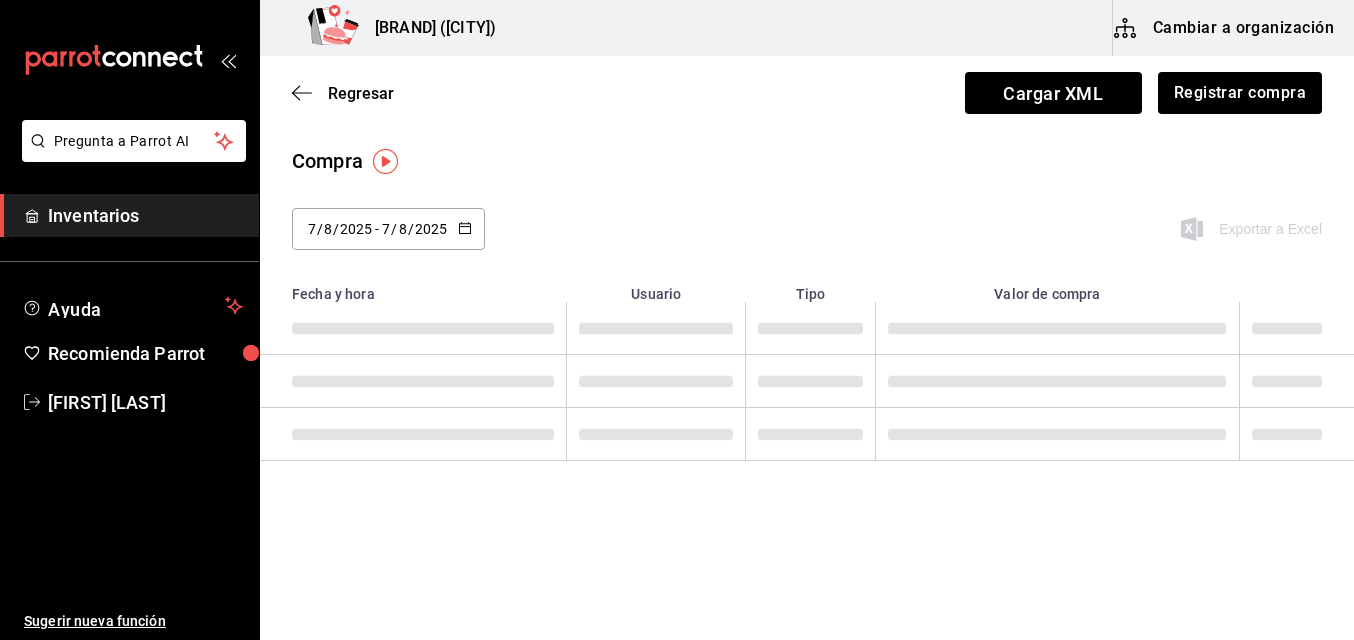 scroll, scrollTop: 0, scrollLeft: 0, axis: both 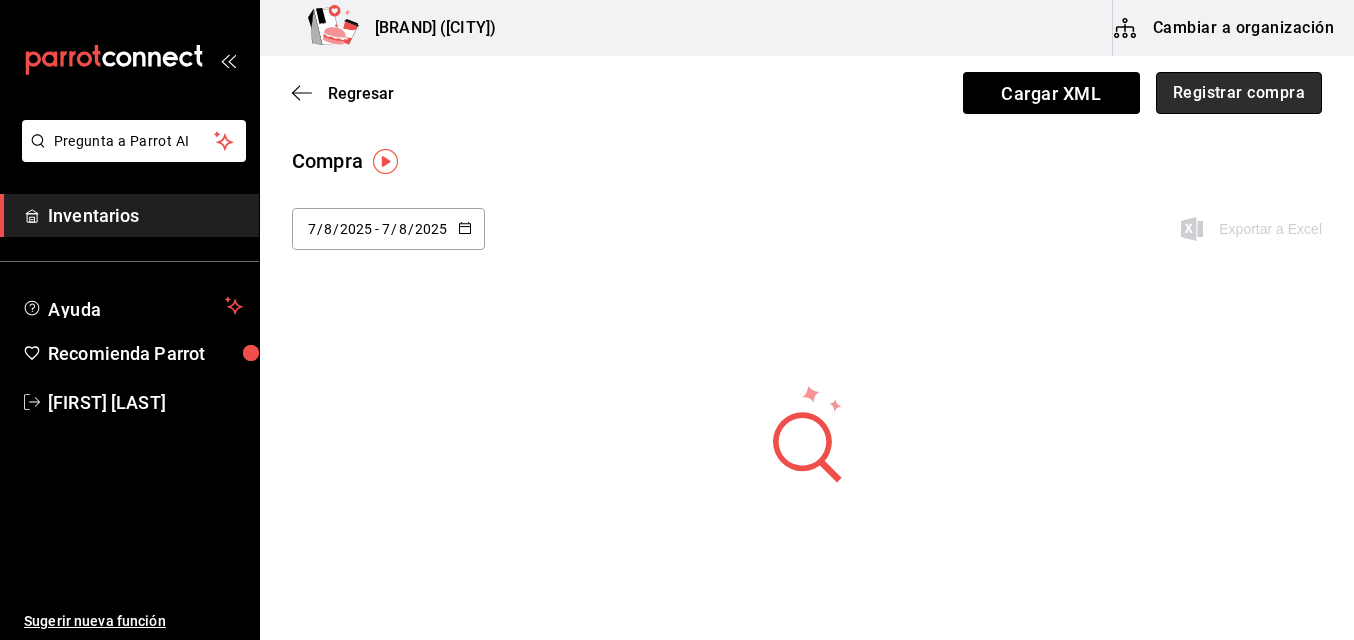 click on "Registrar compra" at bounding box center [1239, 93] 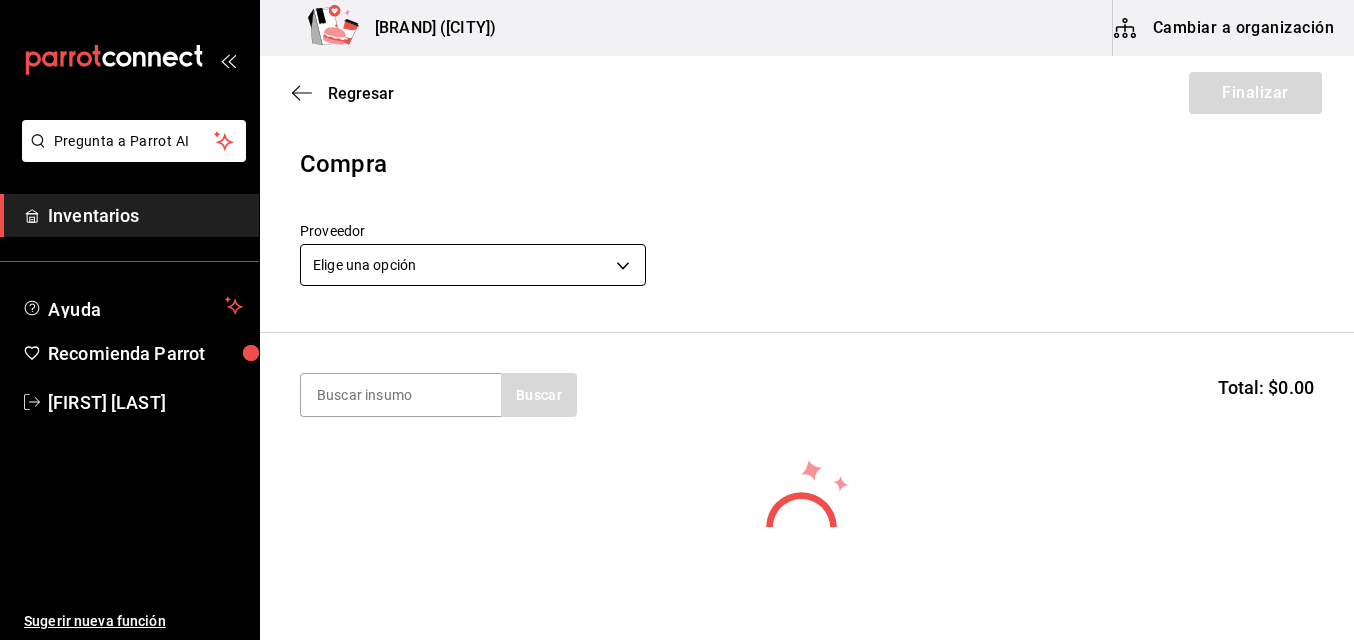click on "Pregunta a Parrot AI Inventarios   Ayuda Recomienda Parrot   [FIRST] [LAST]   Sugerir nueva función   Birrieria Mendoza (Zacatecas) Cambiar a organización Regresar Finalizar Compra Proveedor Elige una opción default Buscar Total: $[PRICE] No hay insumos a mostrar. Busca un insumo para agregarlo a la lista GANA 1 MES GRATIS EN TU SUSCRIPCIÓN AQUÍ ¿Recuerdas cómo empezó tu restaurante?
Hoy puedes ayudar a un colega a tener el mismo cambio que tú viviste.
Recomienda Parrot directamente desde tu Portal Administrador.
Es fácil y rápido.
🎁 Por cada restaurante que se una, ganas 1 mes gratis. Ver video tutorial Ir a video Pregunta a Parrot AI Inventarios   Ayuda Recomienda Parrot   [FIRST] [LAST]   Sugerir nueva función   Editar Eliminar Visitar centro de ayuda ([PHONE]) [EMAIL] Visitar centro de ayuda ([PHONE]) [EMAIL]" at bounding box center [677, 263] 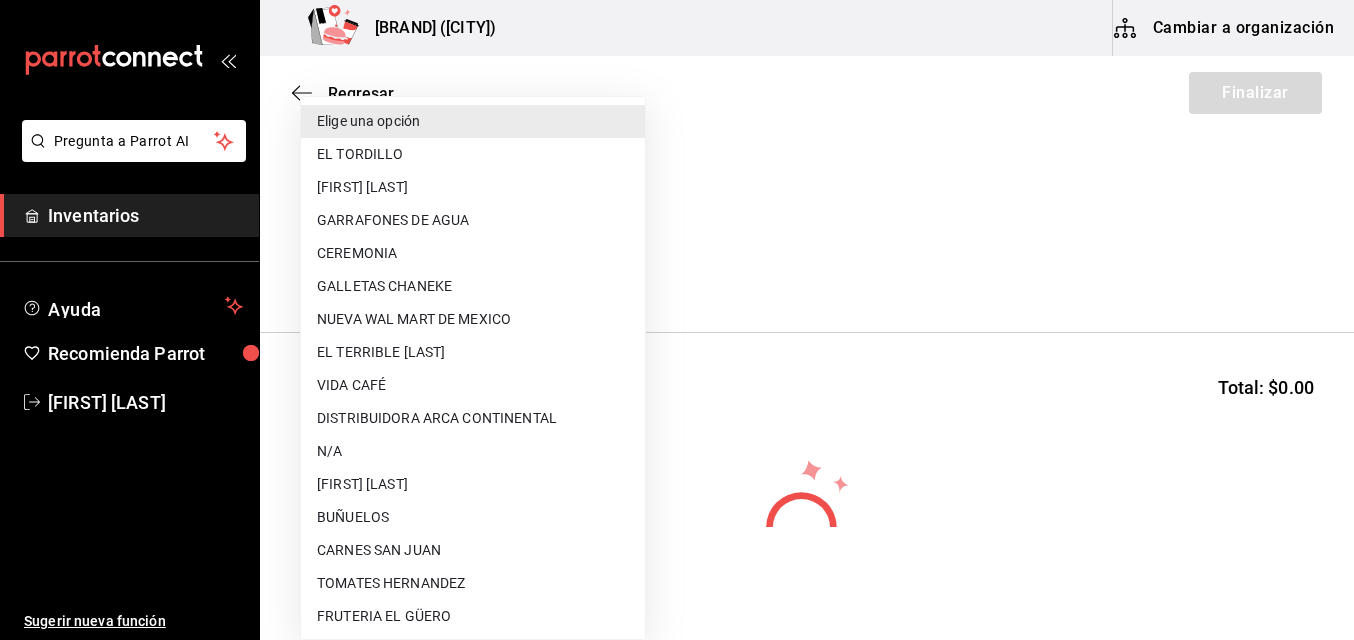click on "EL TORDILLO" at bounding box center (473, 154) 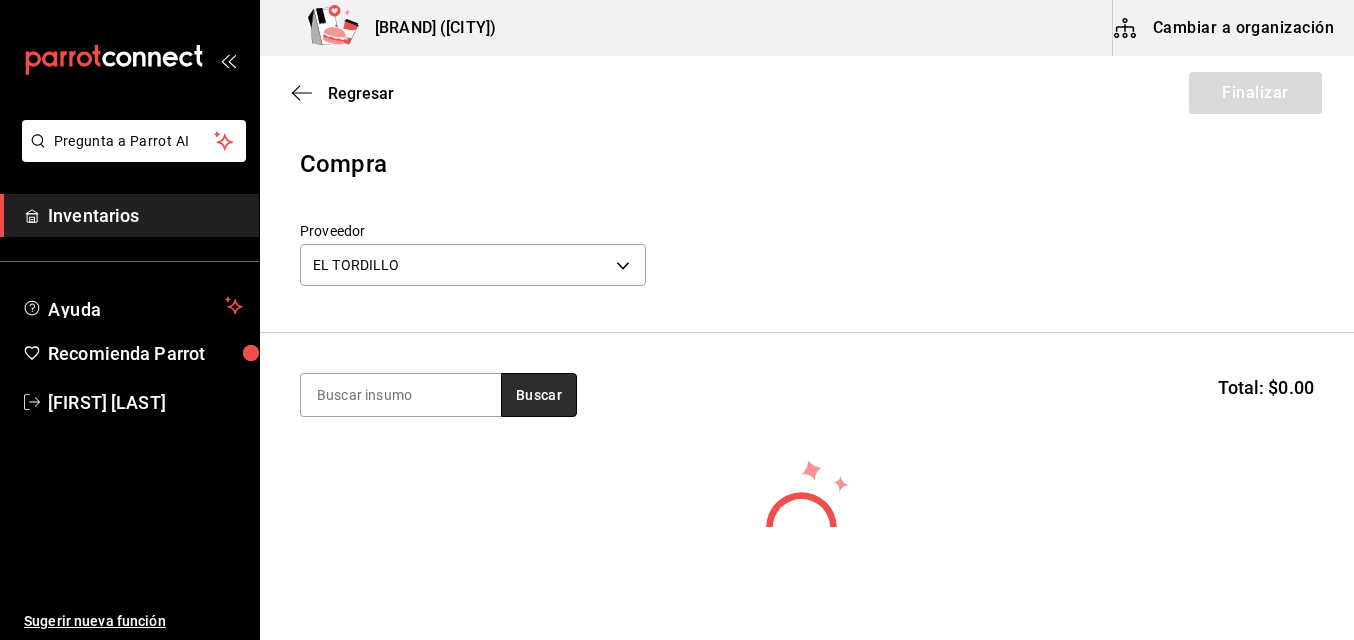 click on "Buscar" at bounding box center (539, 395) 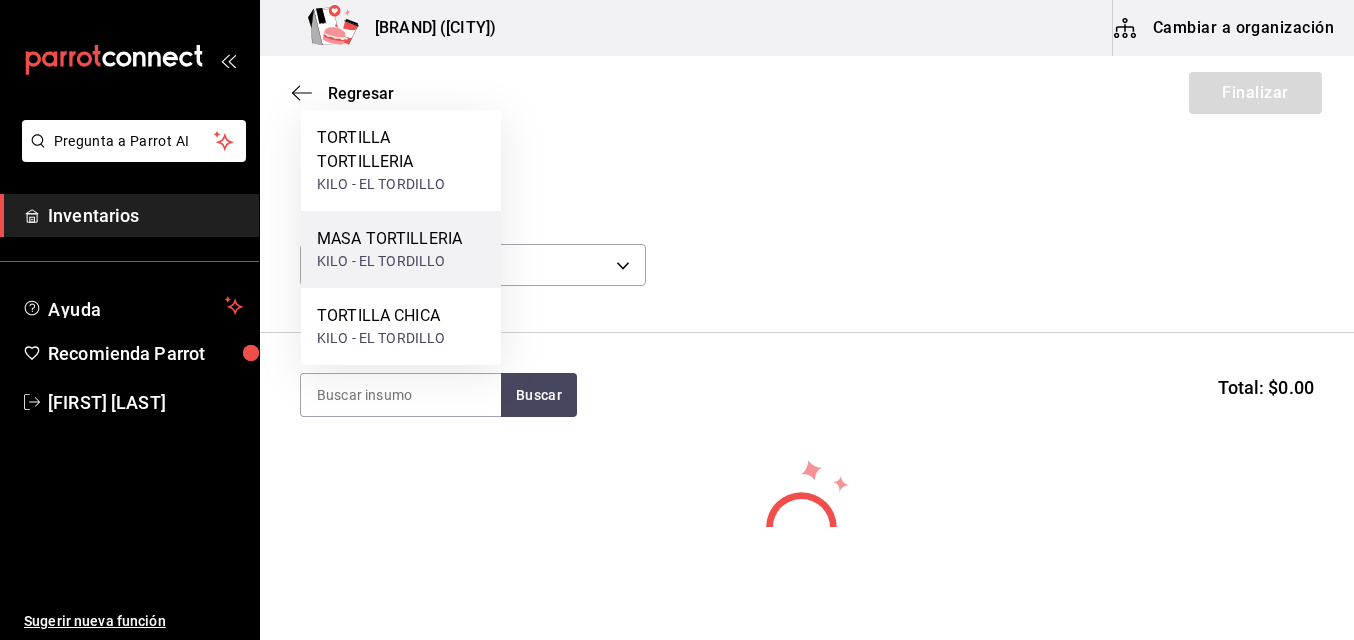 click on "MASA TORTILLERIA" at bounding box center [389, 239] 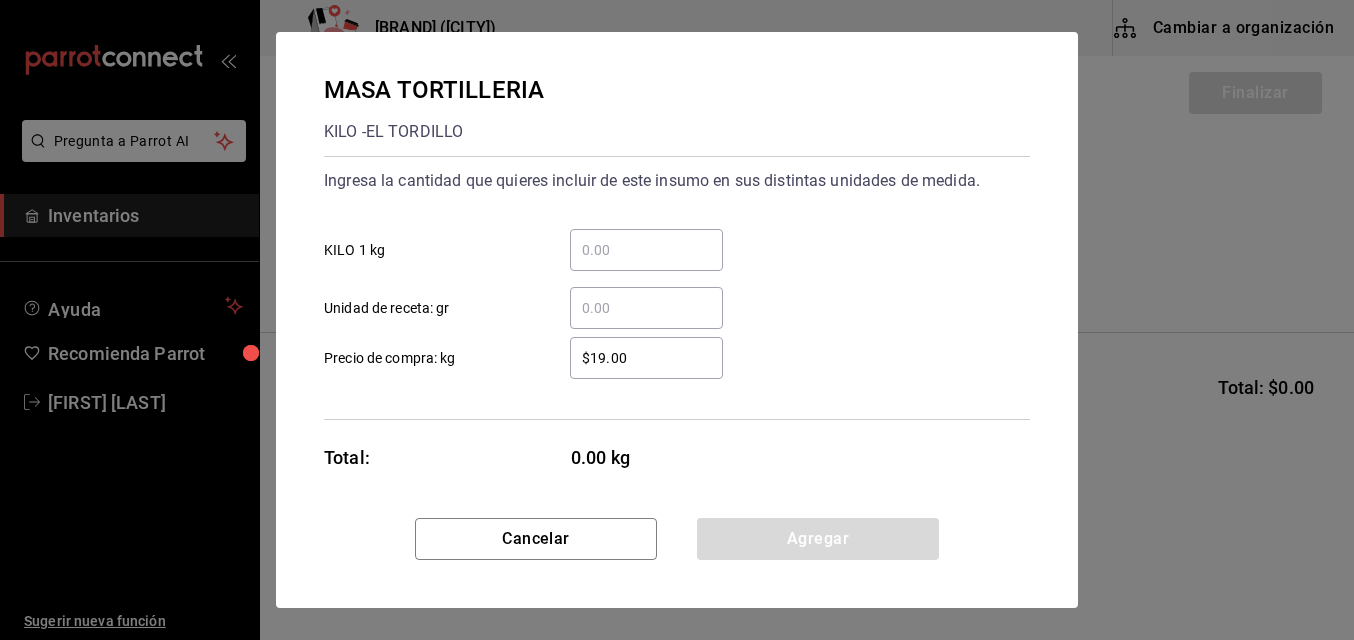 click on "​ KILO 1 kg" at bounding box center [646, 250] 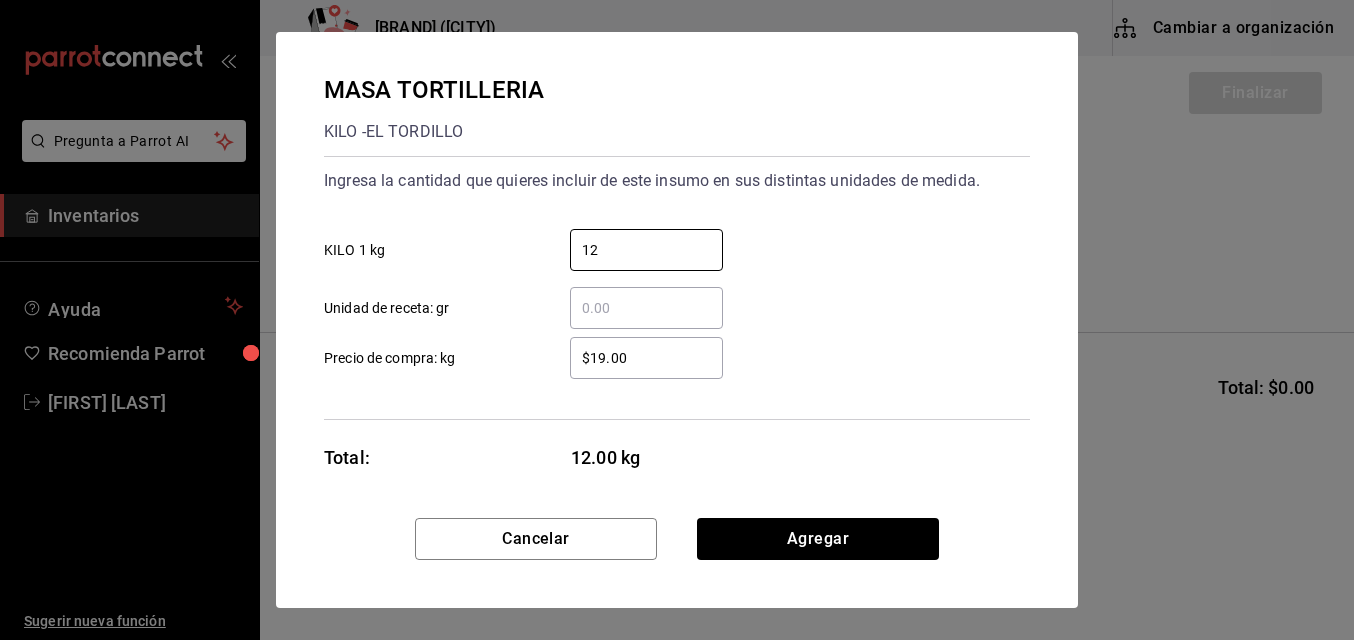 type on "12" 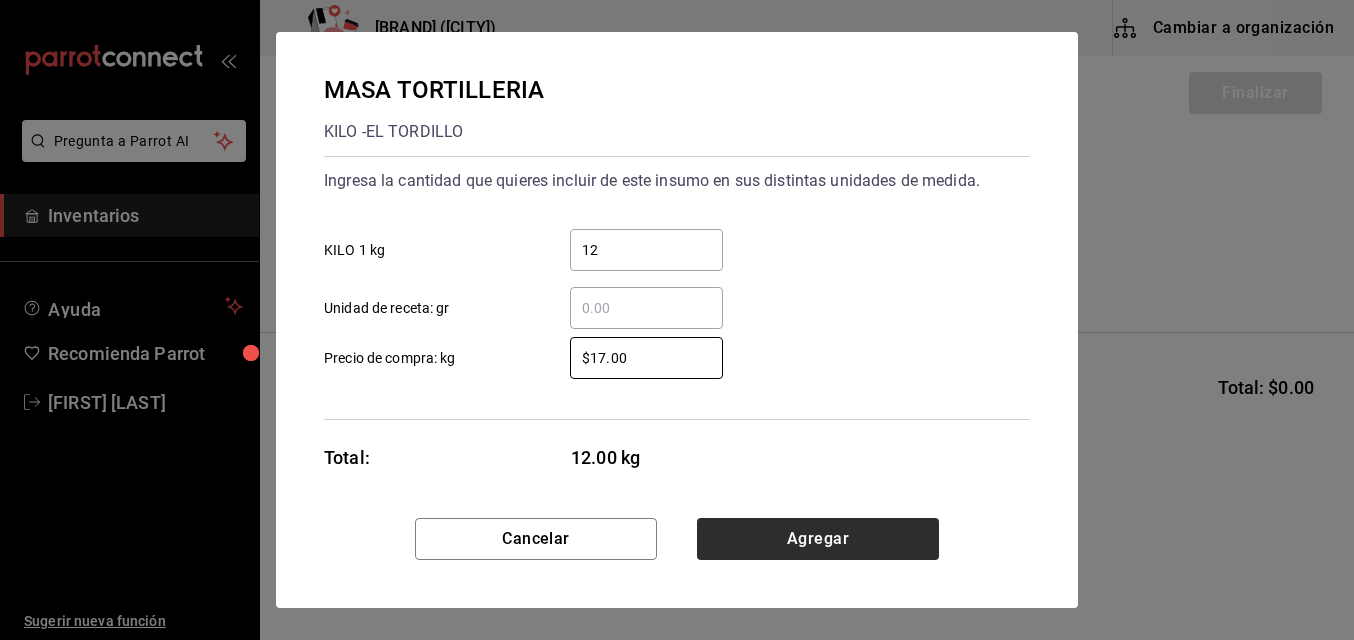 type on "$17.00" 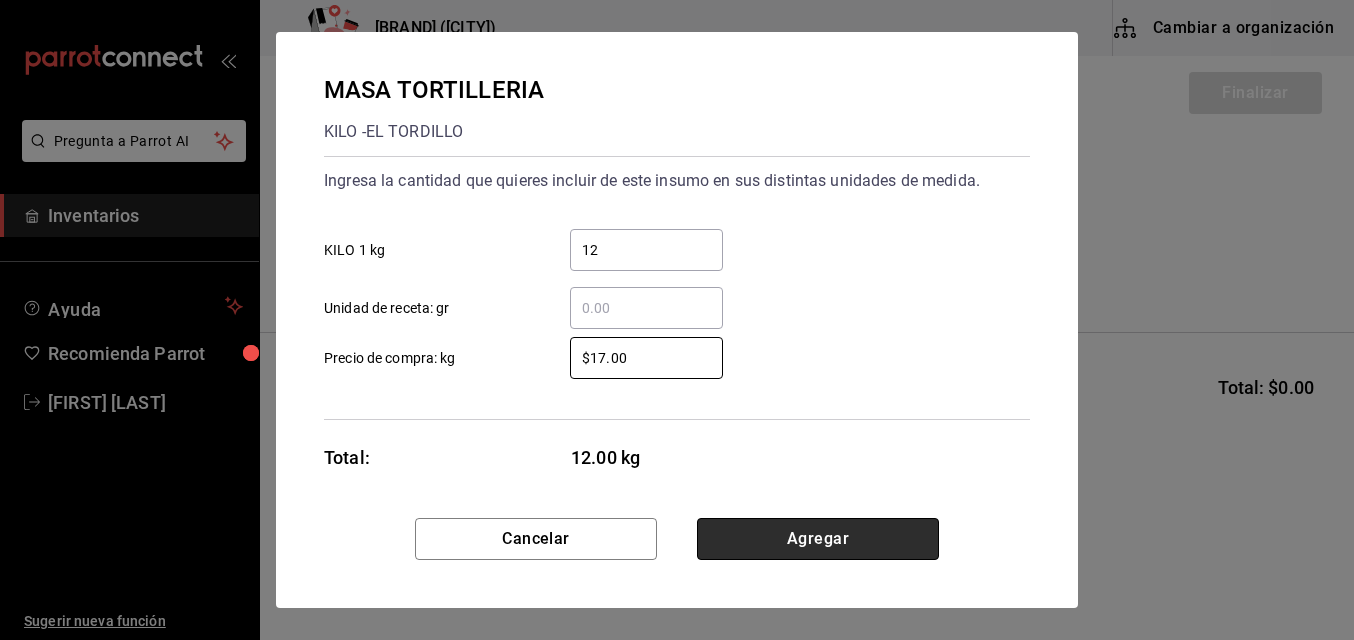click on "Agregar" at bounding box center (818, 539) 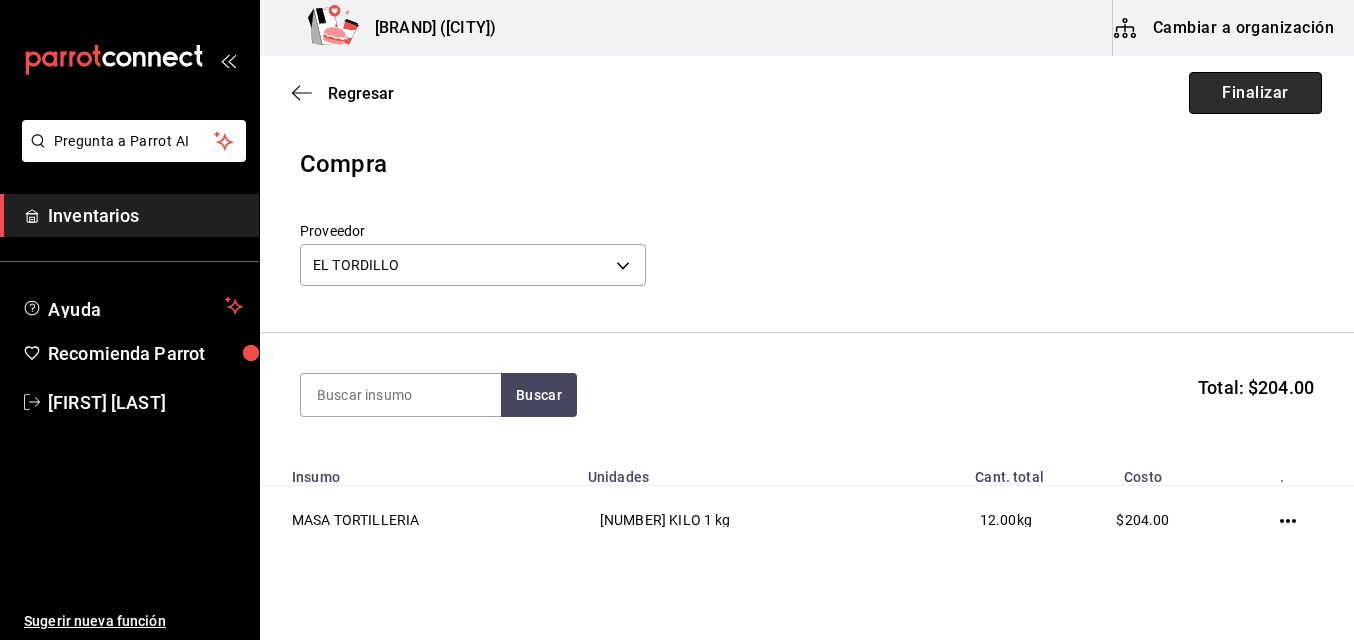 click on "Finalizar" at bounding box center (1255, 93) 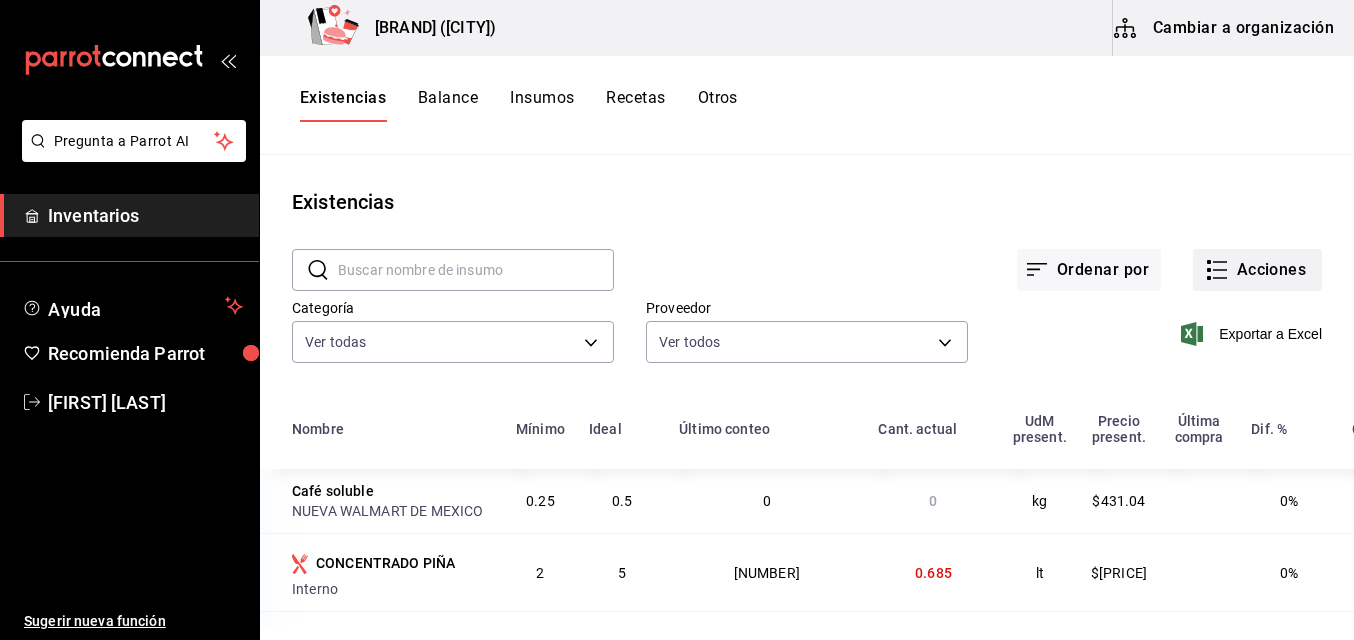 click on "Acciones" at bounding box center [1257, 270] 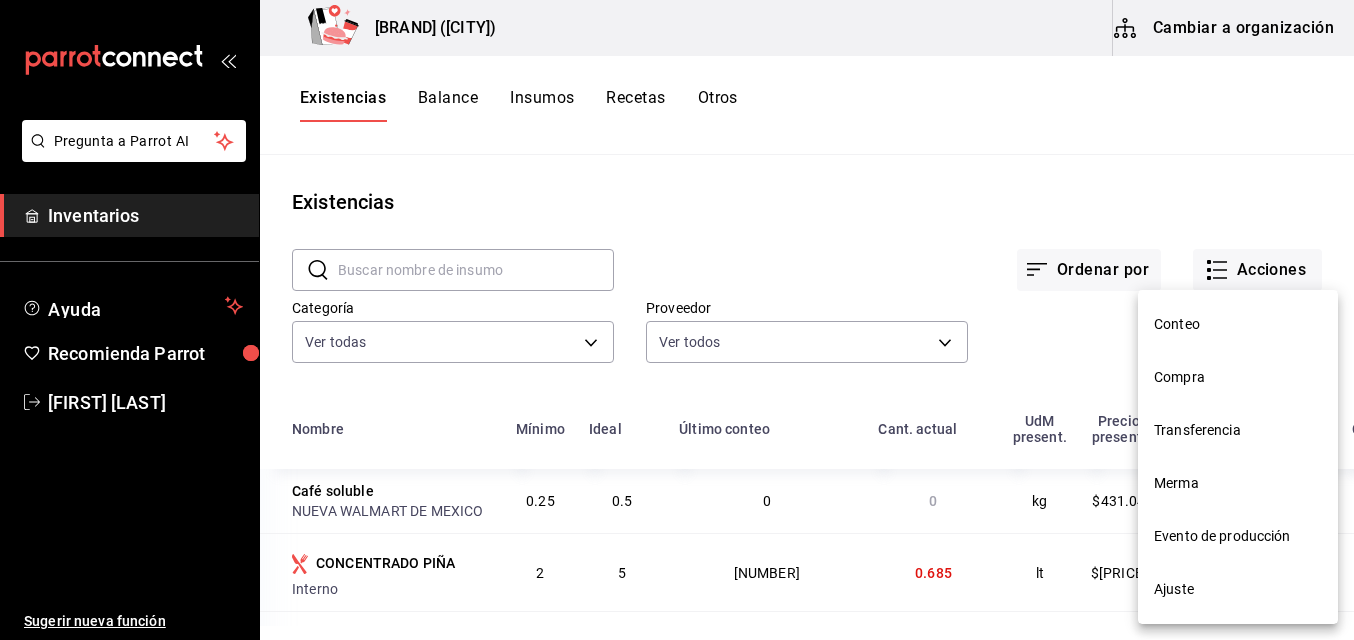 click on "Compra" at bounding box center (1238, 377) 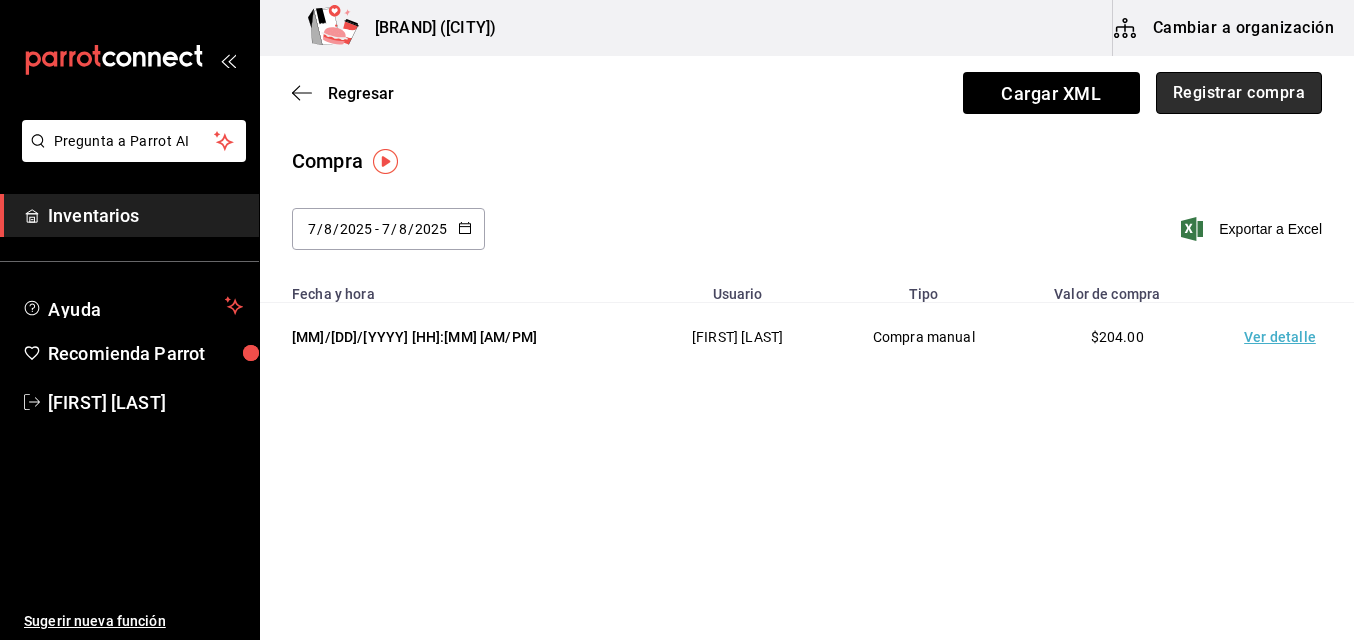 click on "Registrar compra" at bounding box center (1239, 93) 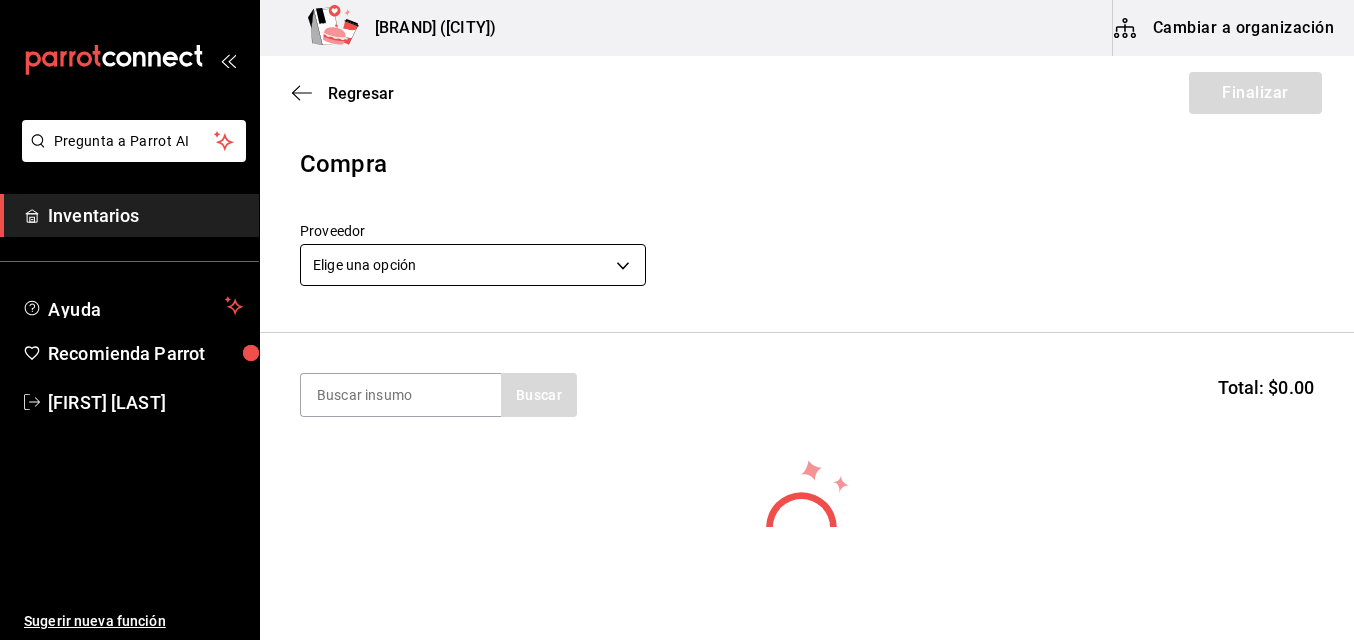 click on "Pregunta a Parrot AI Inventarios   Ayuda Recomienda Parrot   [FIRST] [LAST]   Sugerir nueva función   Birrieria Mendoza (Zacatecas) Cambiar a organización Regresar Finalizar Compra Proveedor Elige una opción default Buscar Total: $[PRICE] No hay insumos a mostrar. Busca un insumo para agregarlo a la lista GANA 1 MES GRATIS EN TU SUSCRIPCIÓN AQUÍ ¿Recuerdas cómo empezó tu restaurante?
Hoy puedes ayudar a un colega a tener el mismo cambio que tú viviste.
Recomienda Parrot directamente desde tu Portal Administrador.
Es fácil y rápido.
🎁 Por cada restaurante que se una, ganas 1 mes gratis. Ver video tutorial Ir a video Pregunta a Parrot AI Inventarios   Ayuda Recomienda Parrot   [FIRST] [LAST]   Sugerir nueva función   Editar Eliminar Visitar centro de ayuda ([PHONE]) [EMAIL] Visitar centro de ayuda ([PHONE]) [EMAIL]" at bounding box center (677, 263) 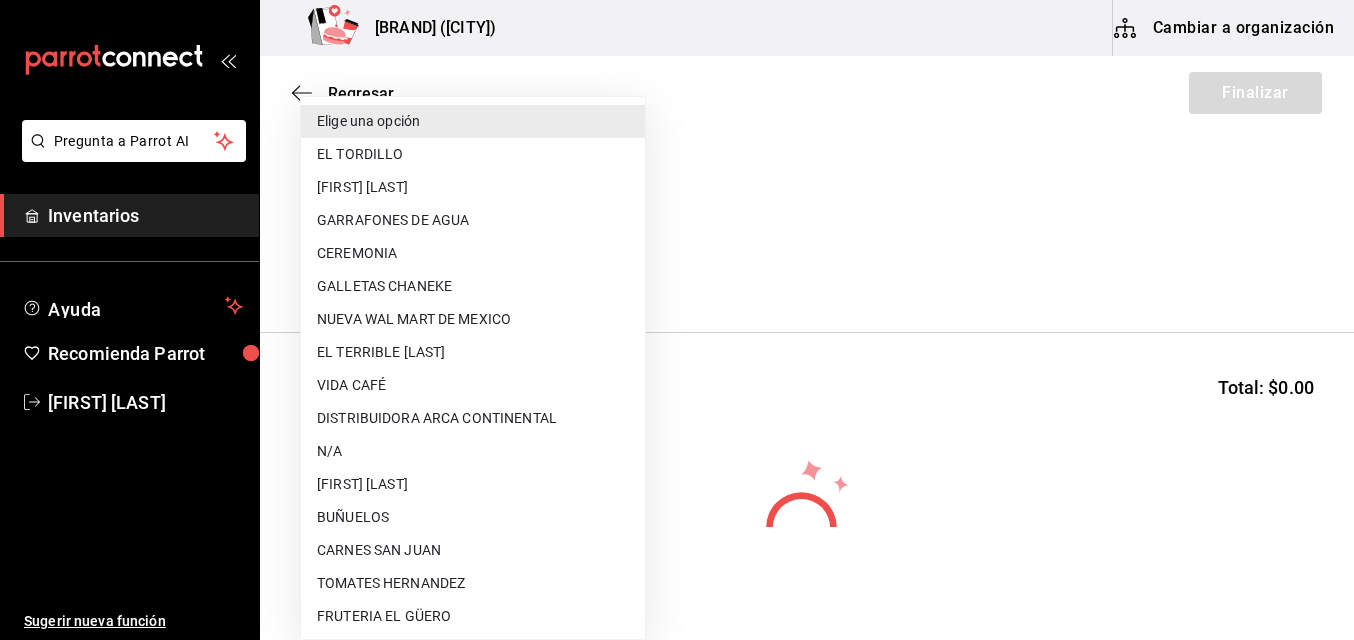 click on "CARNES SAN JUAN" at bounding box center [473, 550] 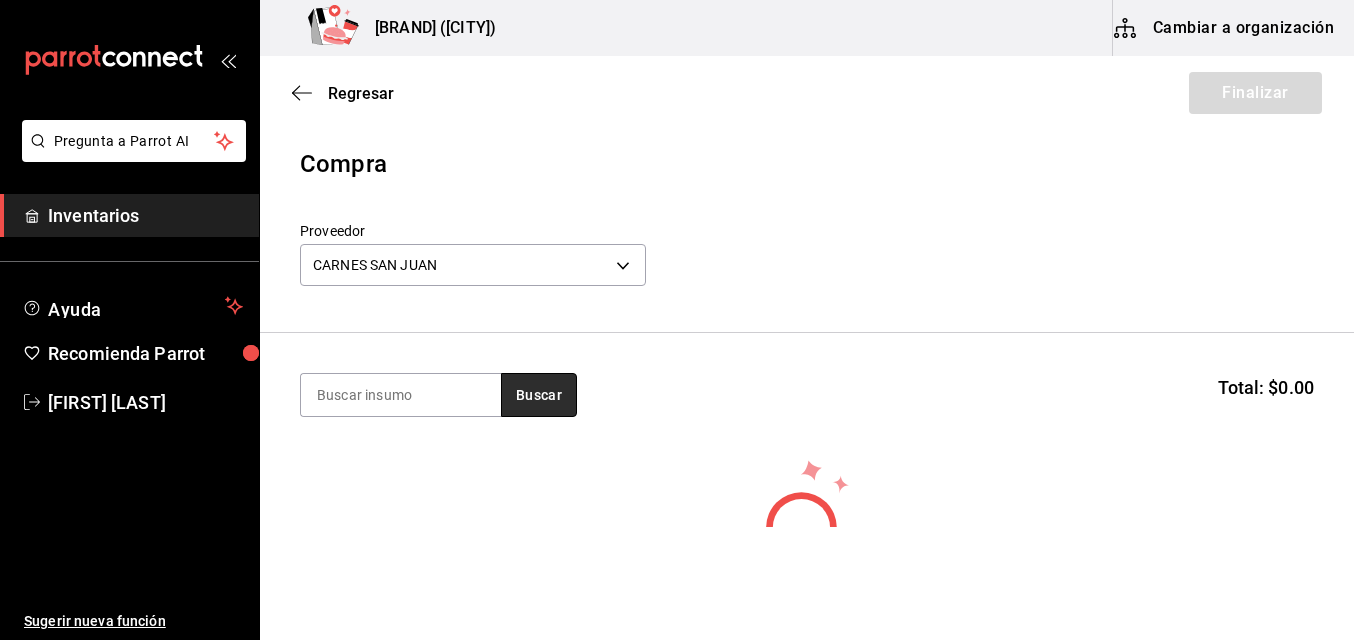 click on "Buscar" at bounding box center (539, 395) 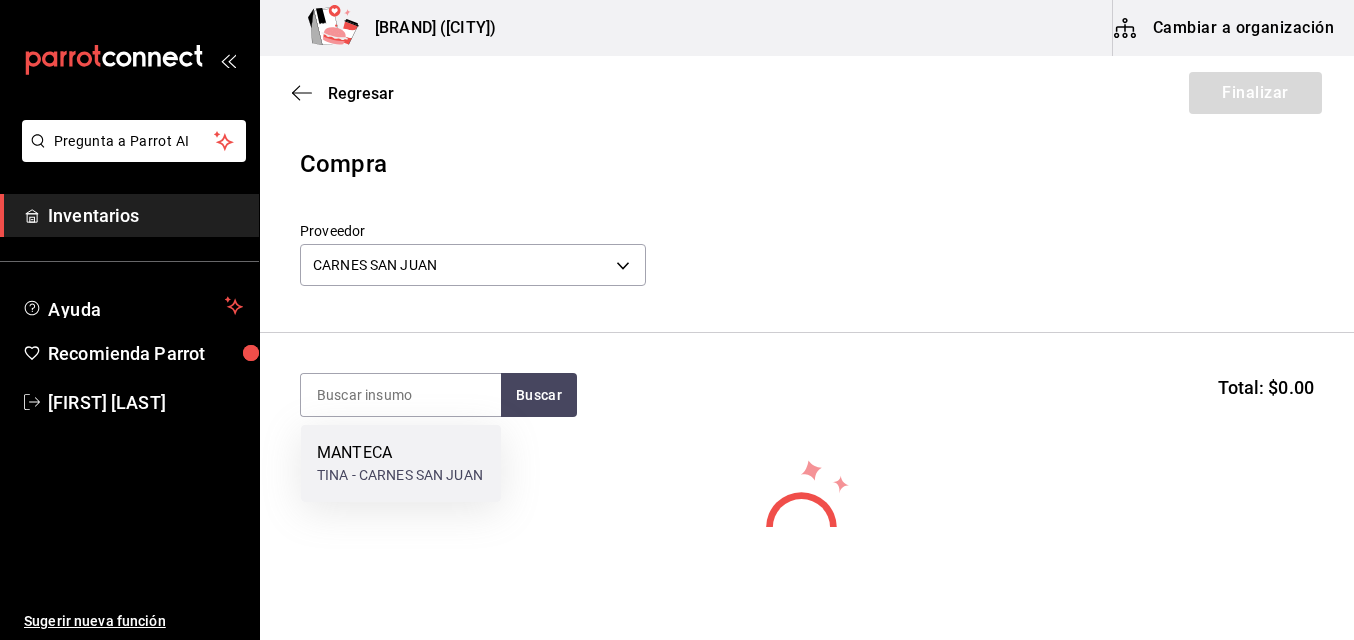 click on "TINA - CARNES SAN JUAN" at bounding box center (400, 475) 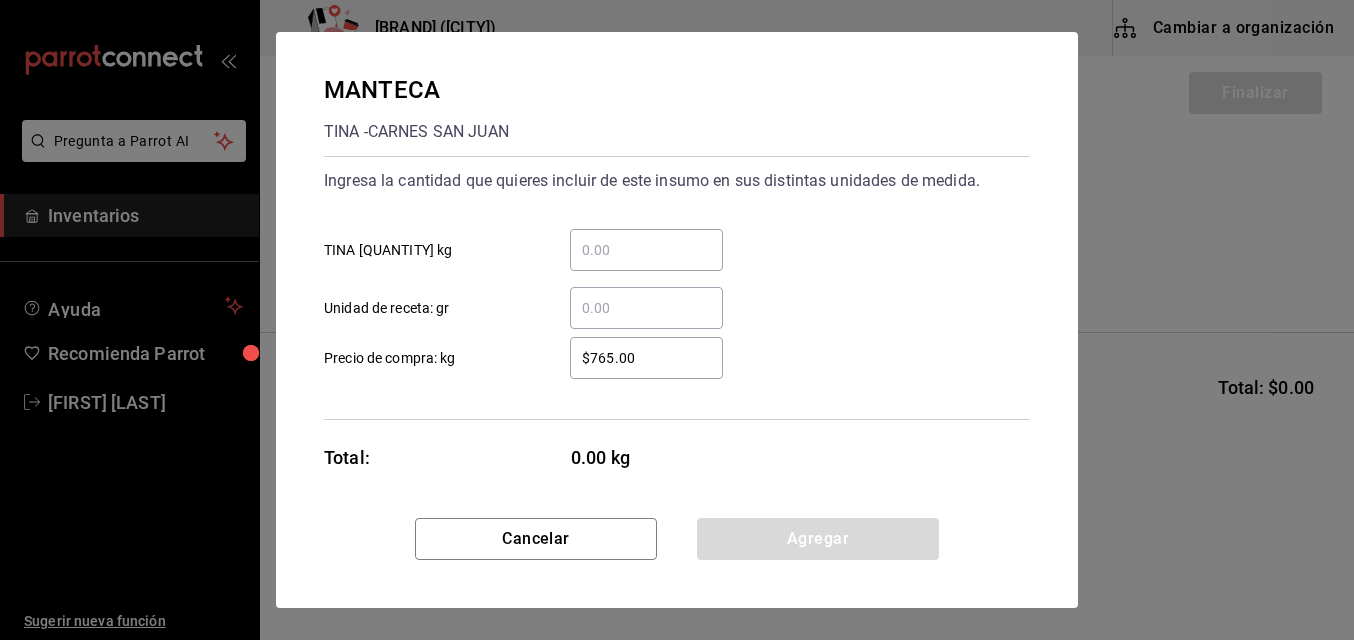 click on "​ Unidad de receta: gr" at bounding box center [646, 308] 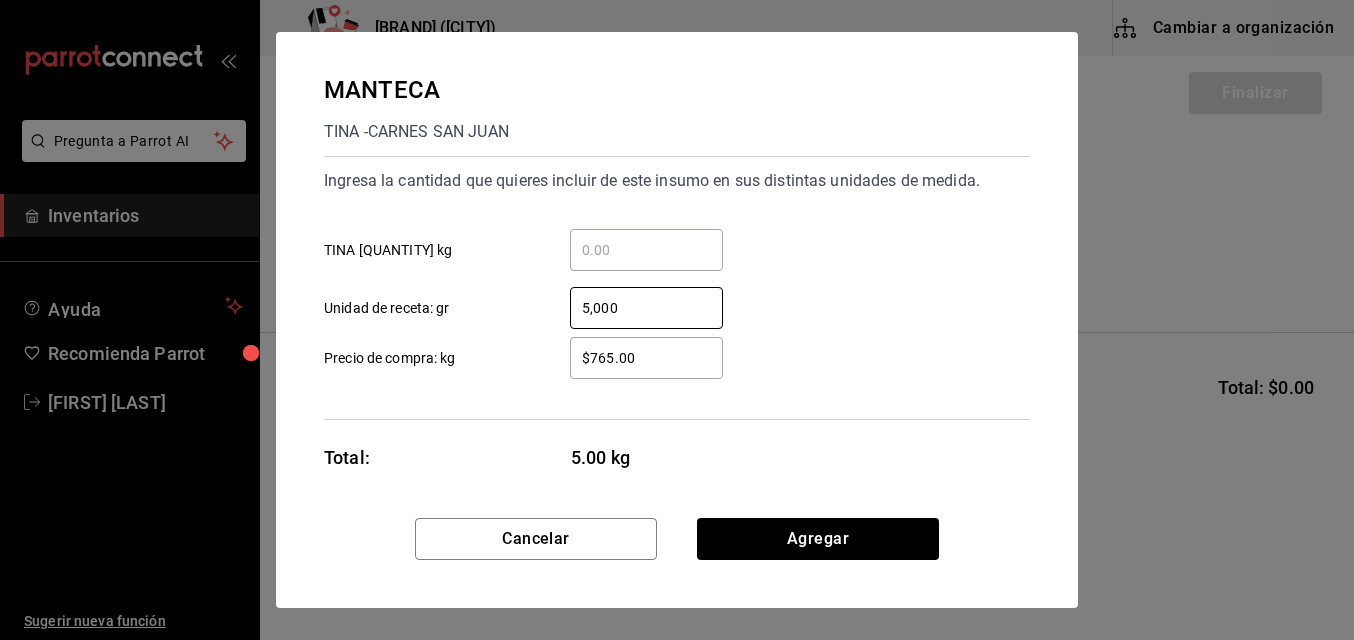 type on "5,000" 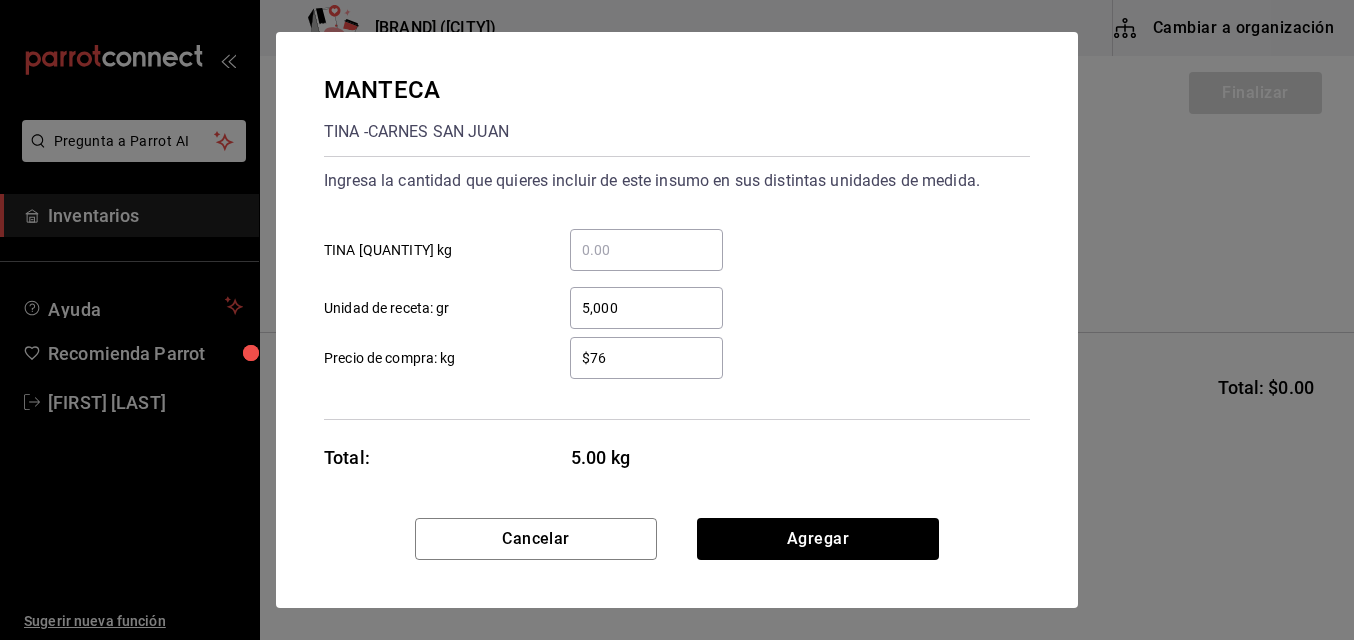 type on "$7" 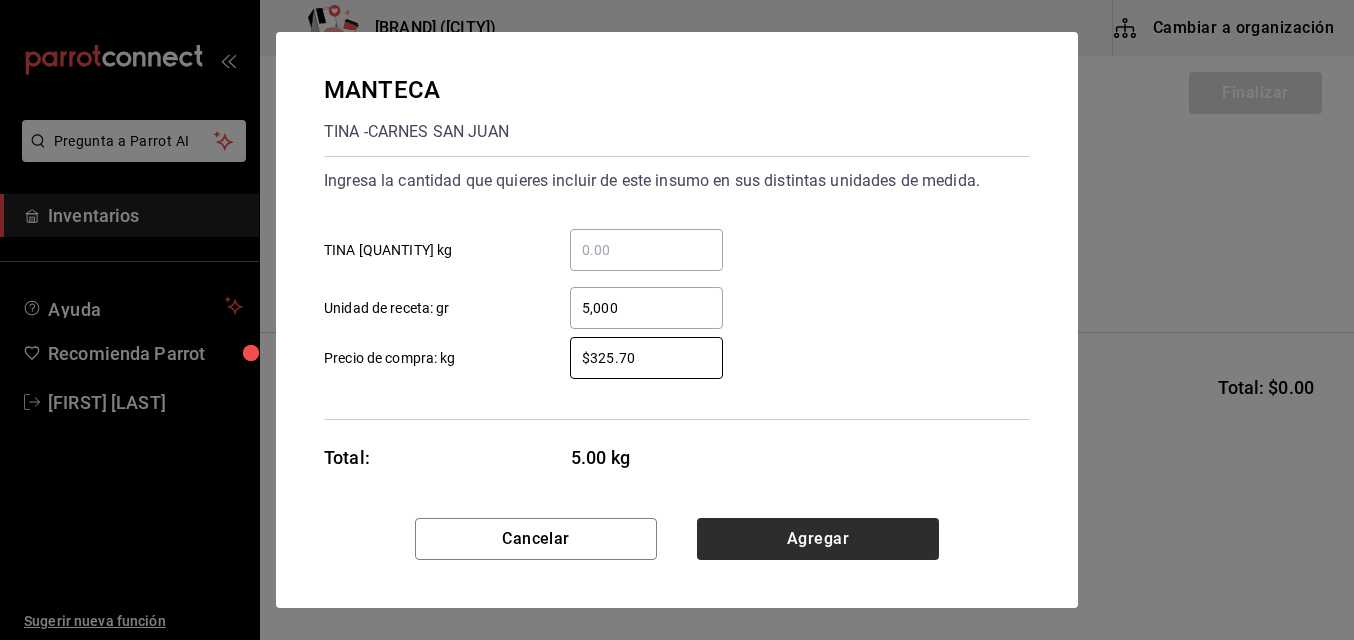 type on "$325.70" 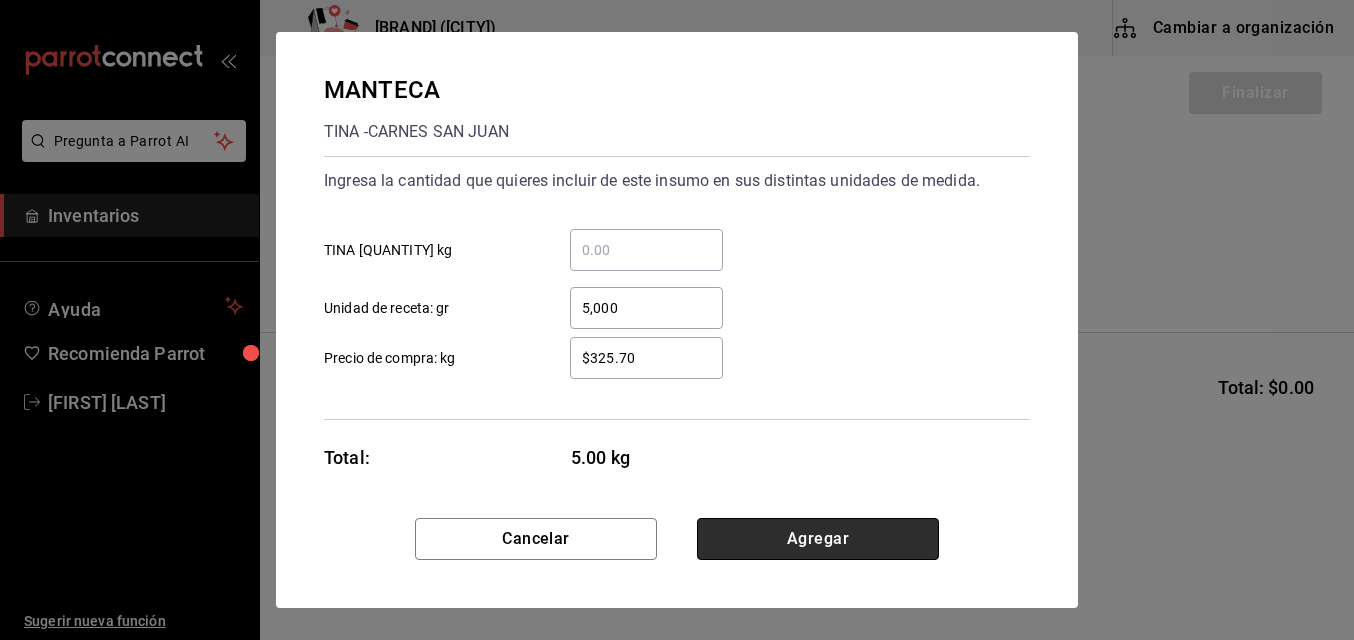 click on "Agregar" at bounding box center [818, 539] 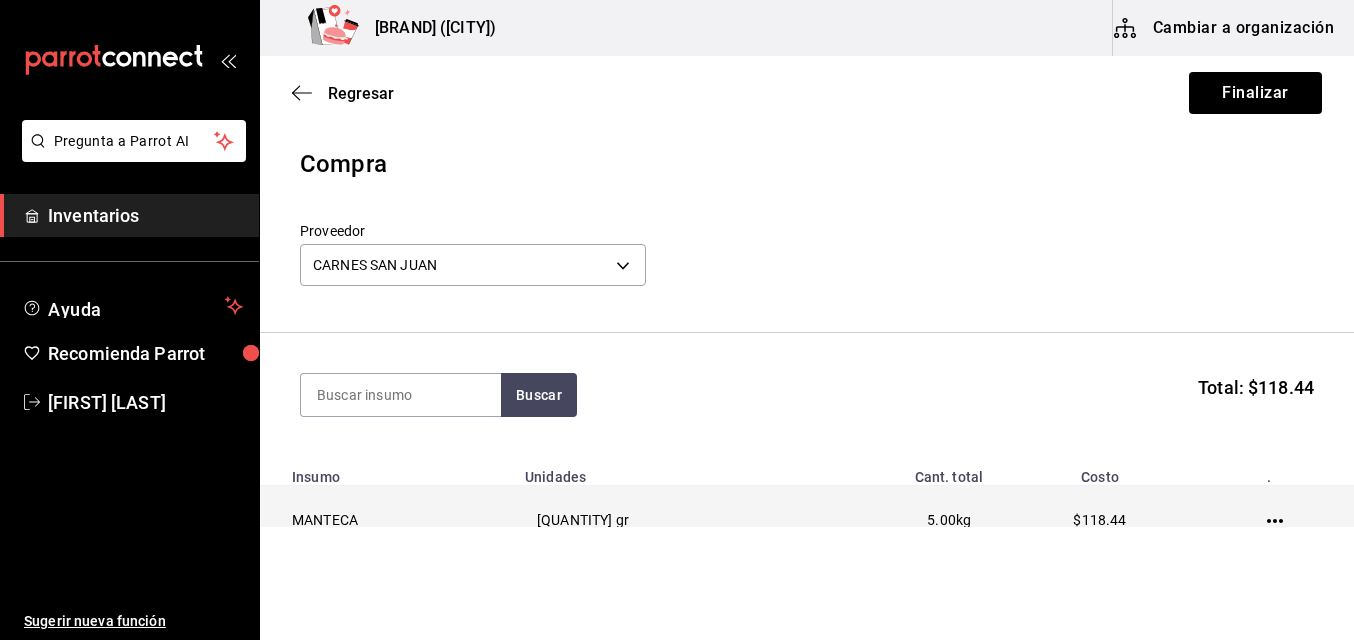 click 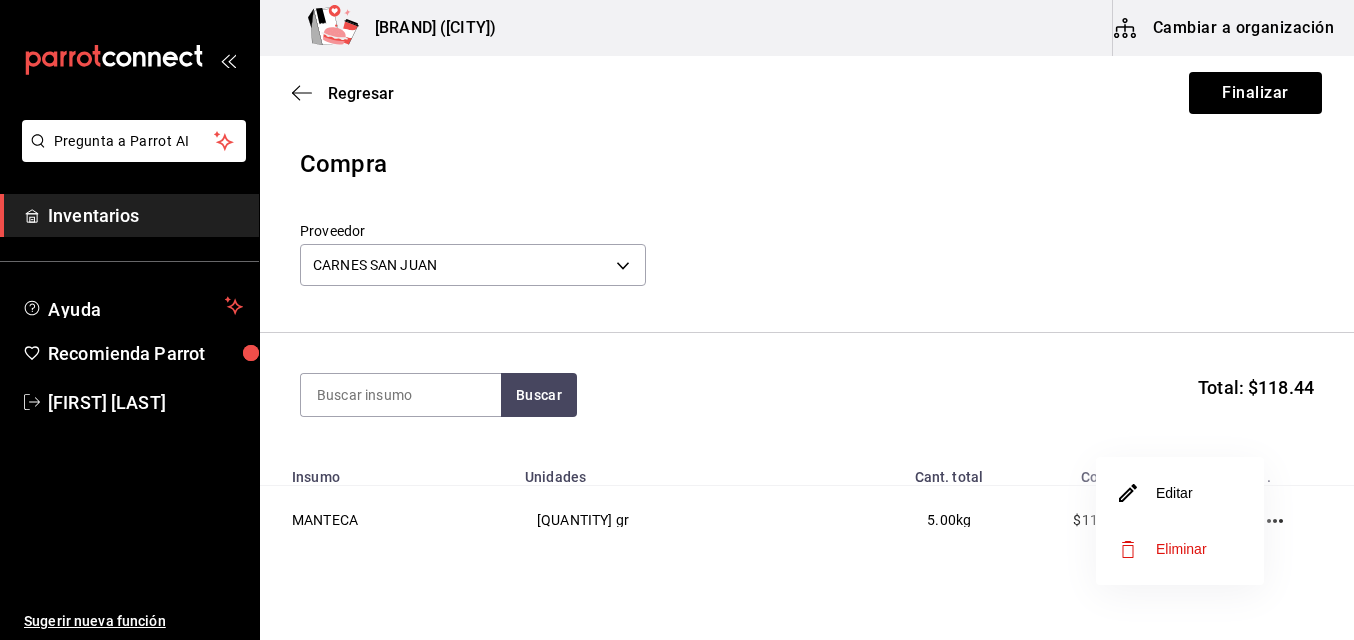 click on "Editar" at bounding box center (1180, 493) 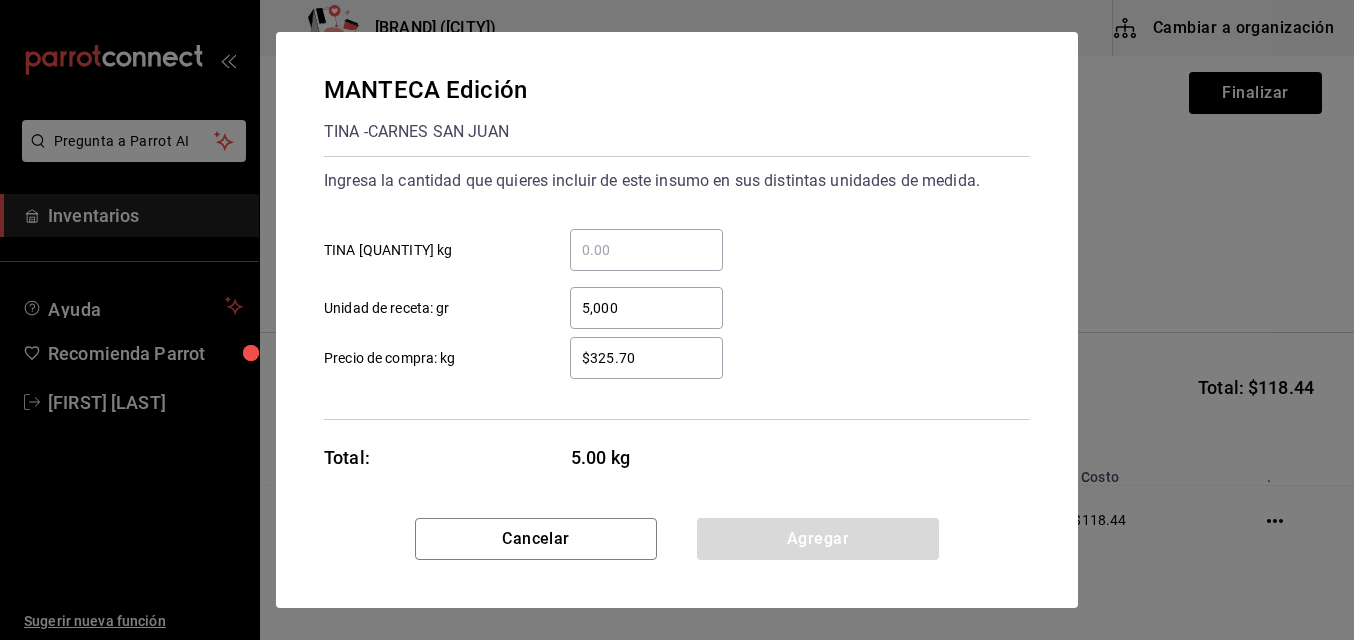 scroll, scrollTop: 2, scrollLeft: 0, axis: vertical 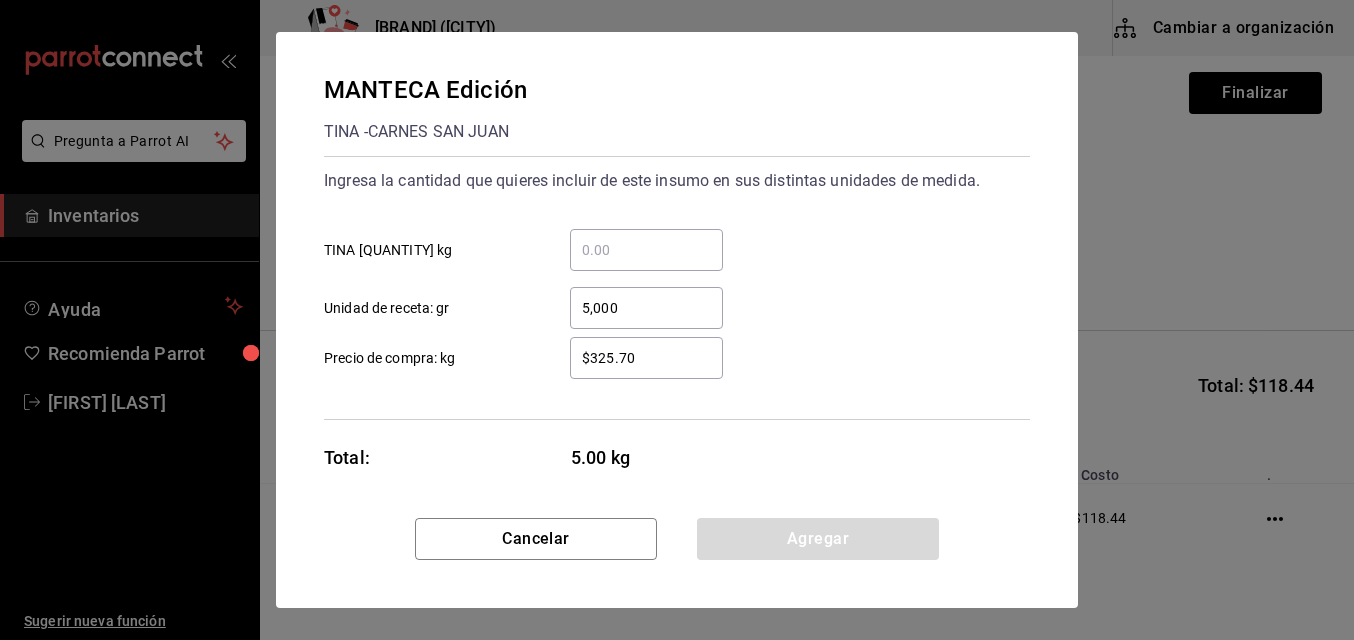 click on "$325.70" at bounding box center (646, 358) 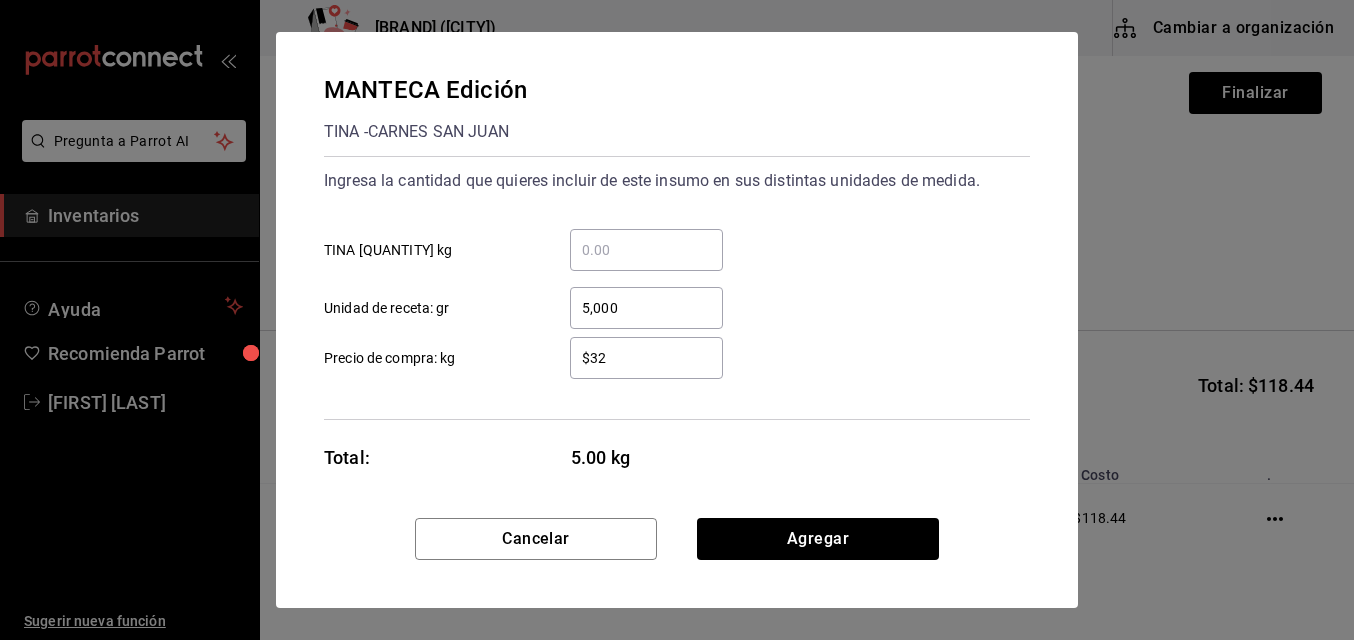 type on "$3" 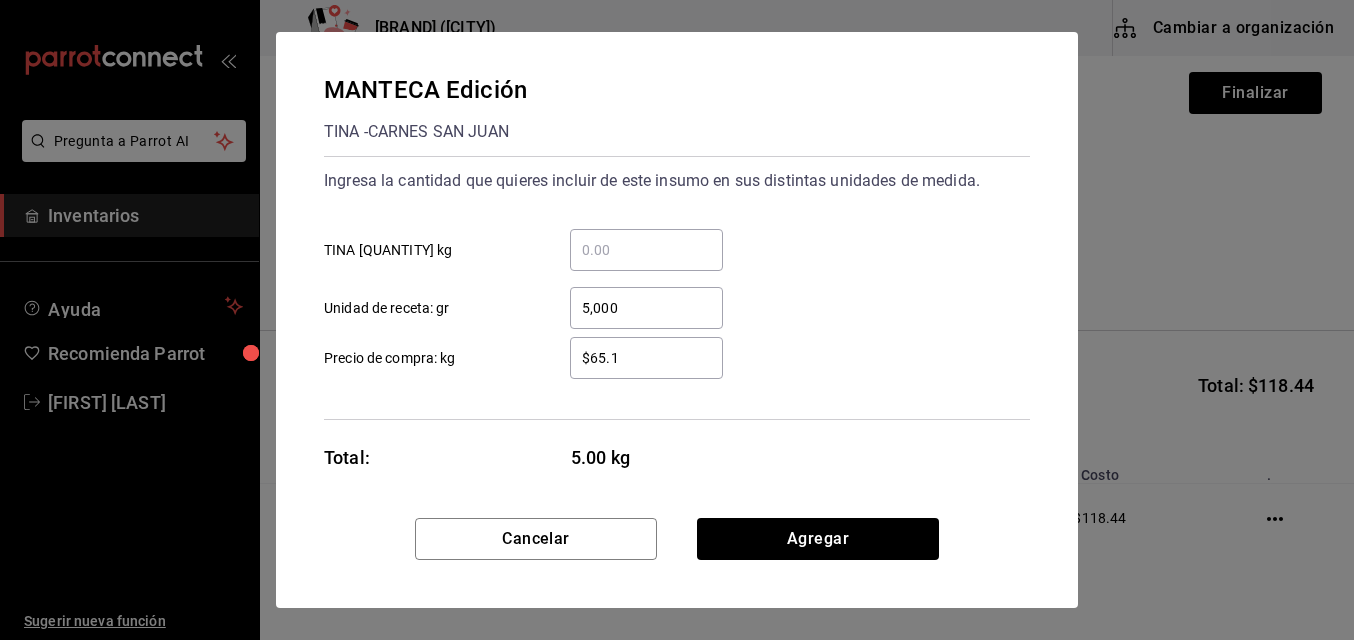 type on "$65.14" 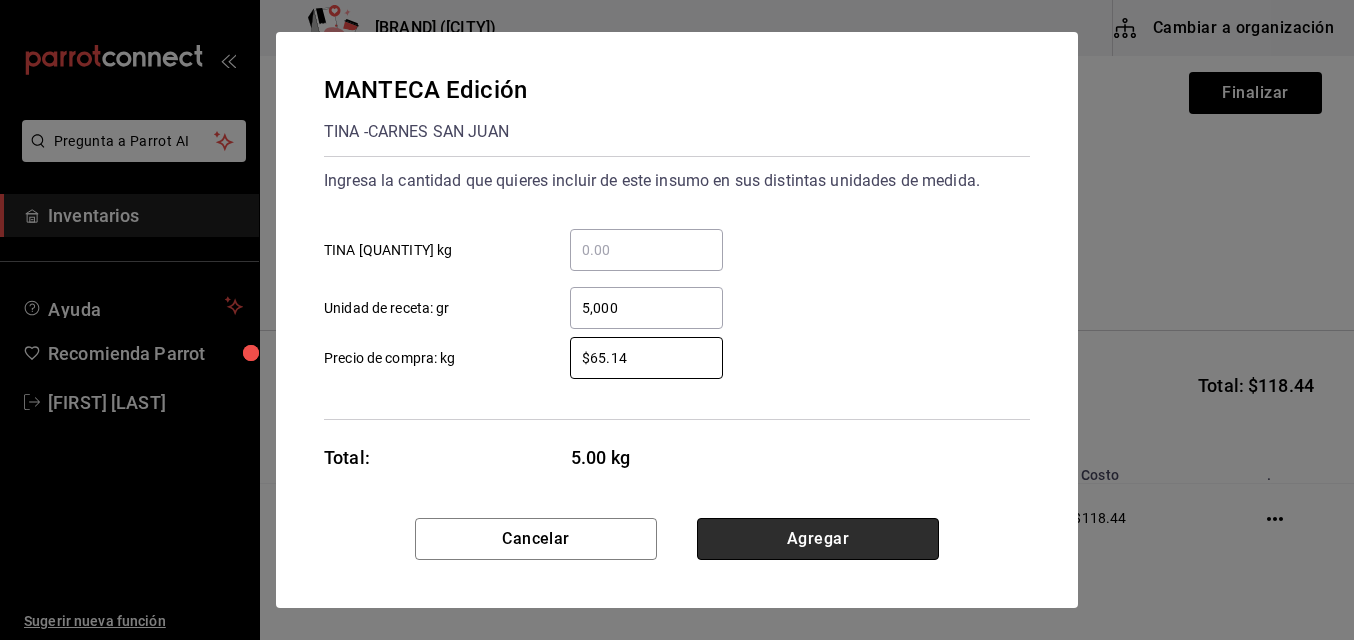 click on "Agregar" at bounding box center [818, 539] 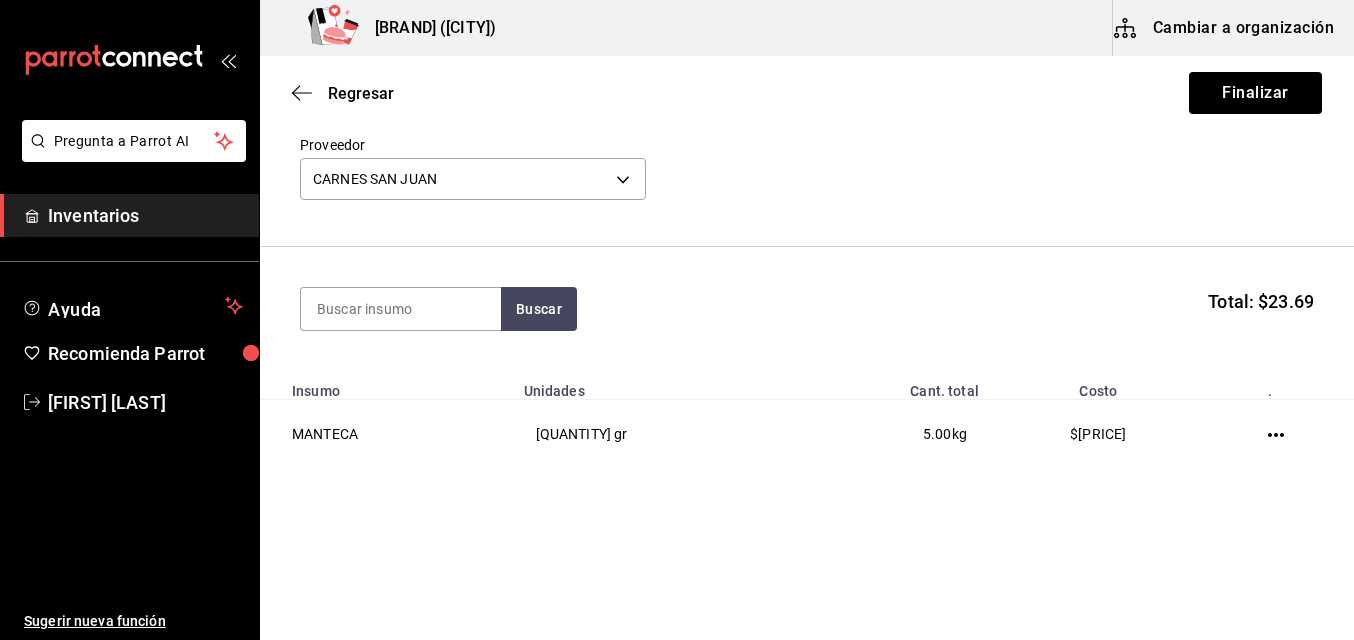 scroll, scrollTop: 92, scrollLeft: 0, axis: vertical 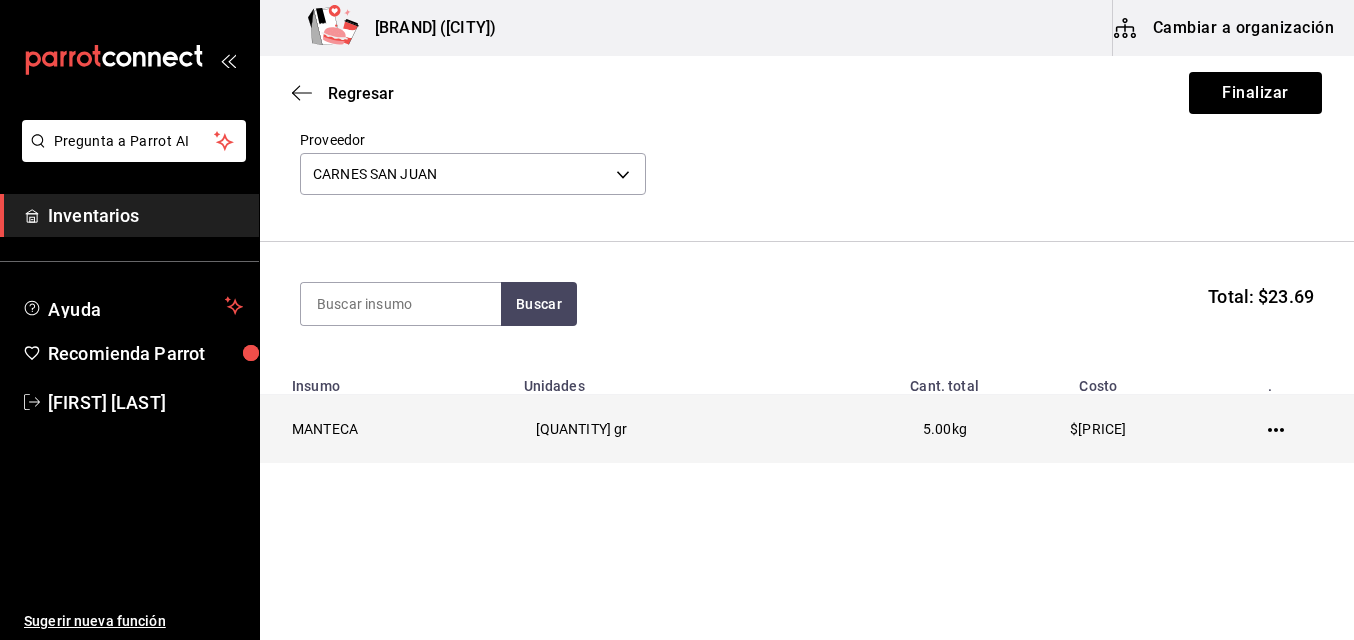 click 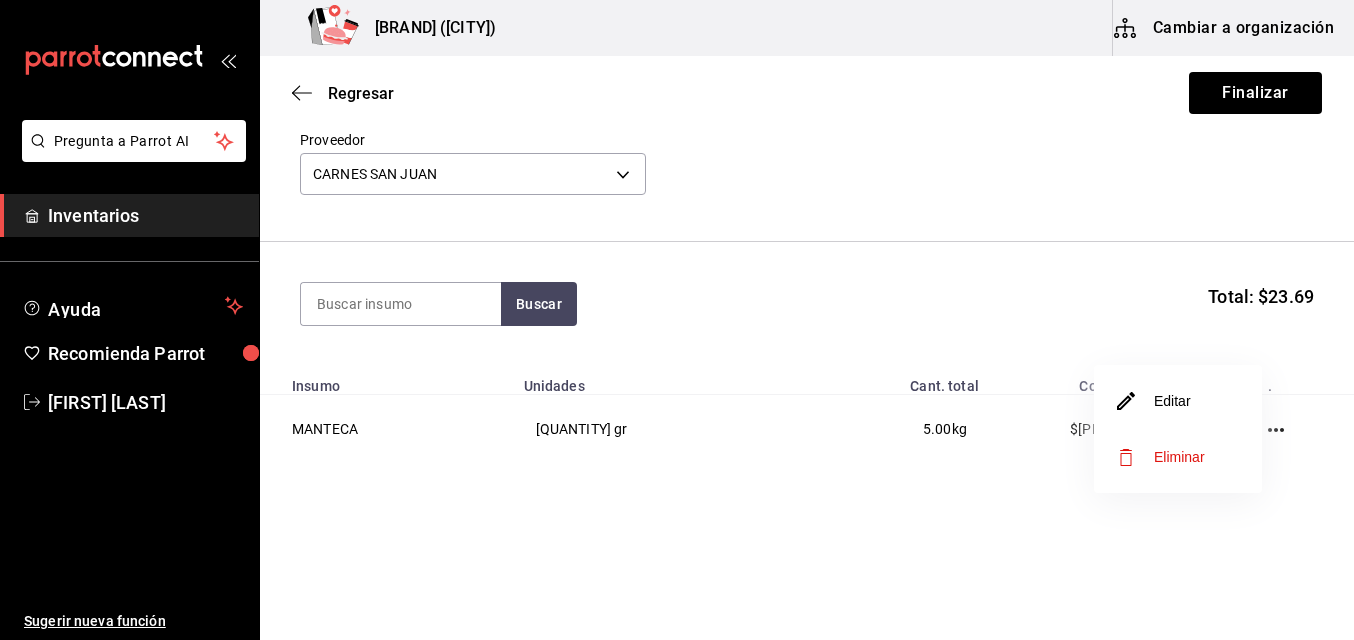 click on "Editar" at bounding box center (1178, 401) 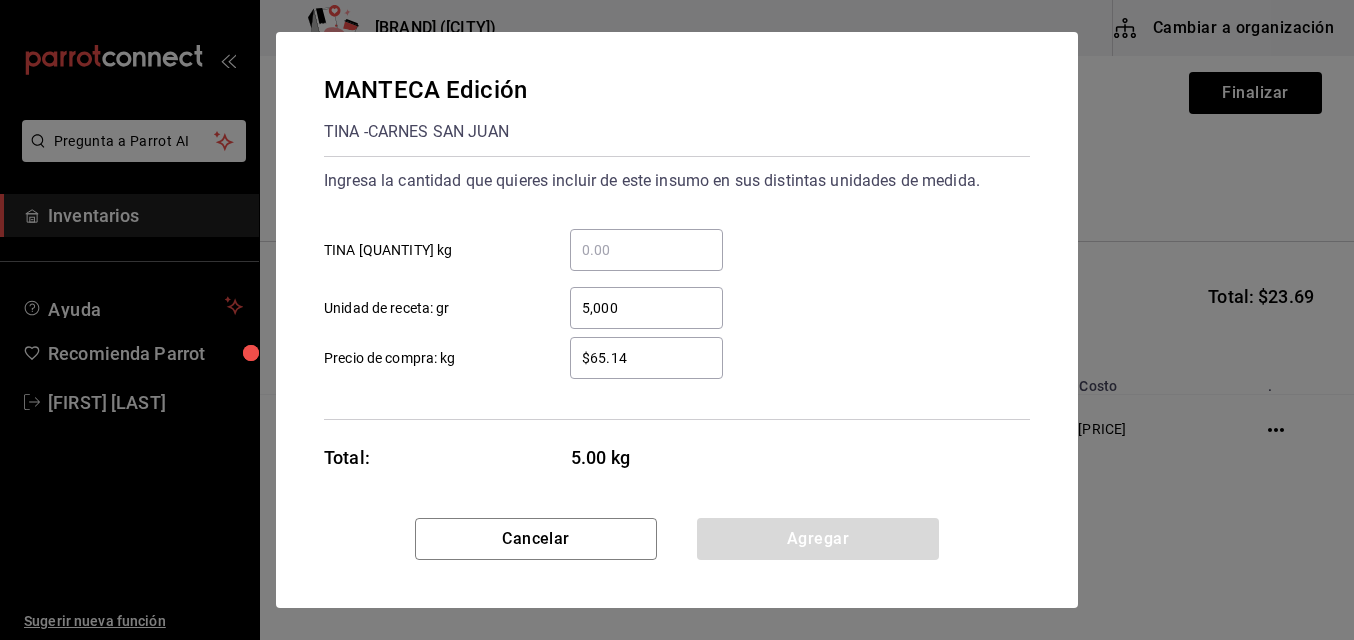 click on "$65.14" at bounding box center (646, 358) 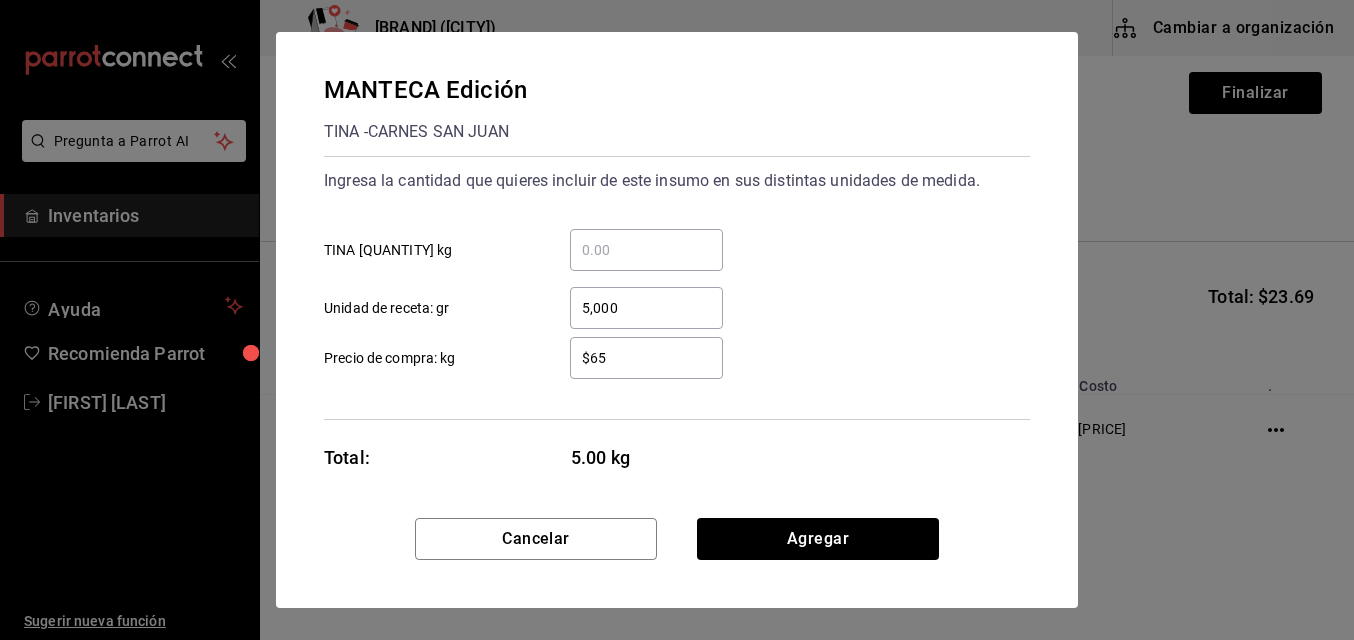 type on "$6" 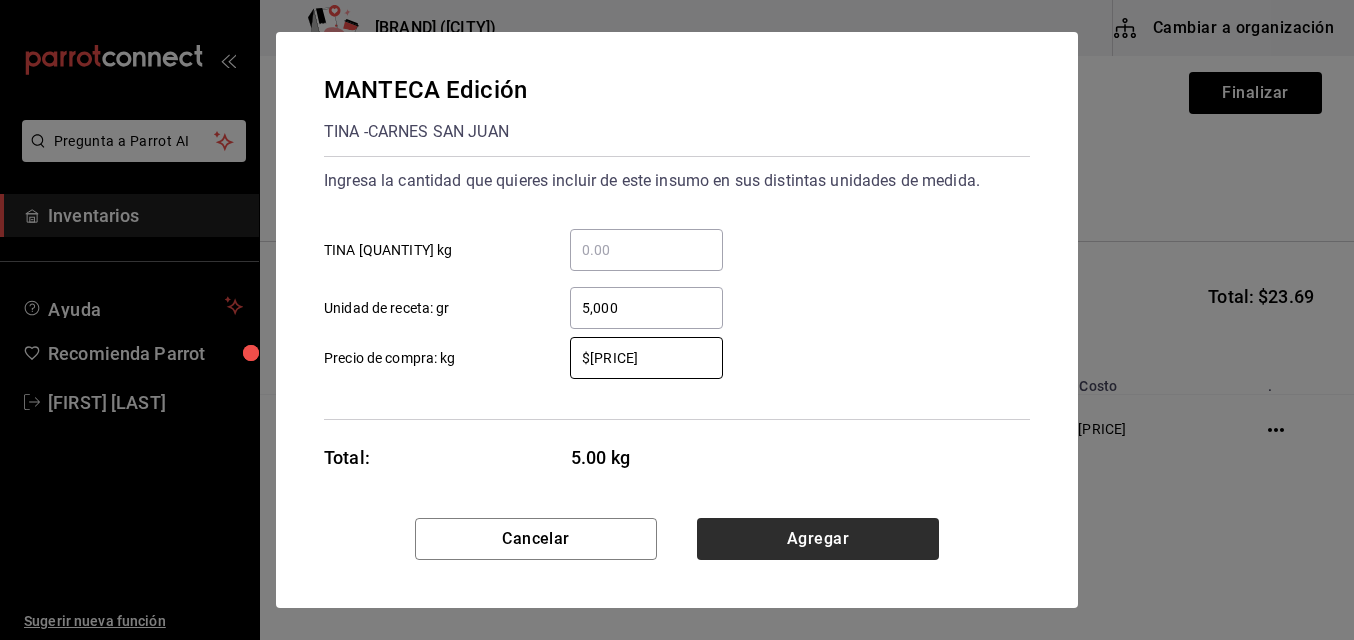 type on "$[PRICE]" 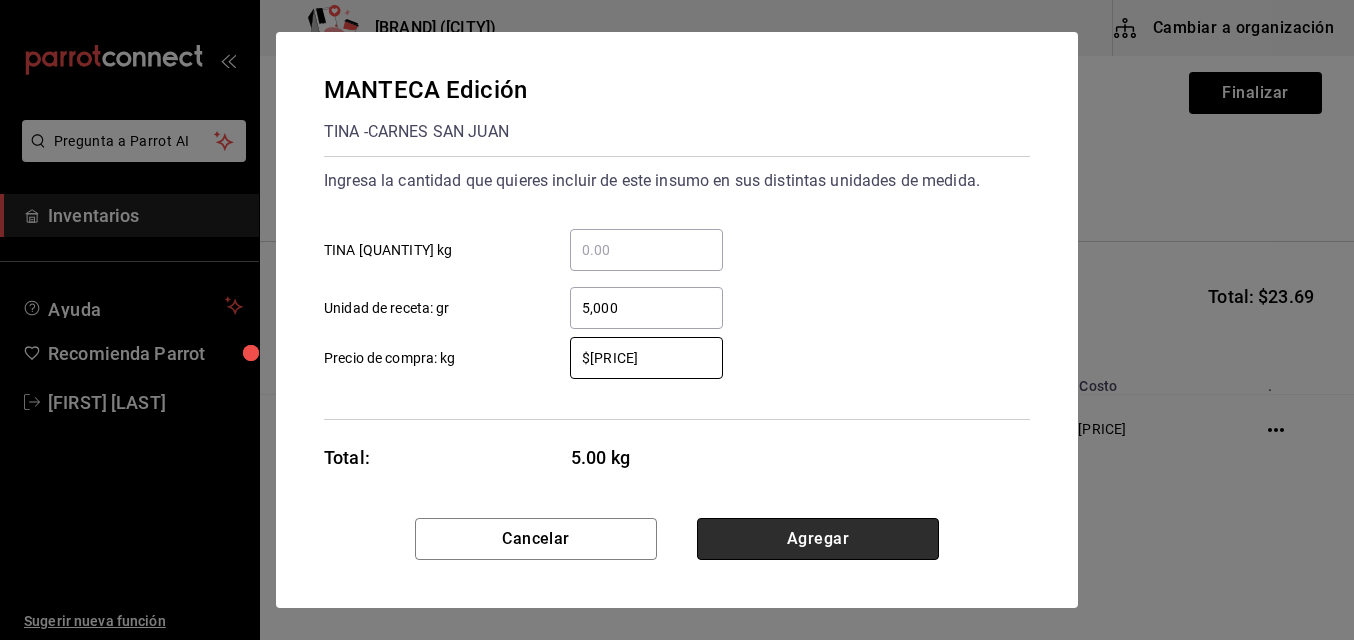 click on "Agregar" at bounding box center (818, 539) 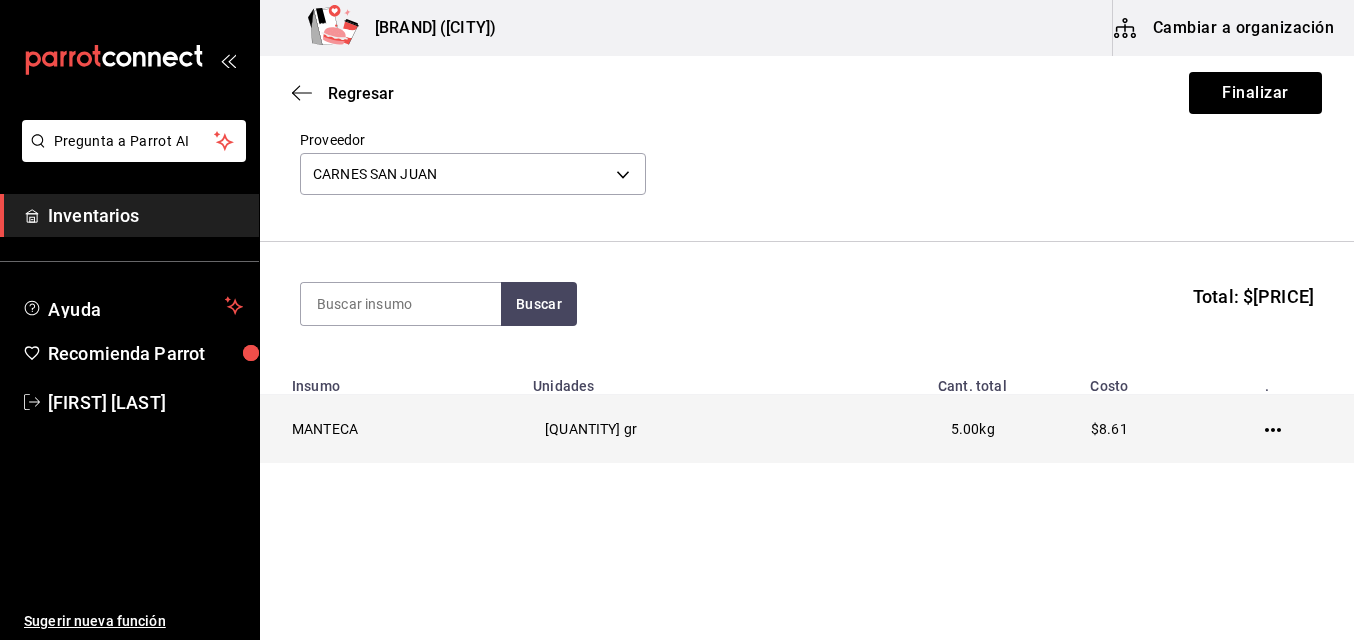 click 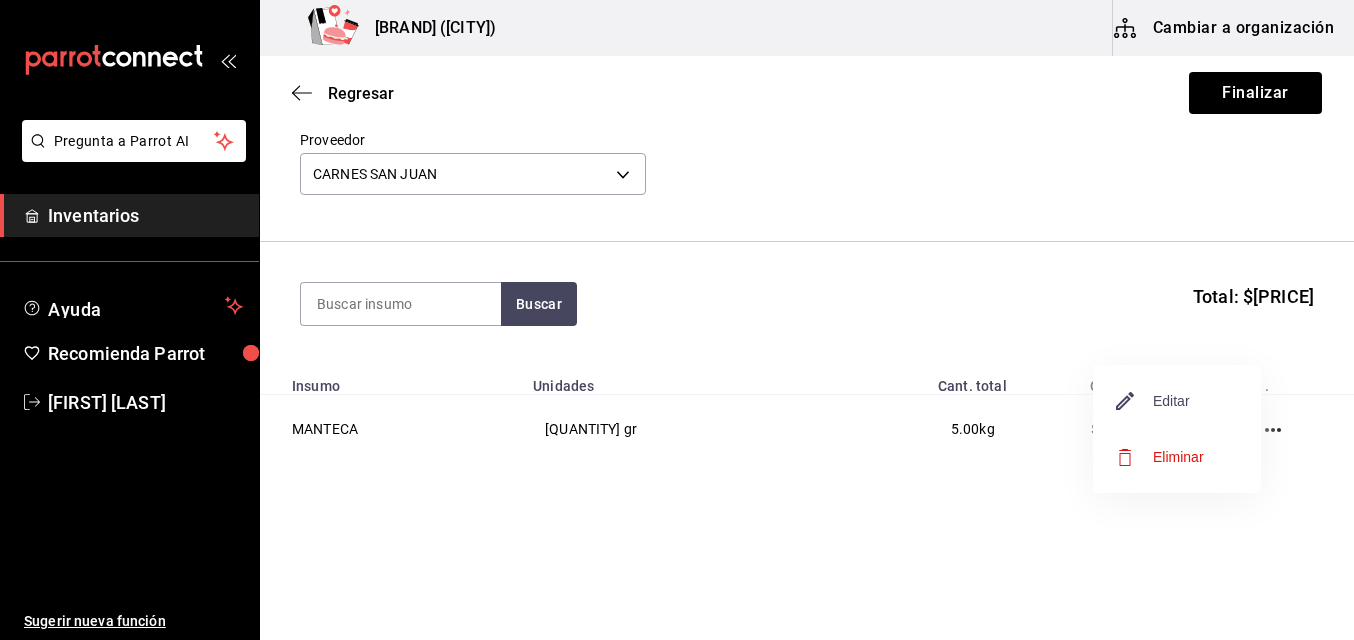 click on "Editar" at bounding box center (1153, 401) 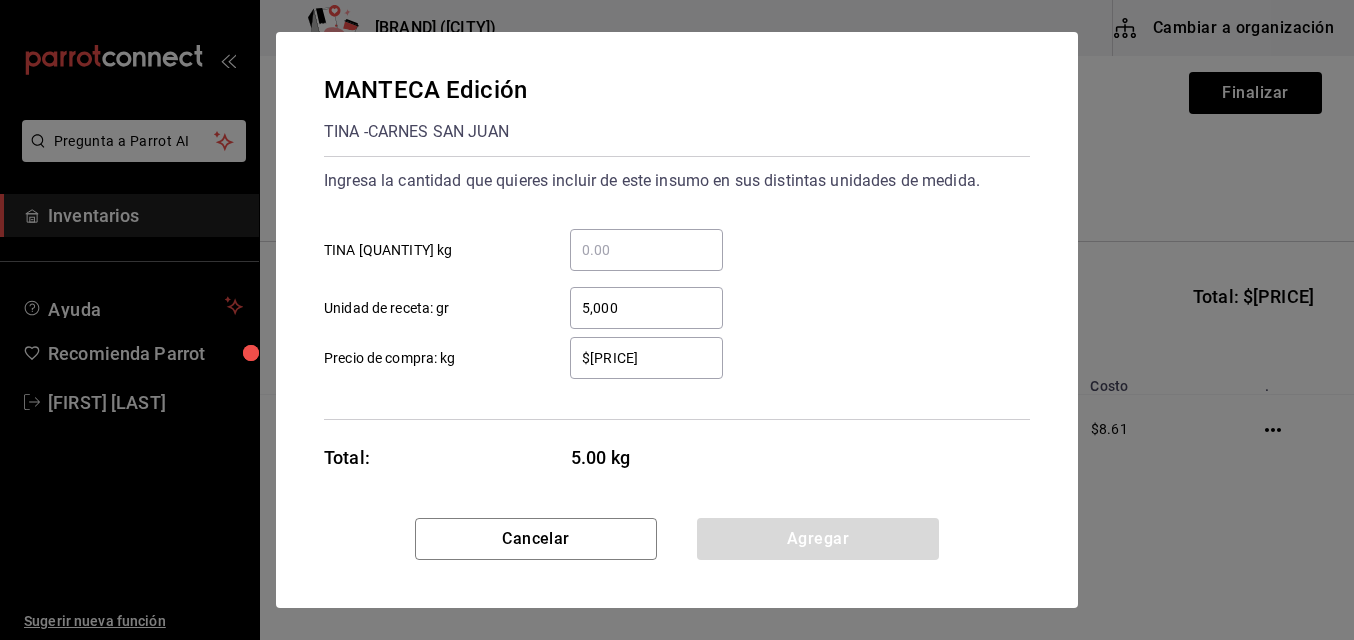 click on "$23.69 ​" at bounding box center (646, 358) 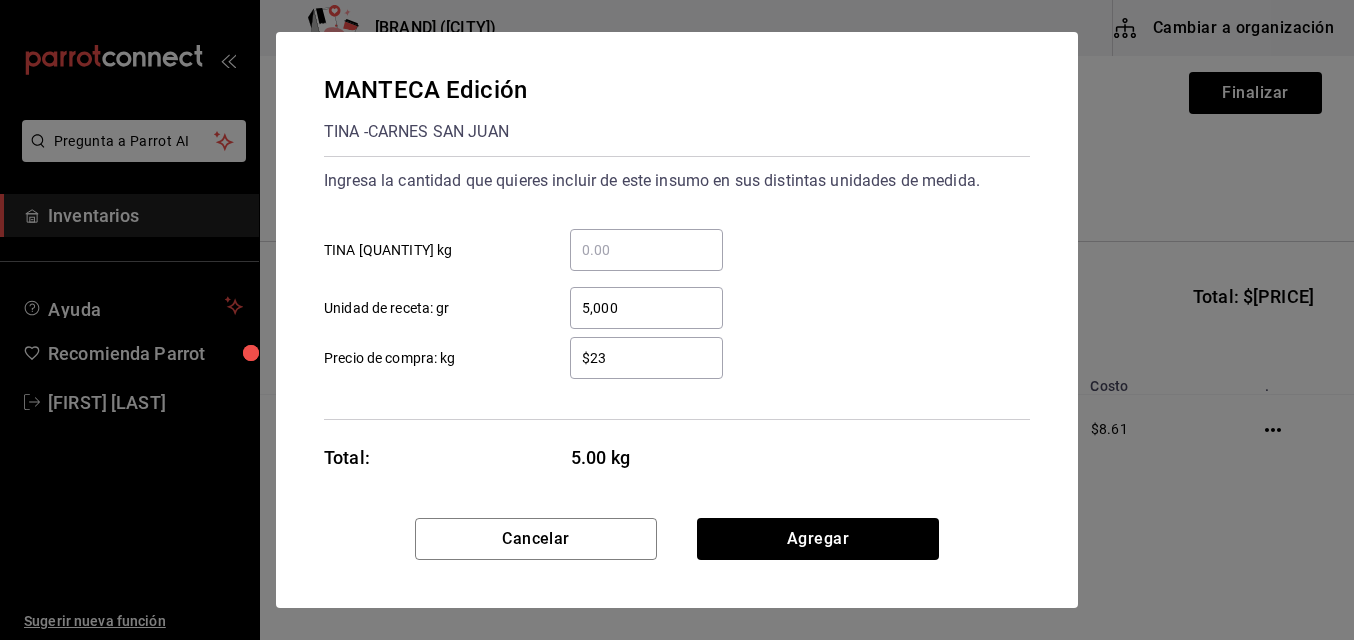 type on "$2" 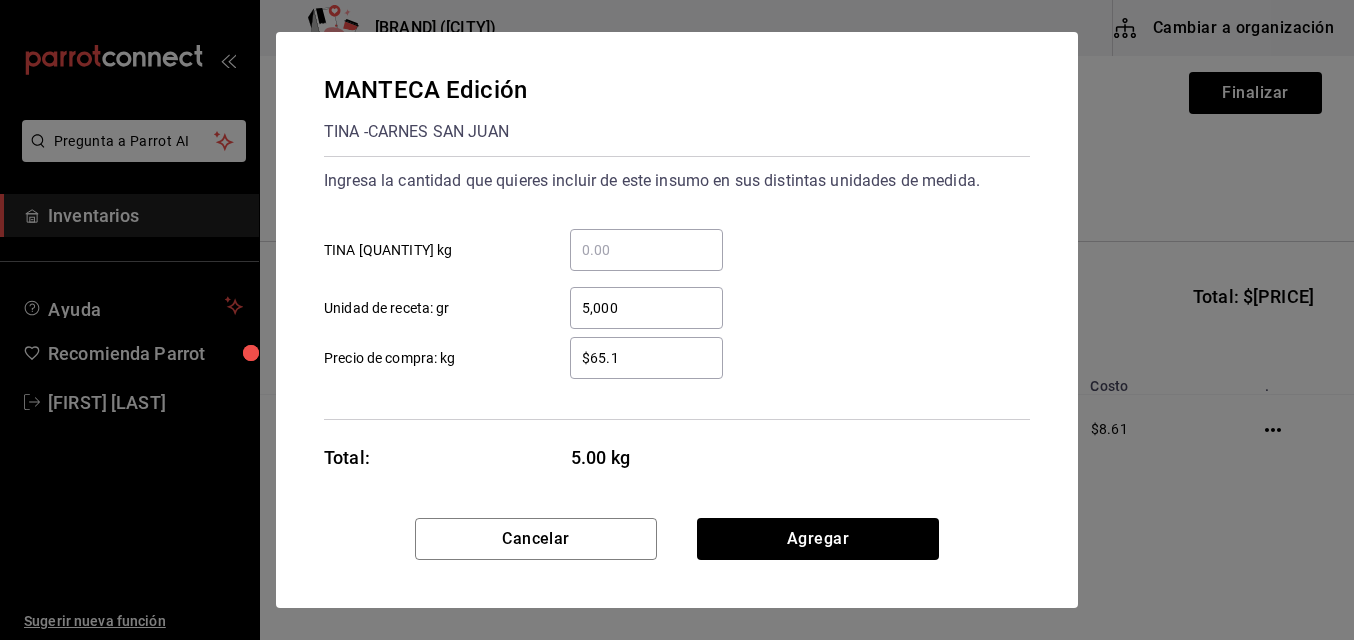 type on "$65.14" 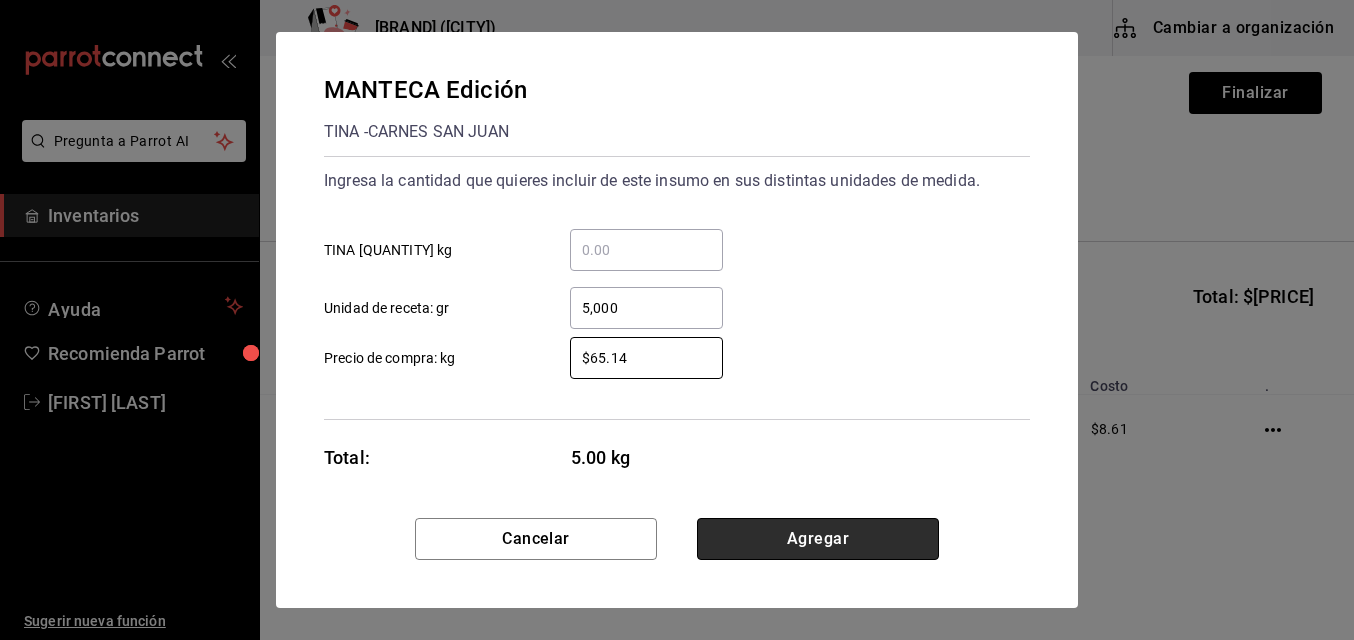 click on "Agregar" at bounding box center (818, 539) 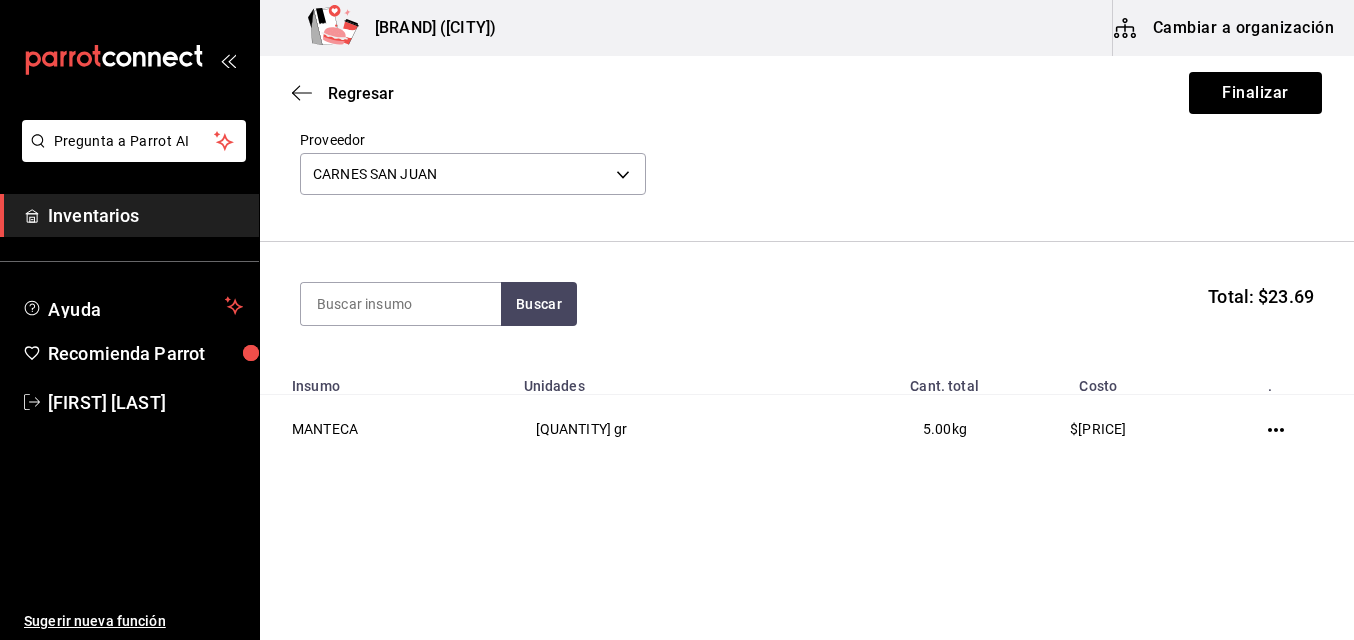 click on "Proveedor CARNES SAN JUAN 3647fb4d-ab29-4418-870f-882b9ef20f07" at bounding box center [807, 166] 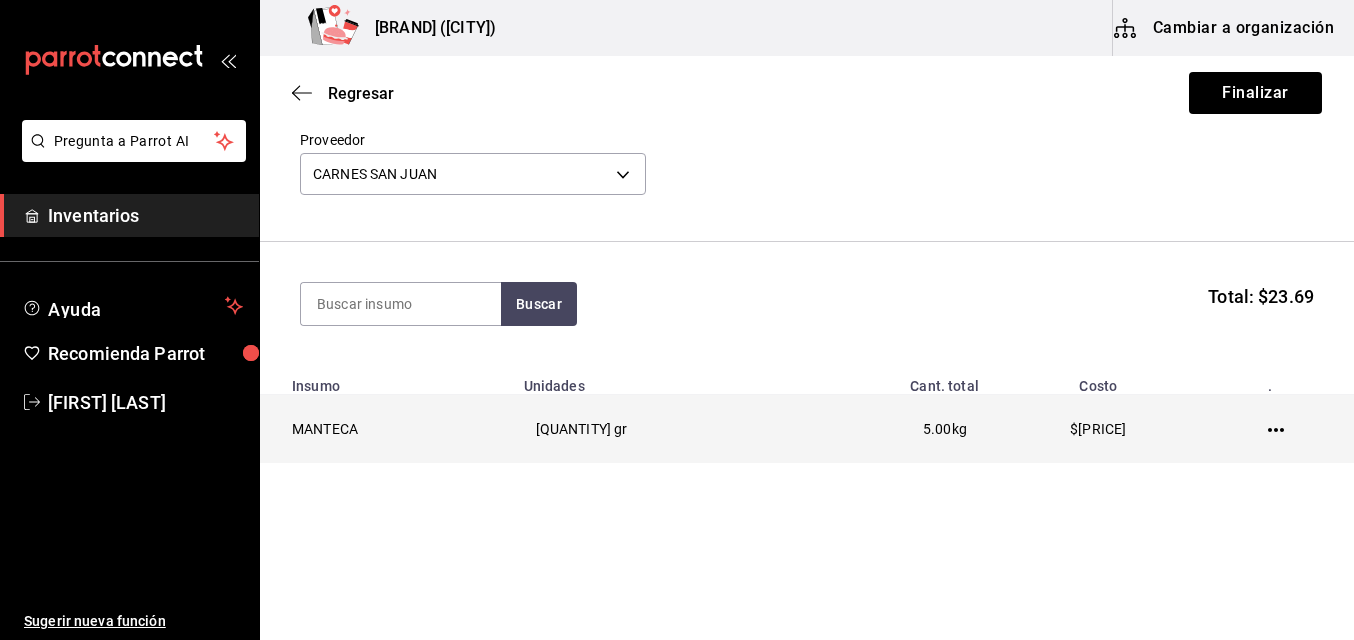 click 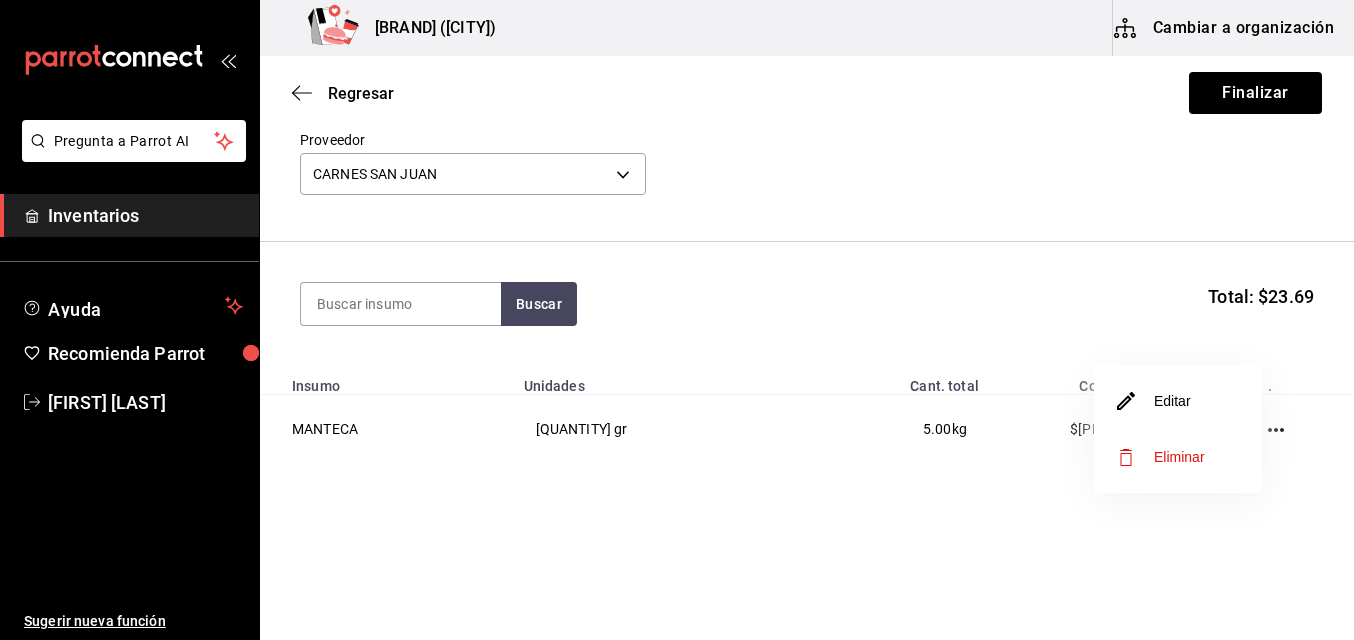 click on "Eliminar" at bounding box center [1179, 457] 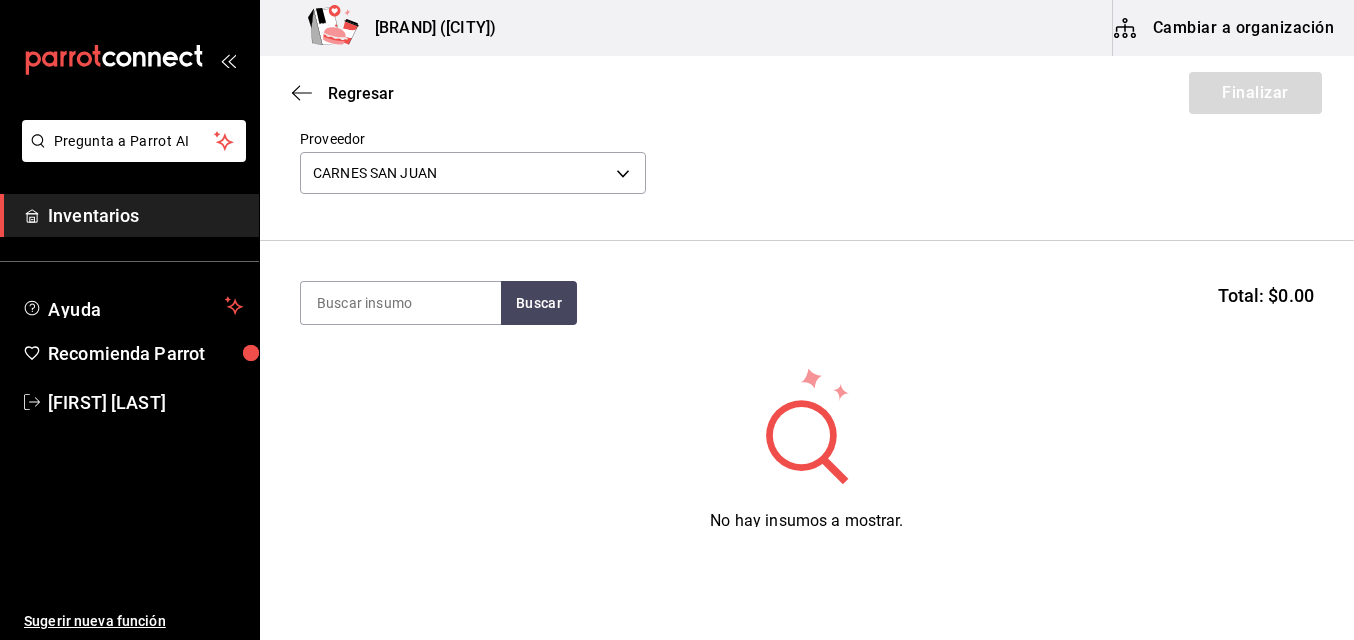 click on "Inventarios" at bounding box center (145, 215) 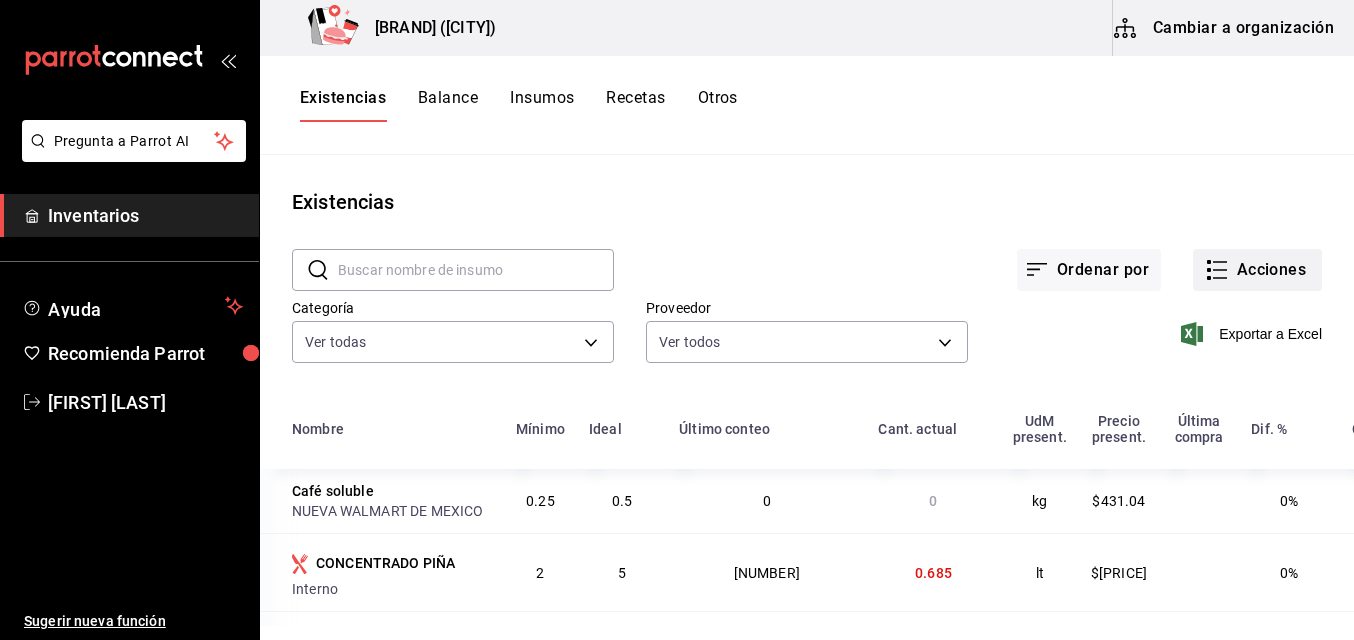 click on "Acciones" at bounding box center [1257, 270] 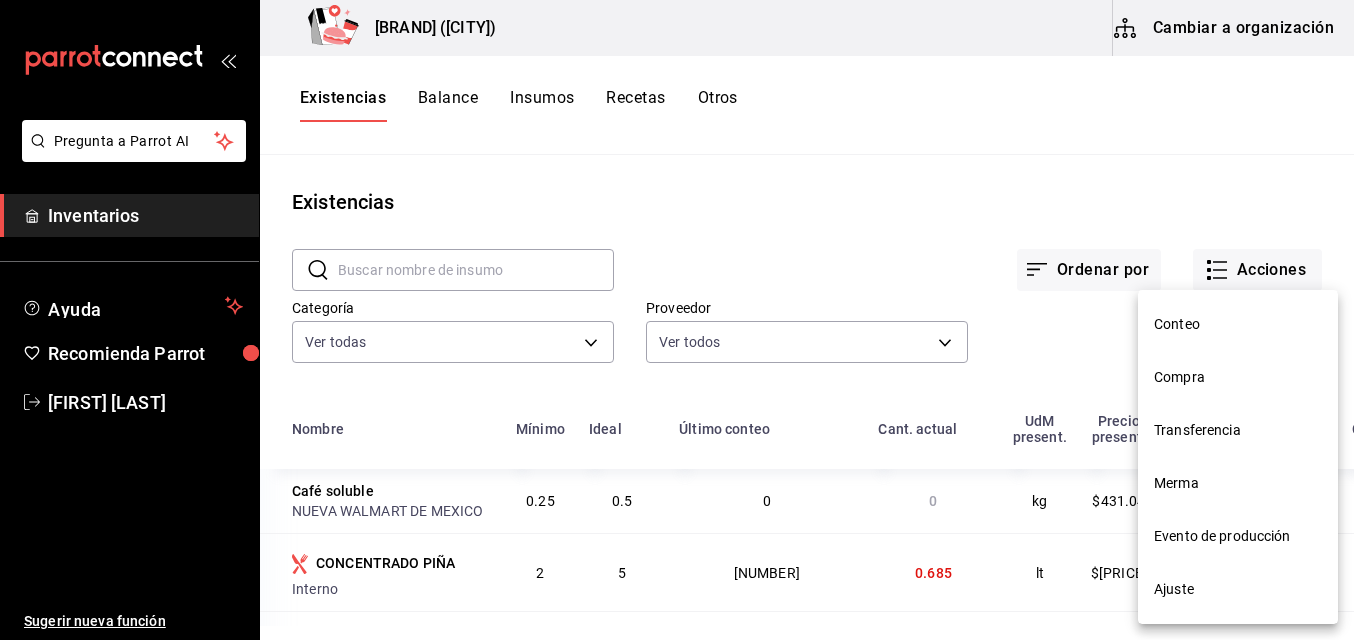click on "Evento de producción" at bounding box center (1238, 536) 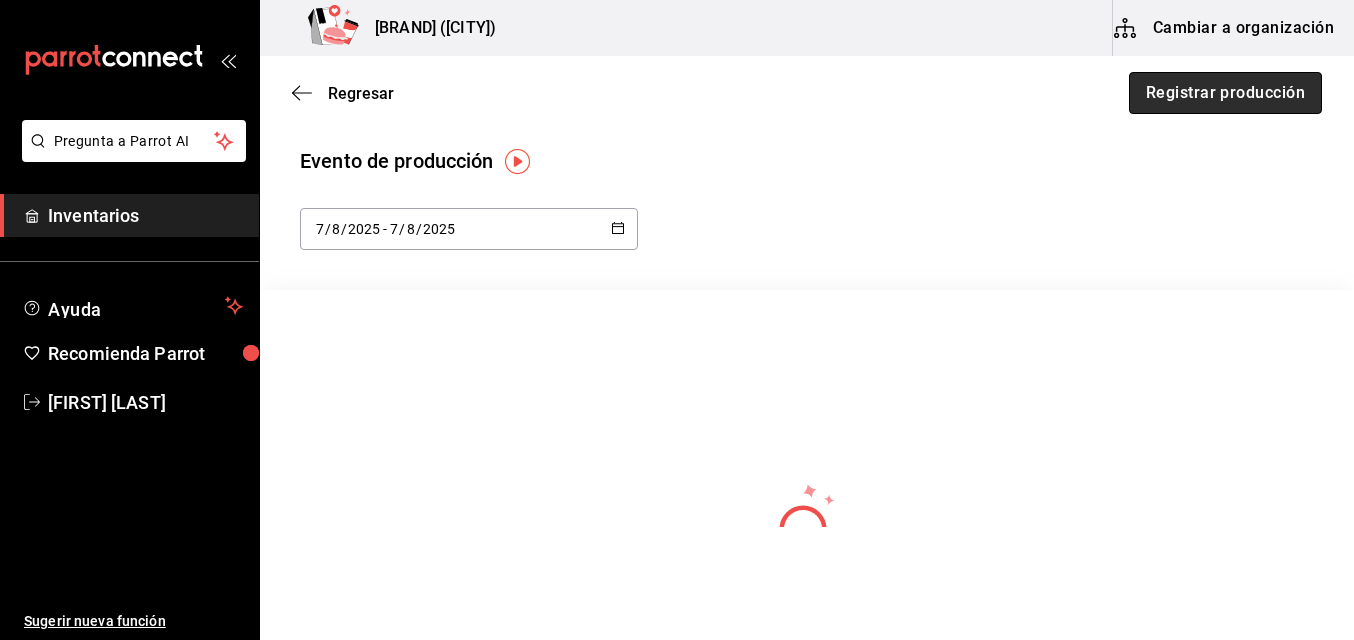 click on "Registrar producción" at bounding box center [1225, 93] 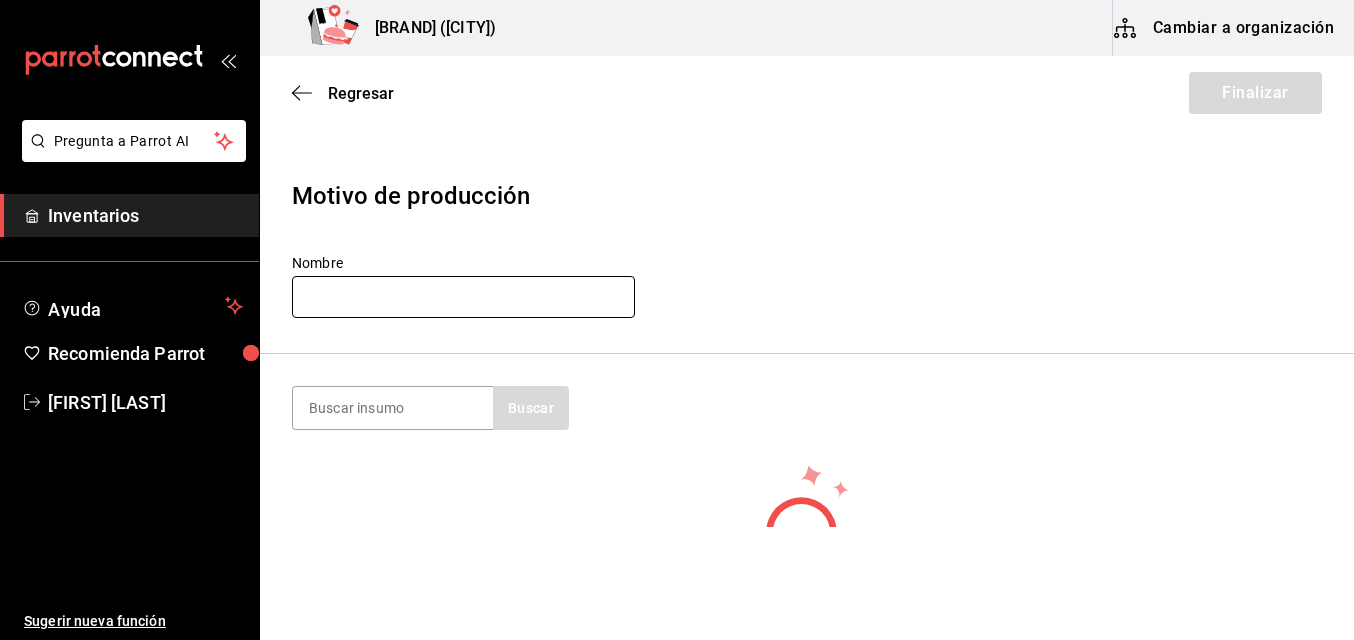 click at bounding box center [463, 297] 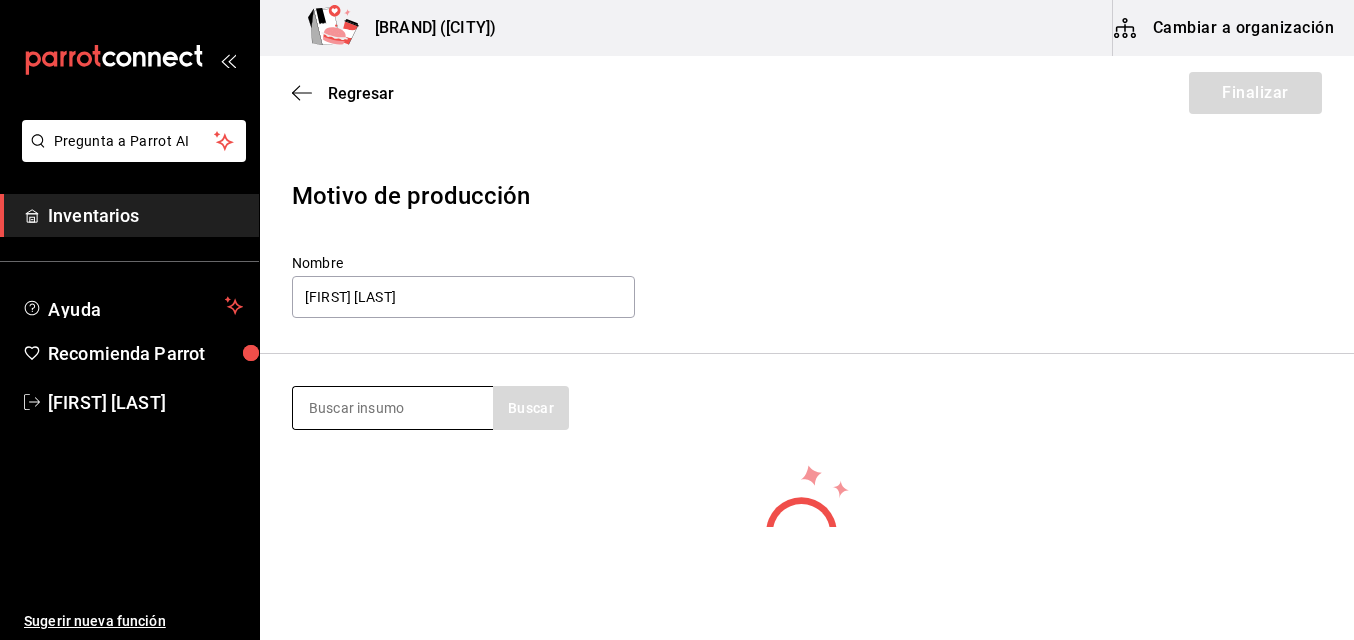 click at bounding box center [393, 408] 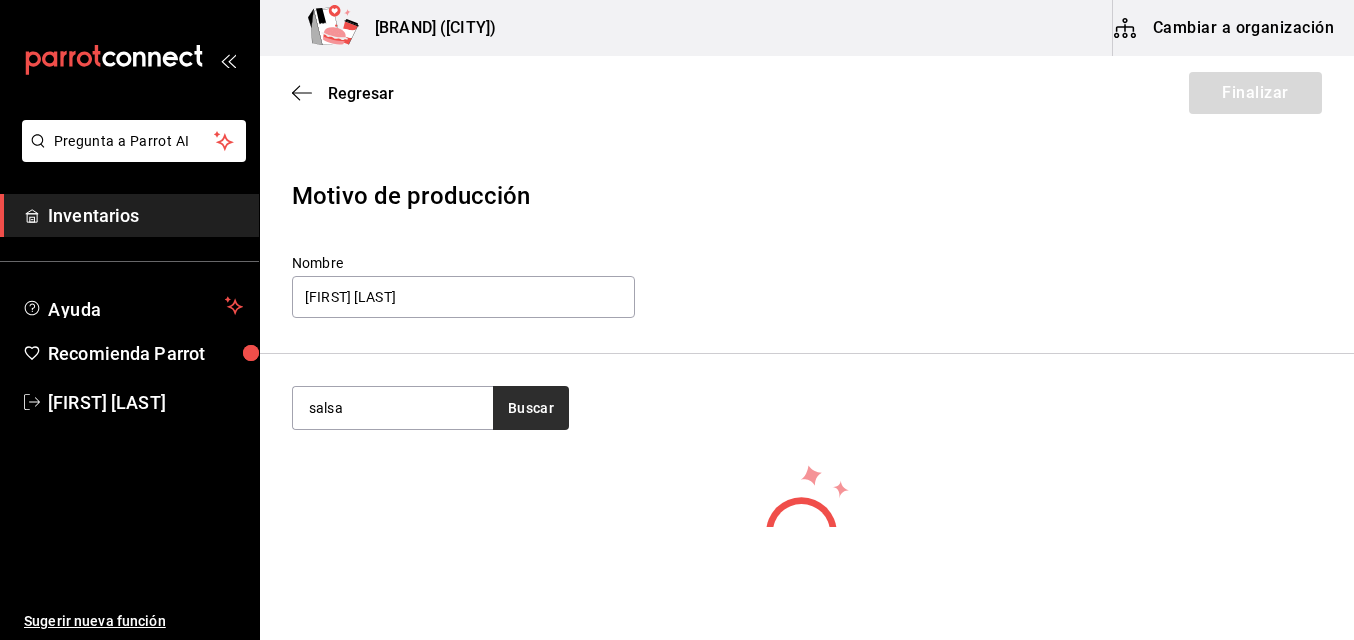 type on "salsa" 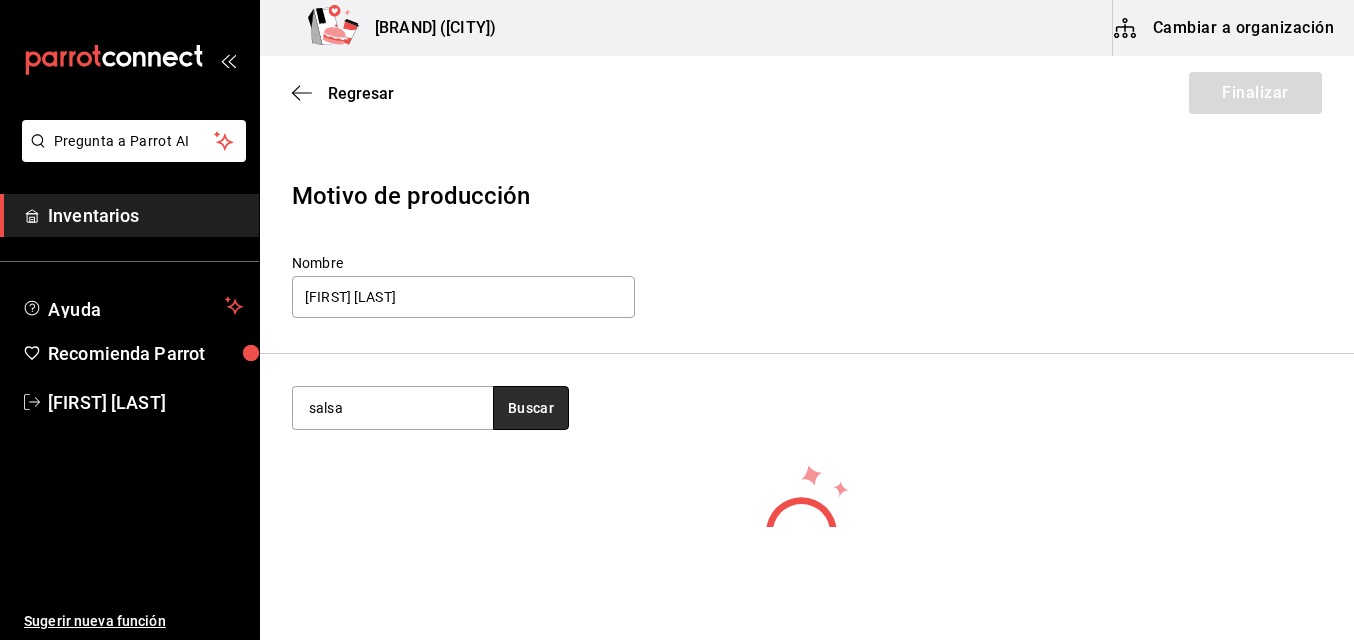click on "Buscar" at bounding box center [531, 408] 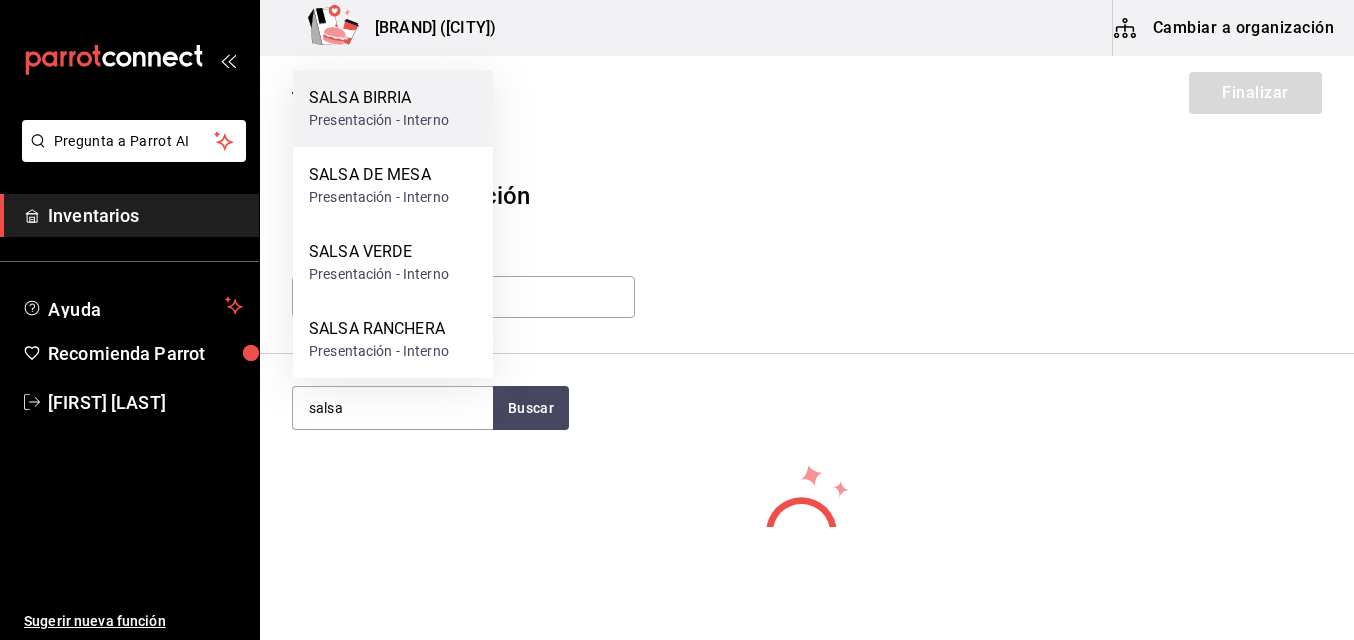 click on "SALSA BIRRIA" at bounding box center (379, 98) 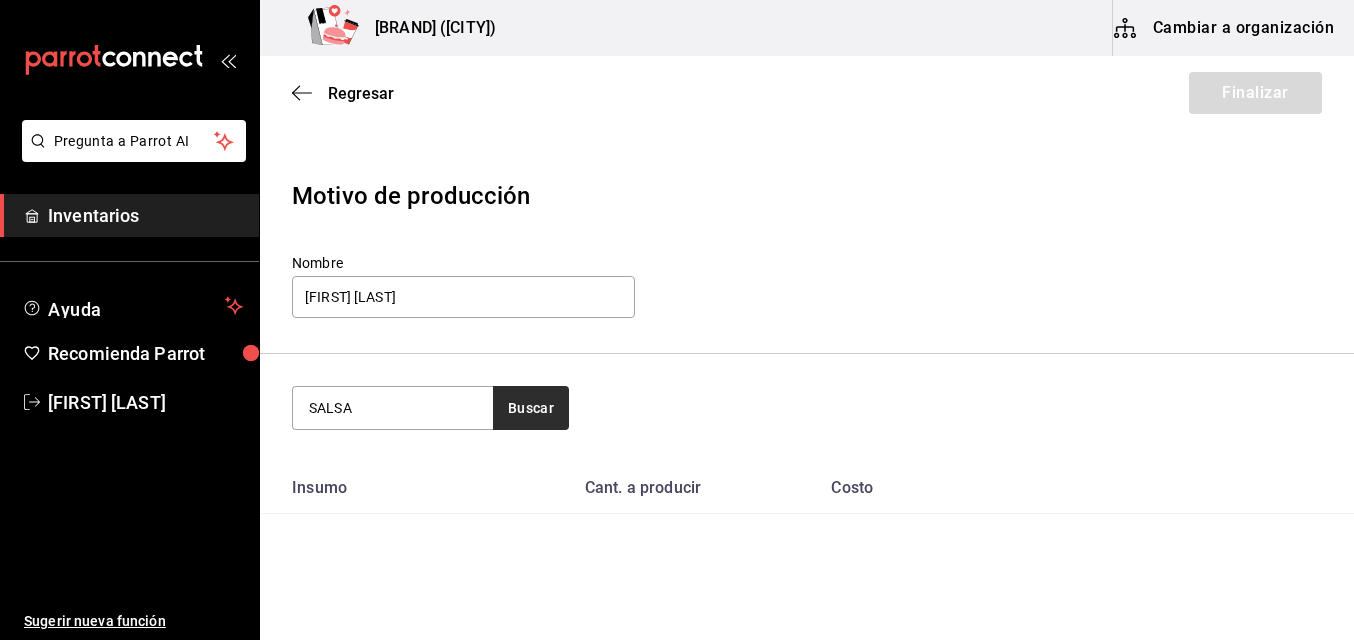 type on "SALSA" 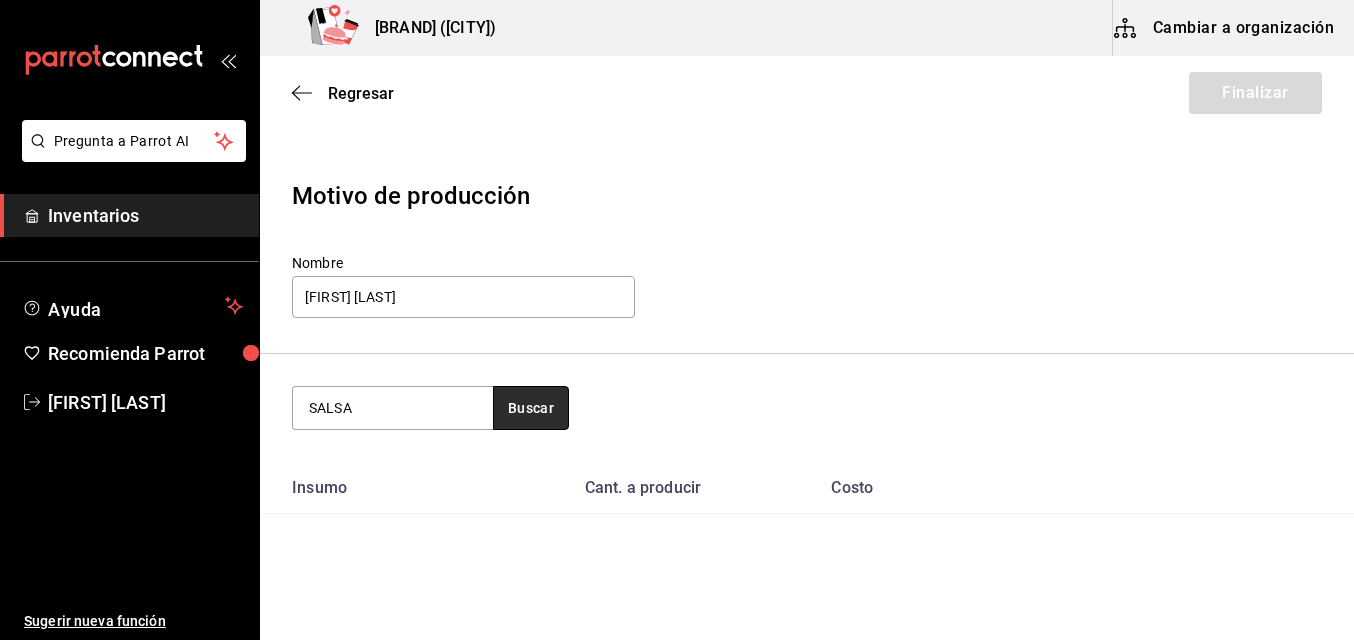 click on "Buscar" at bounding box center [531, 408] 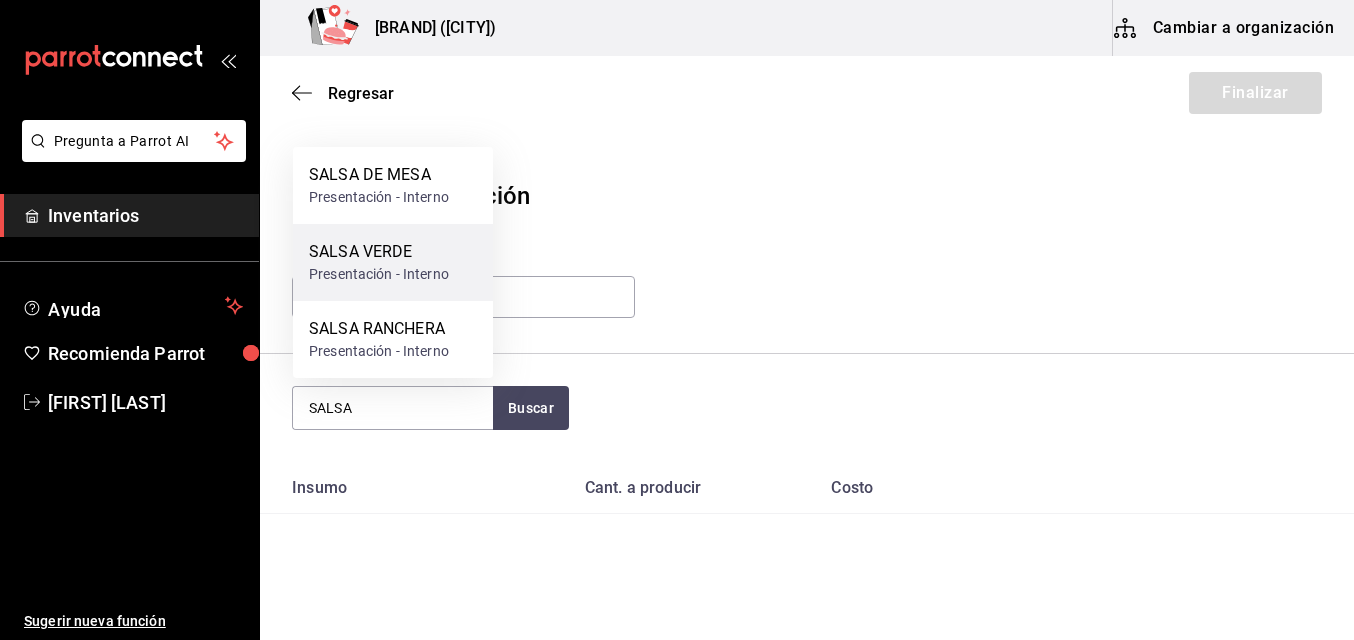 click on "SALSA VERDE" at bounding box center (379, 252) 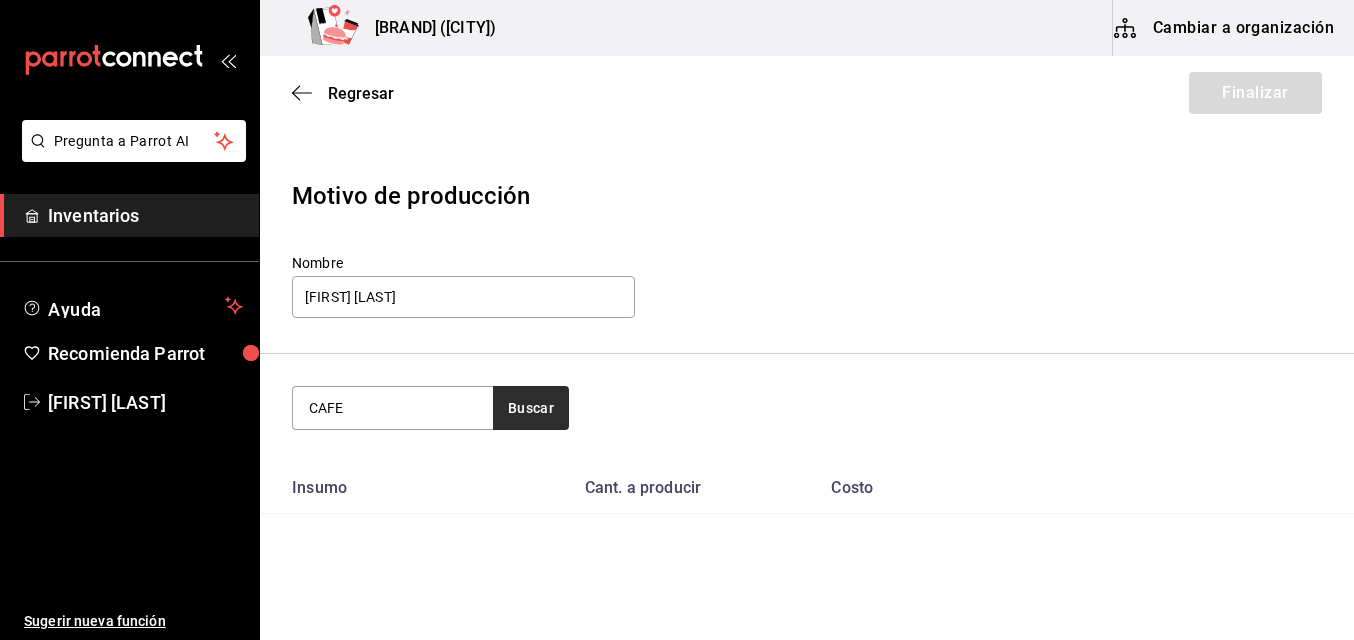 type on "CAFE" 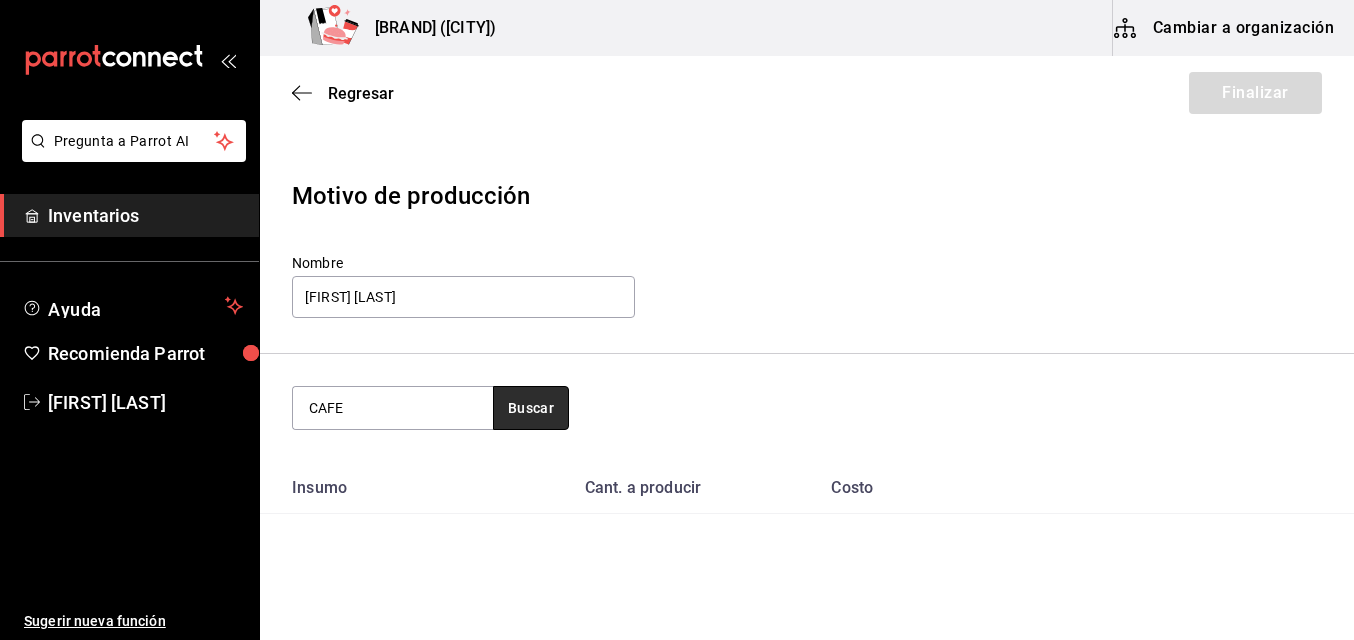 click on "Buscar" at bounding box center (531, 408) 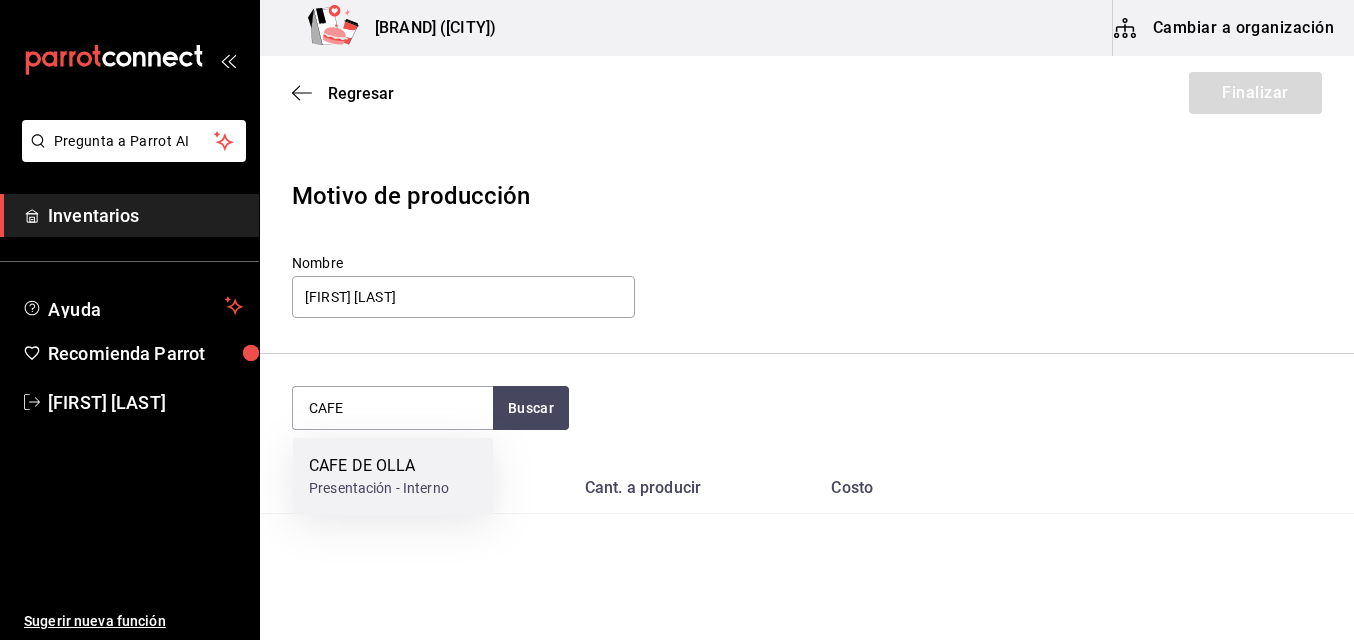 click on "CAFE DE OLLA" at bounding box center [379, 466] 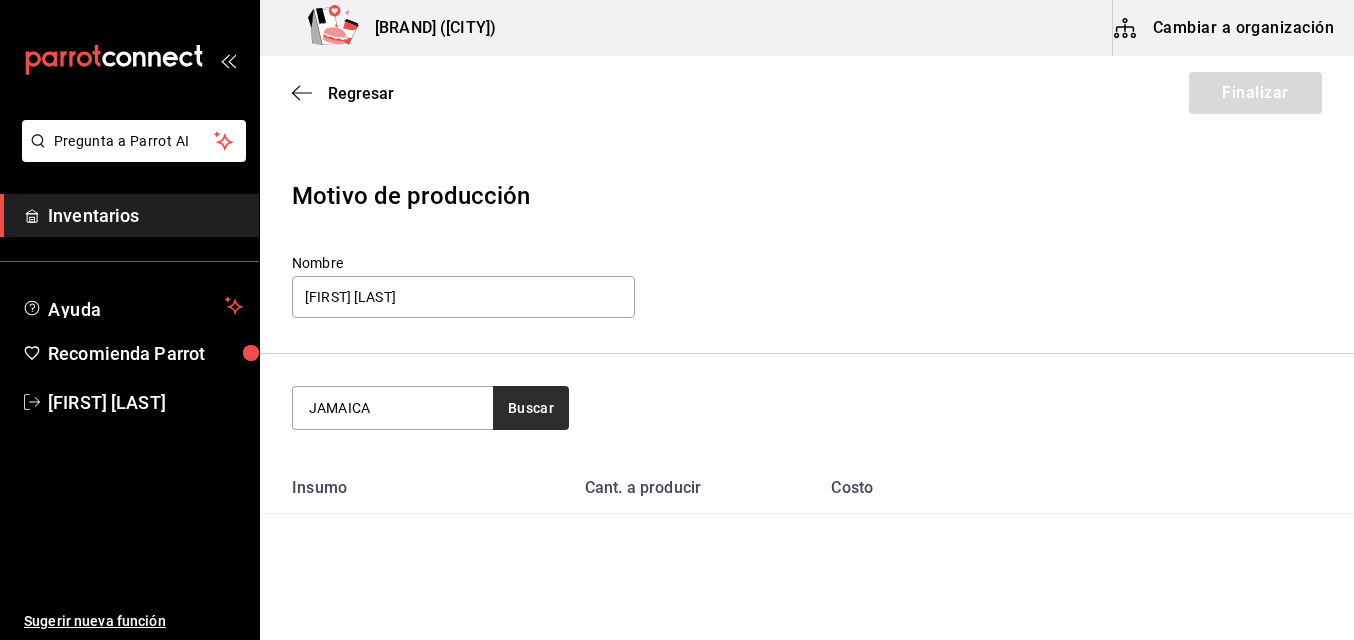 type on "JAMAICA" 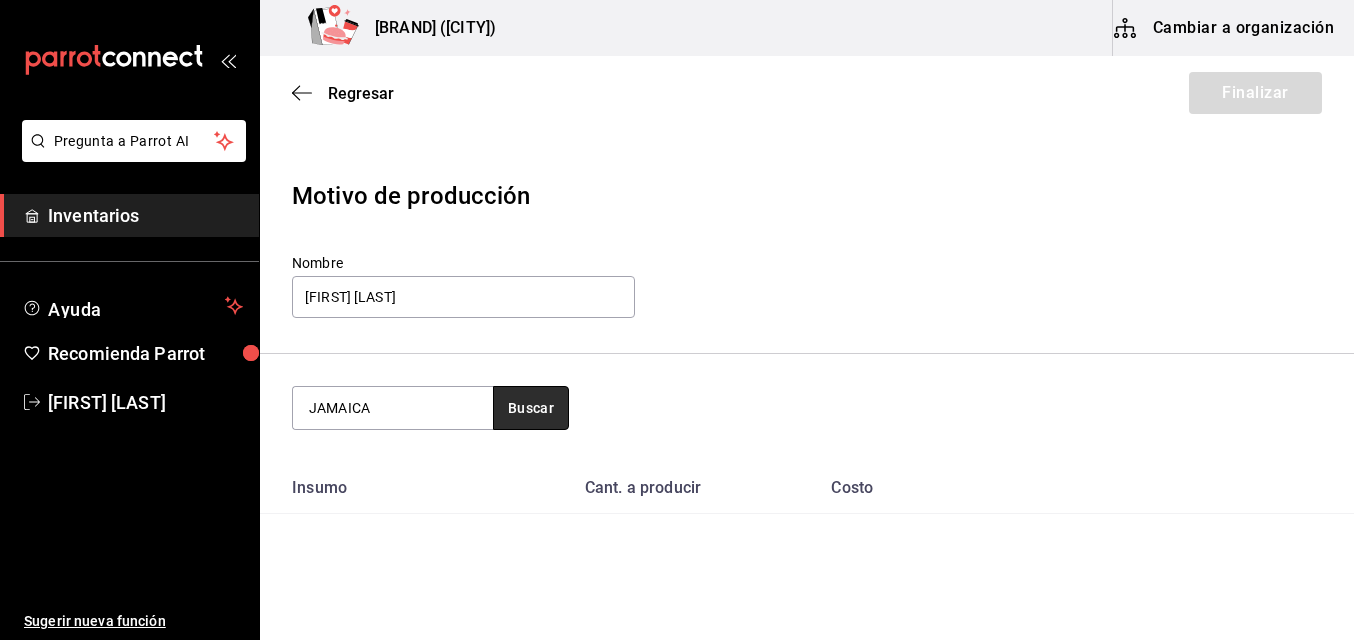 click on "Buscar" at bounding box center [531, 408] 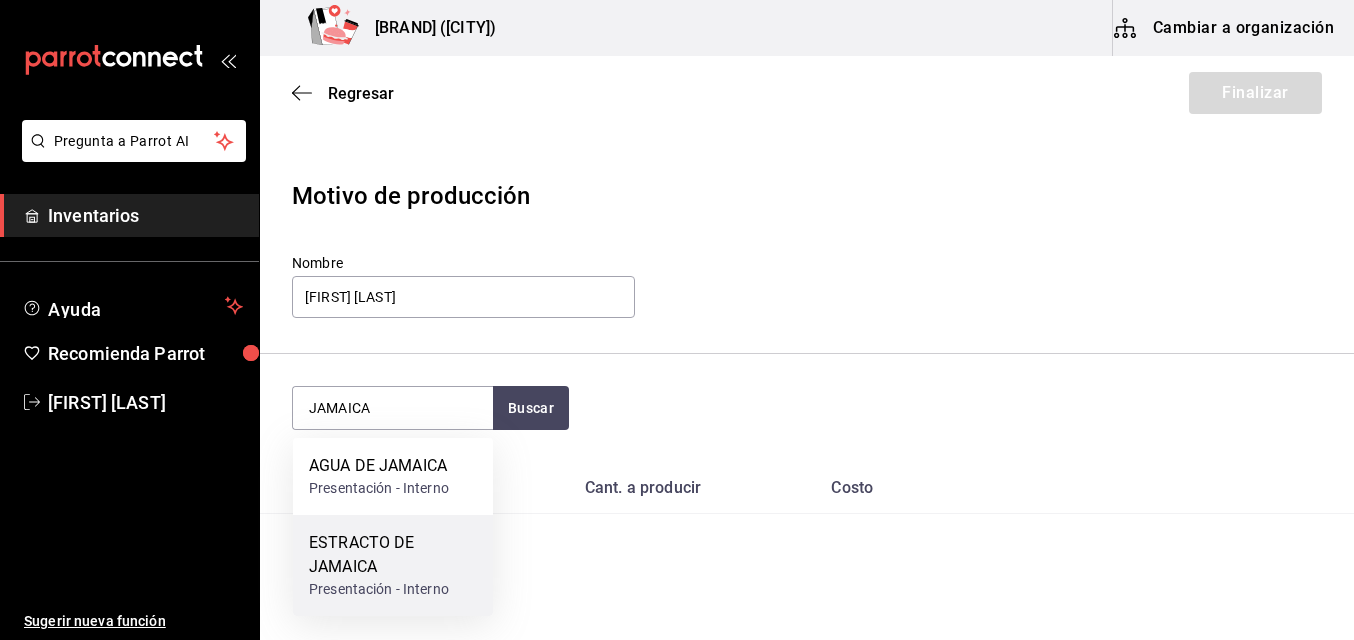 click on "ESTRACTO DE JAMAICA" at bounding box center [393, 555] 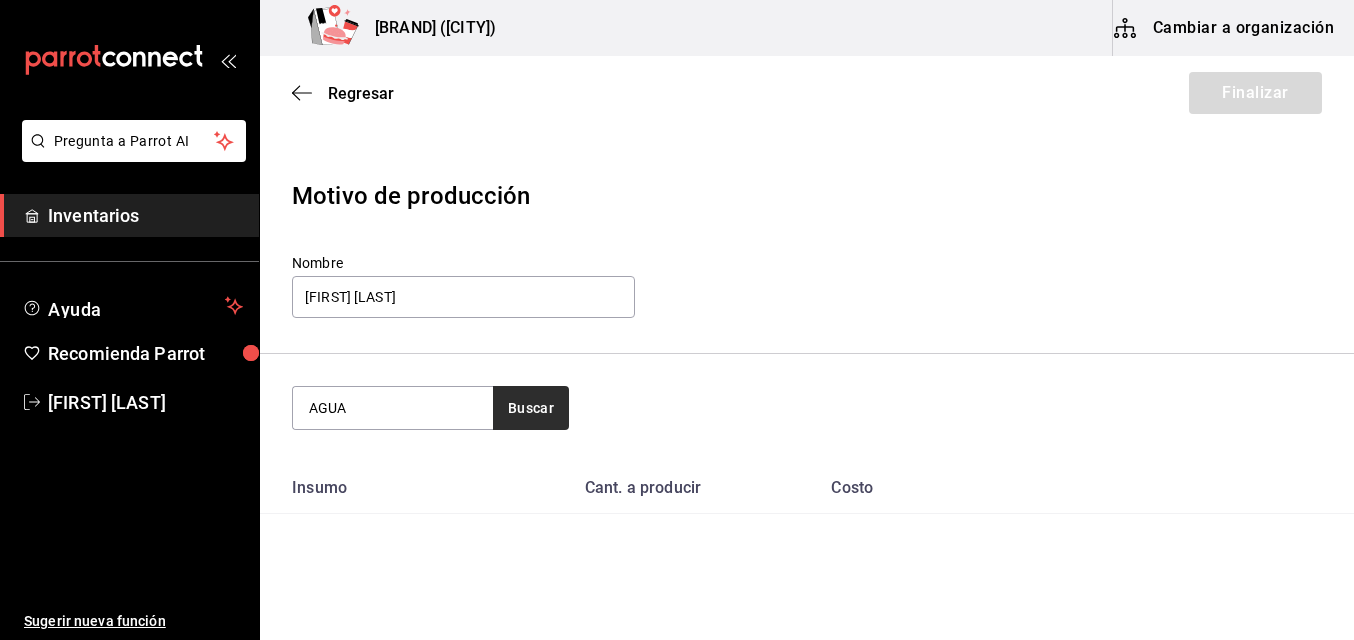 type on "AGUA" 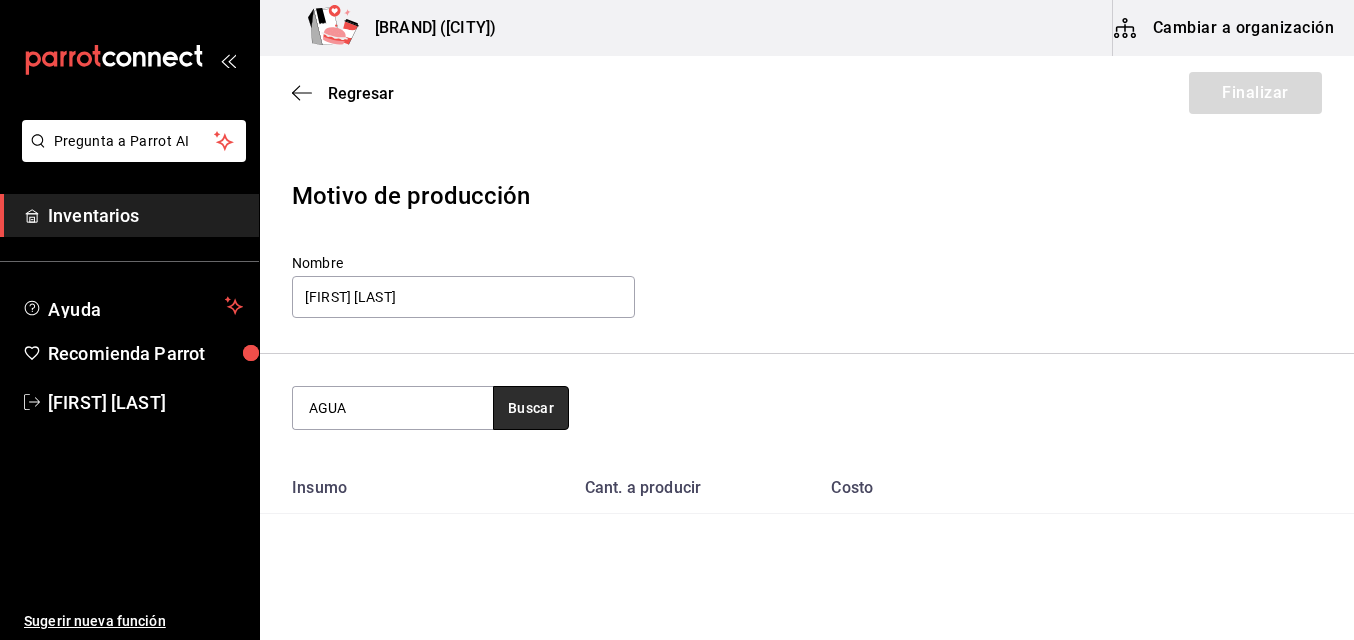 click on "Buscar" at bounding box center (531, 408) 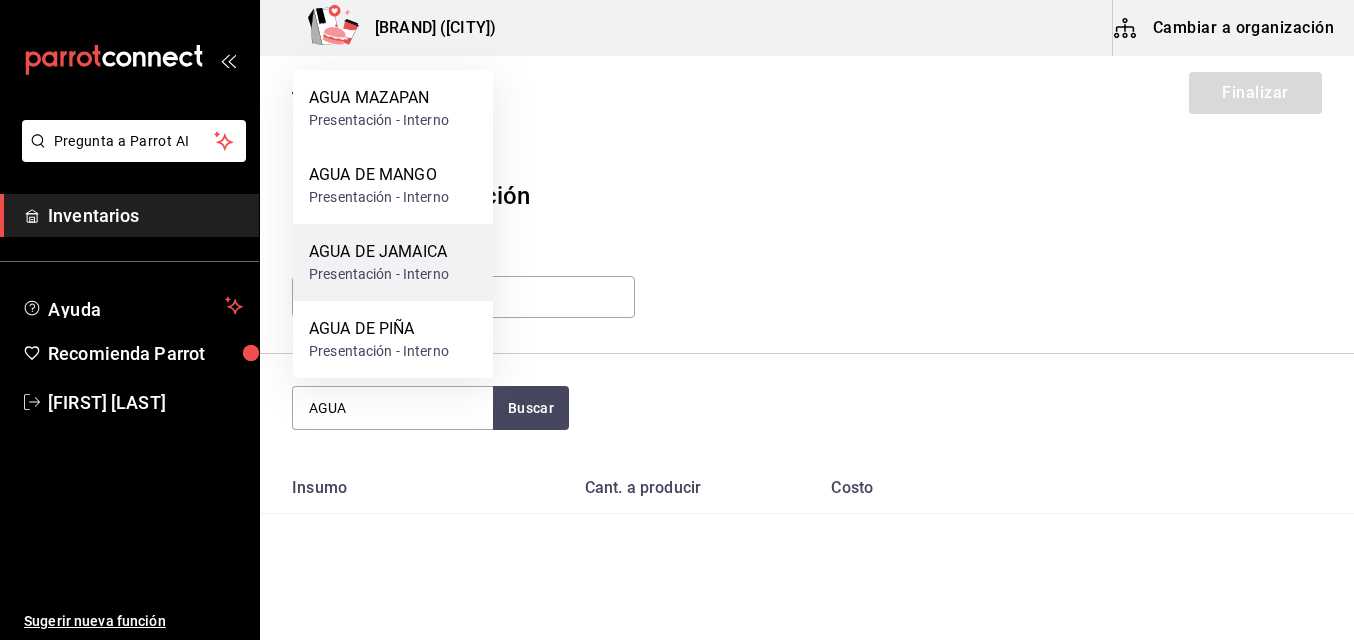 click on "Presentación - Interno" at bounding box center [379, 274] 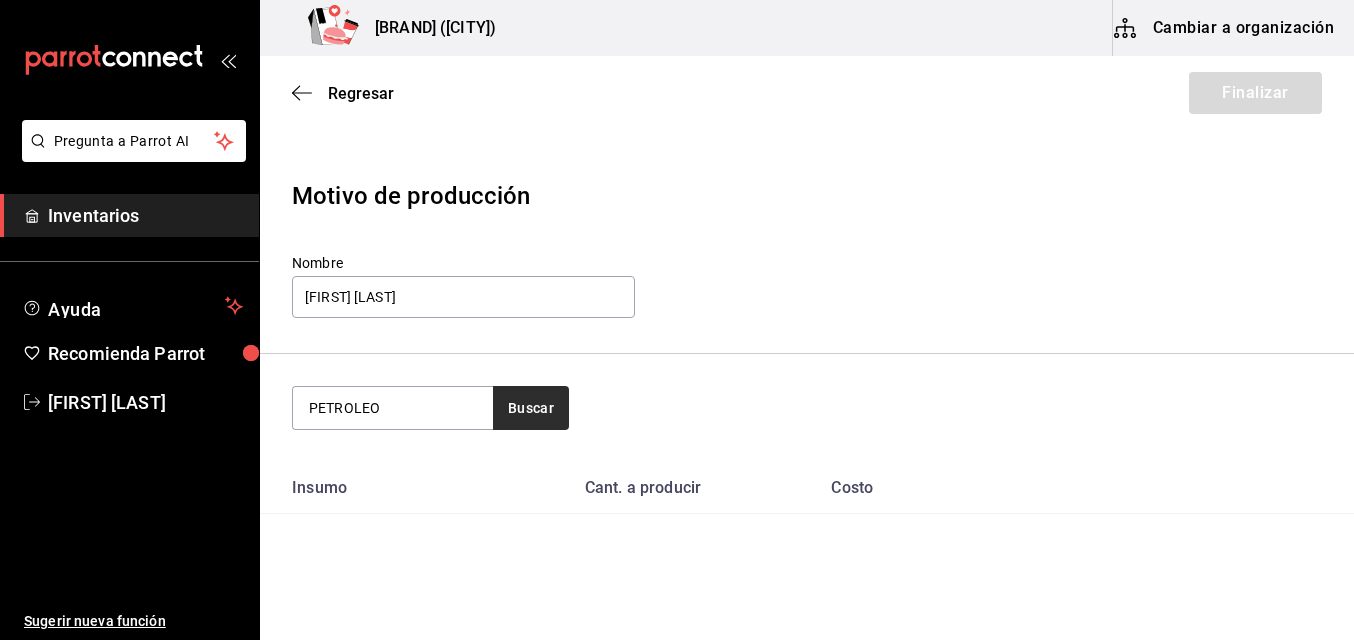 type on "PETROLEO" 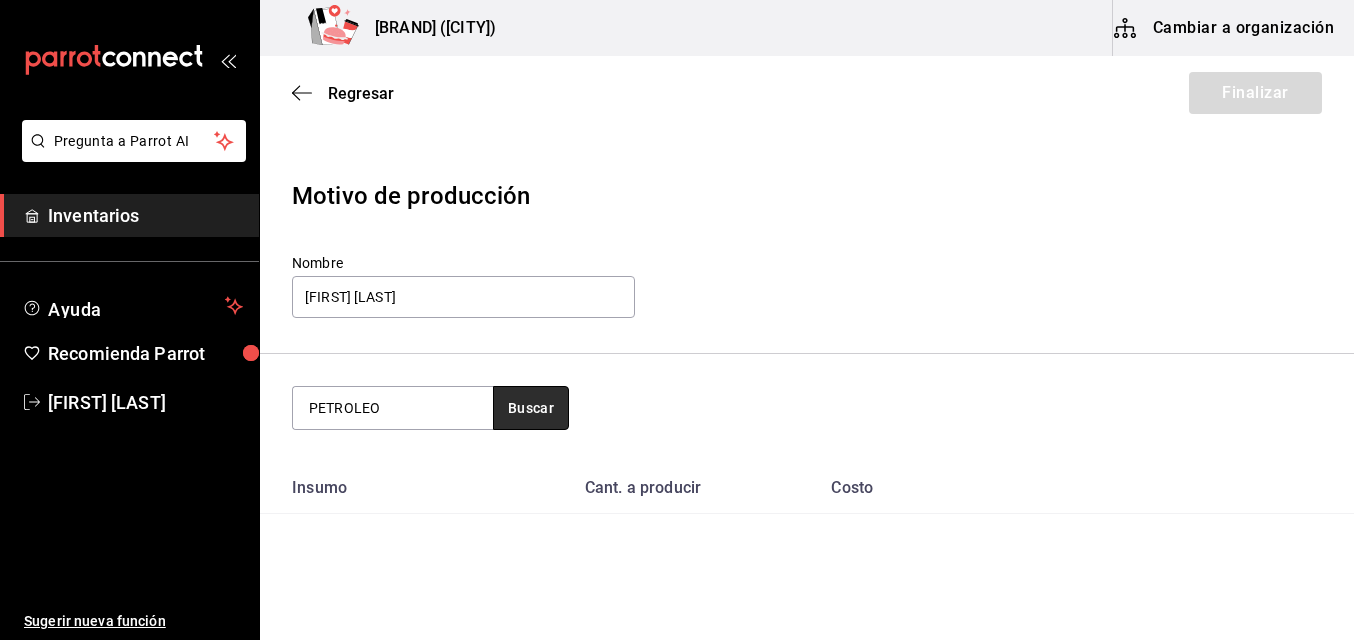 click on "Buscar" at bounding box center (531, 408) 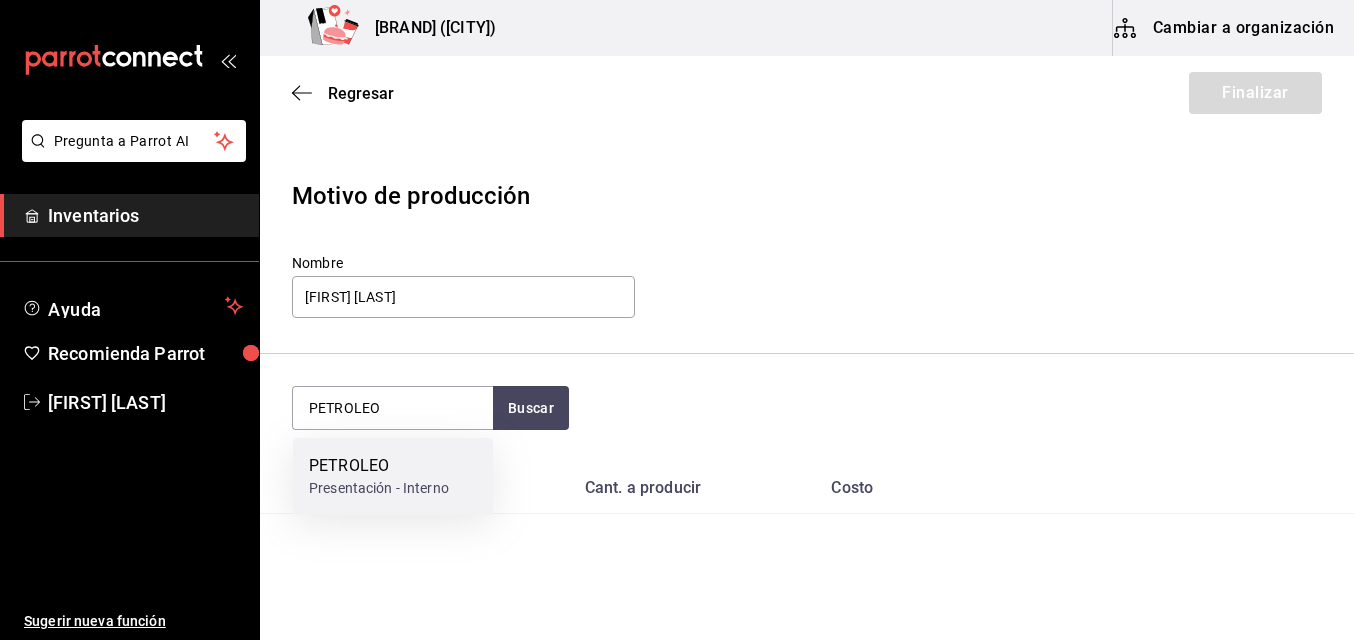 click on "Presentación - Interno" at bounding box center (379, 488) 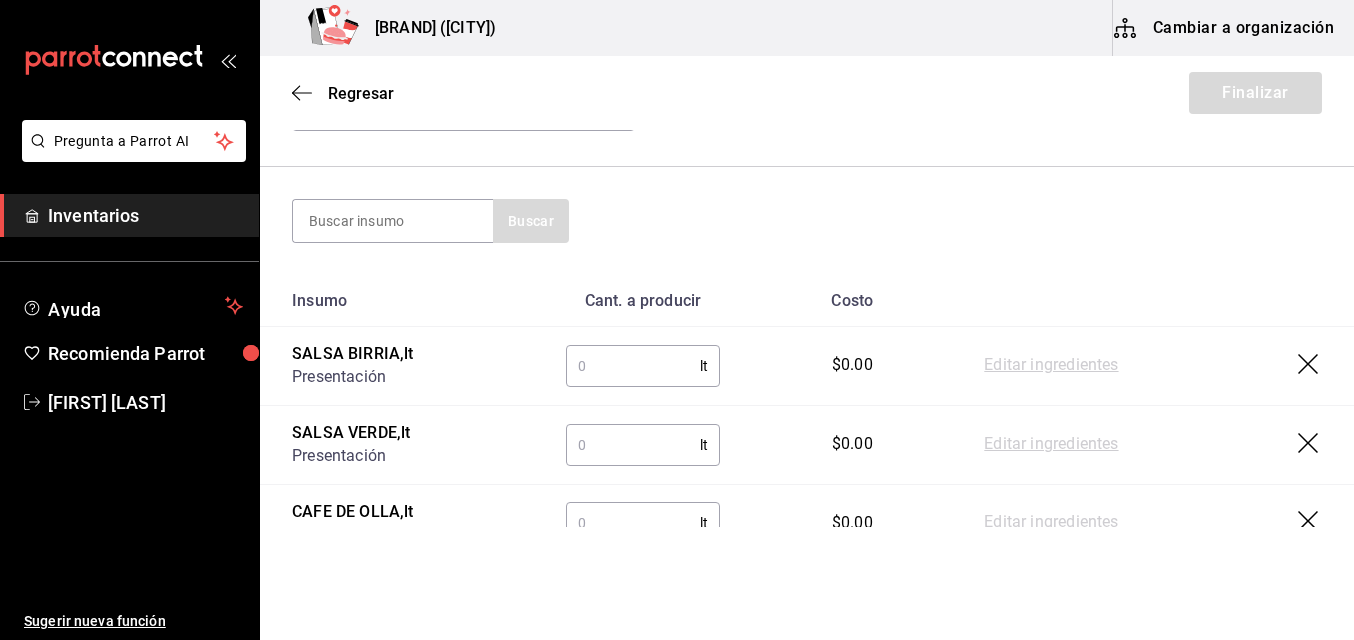 scroll, scrollTop: 200, scrollLeft: 0, axis: vertical 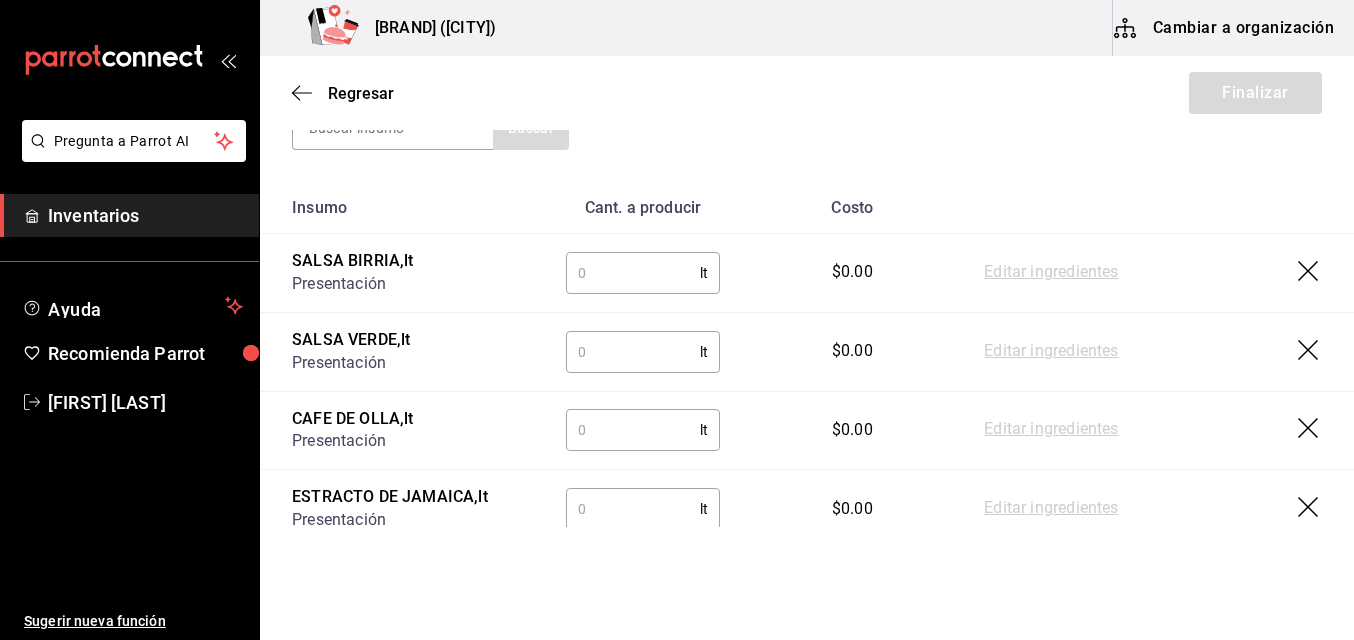 click at bounding box center [633, 273] 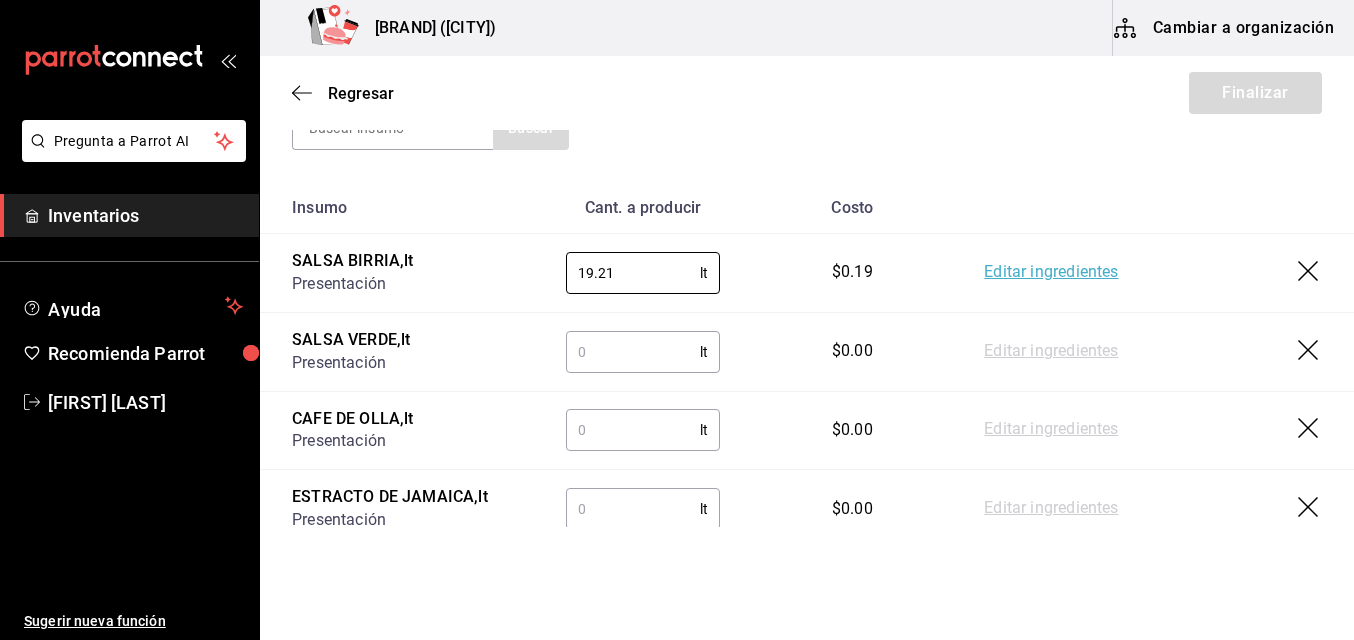 type on "19.21" 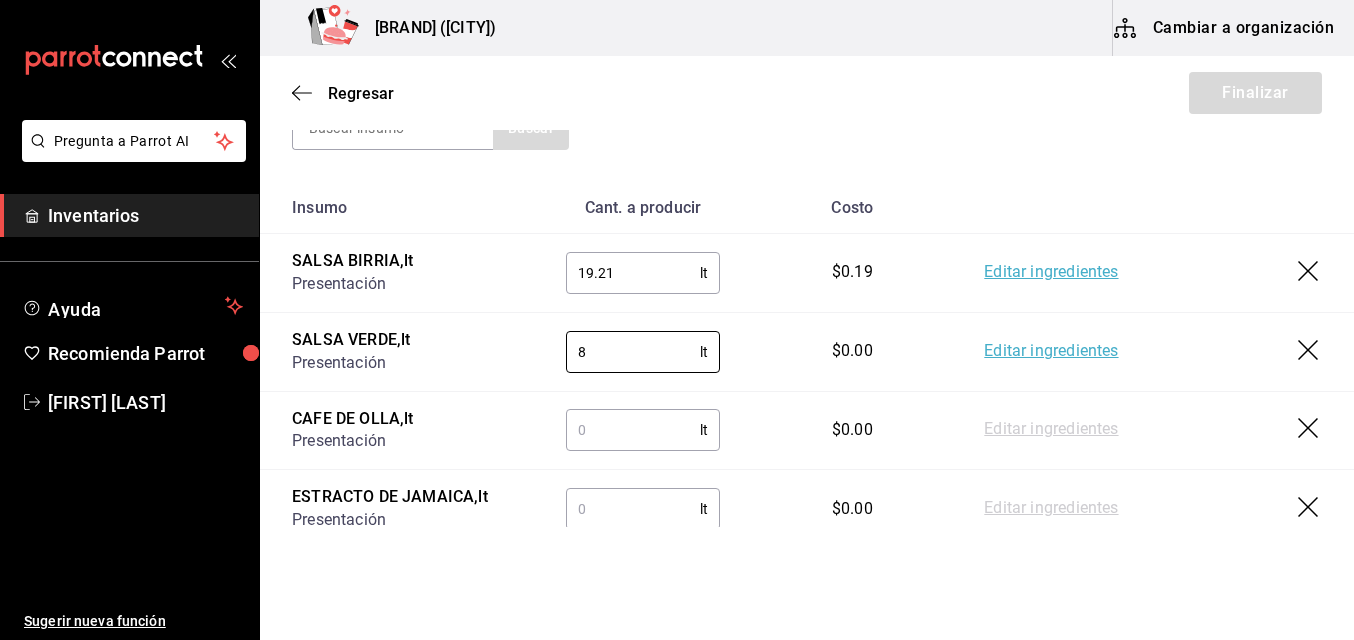 type on "8" 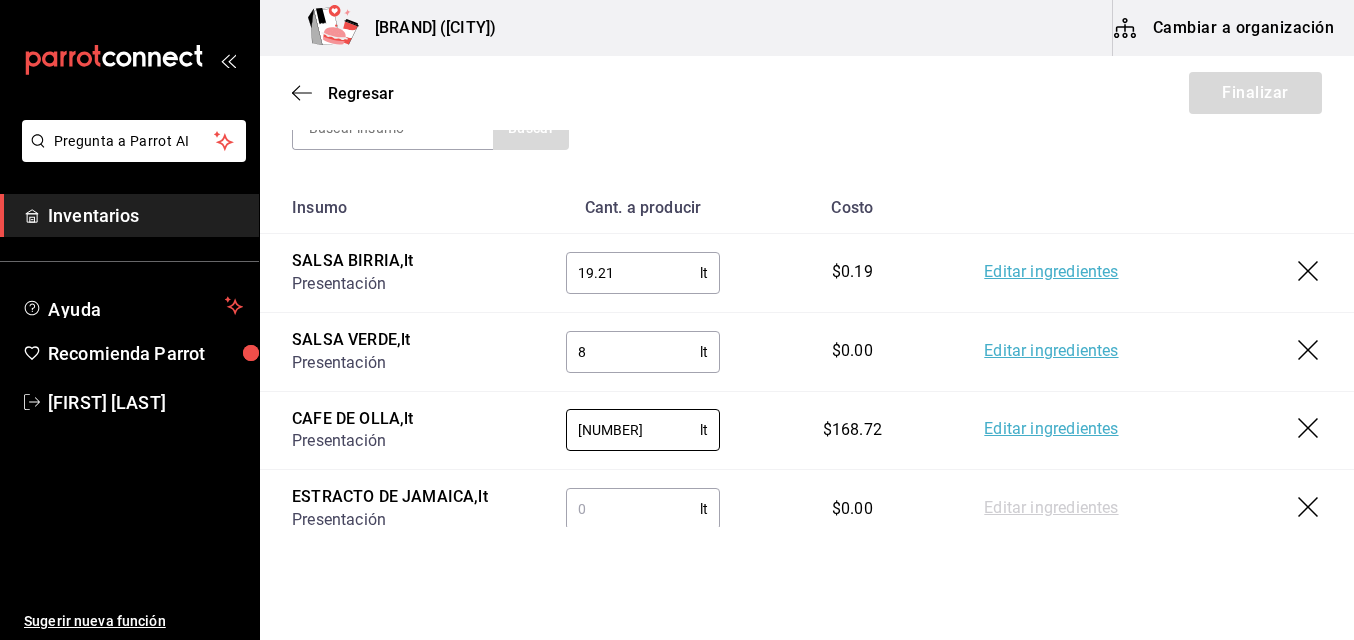 type on "[NUMBER]" 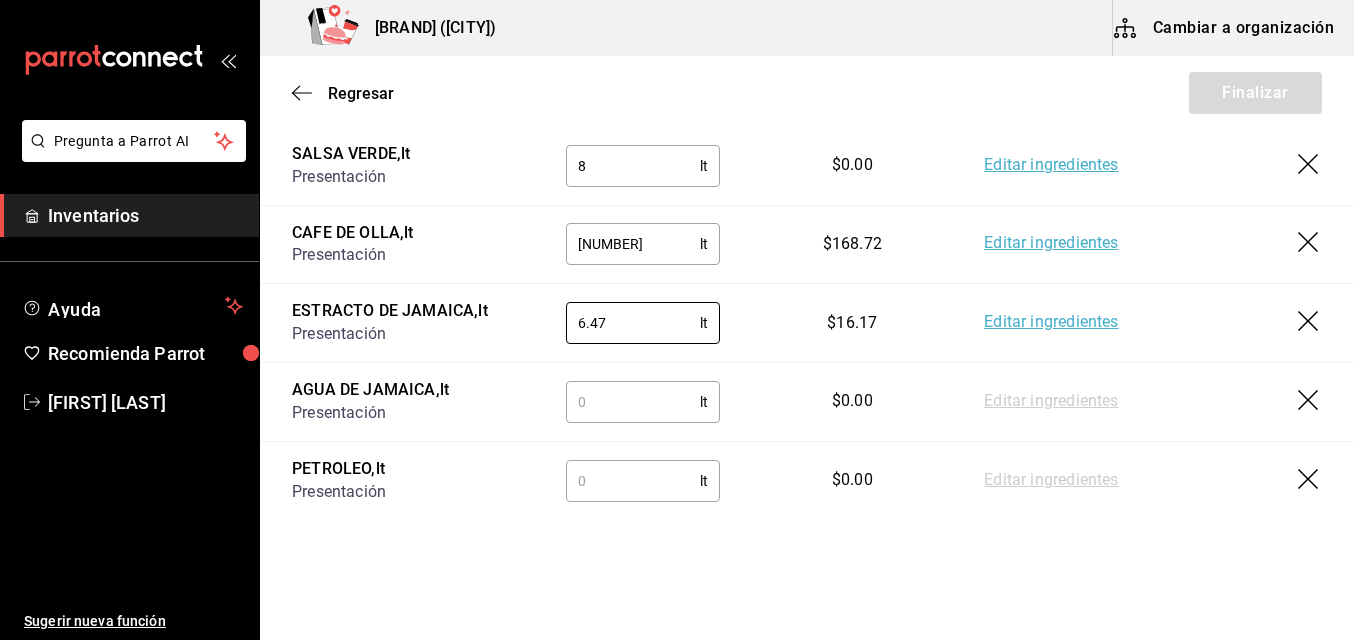 scroll, scrollTop: 480, scrollLeft: 0, axis: vertical 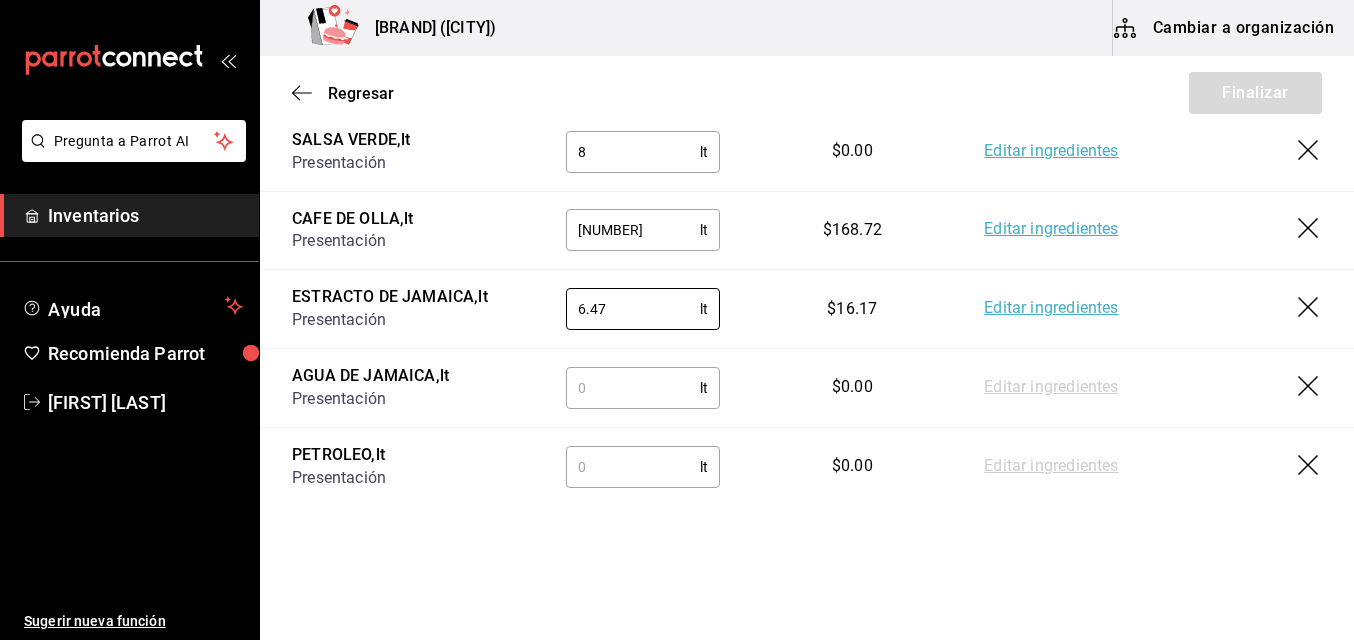 type on "6.47" 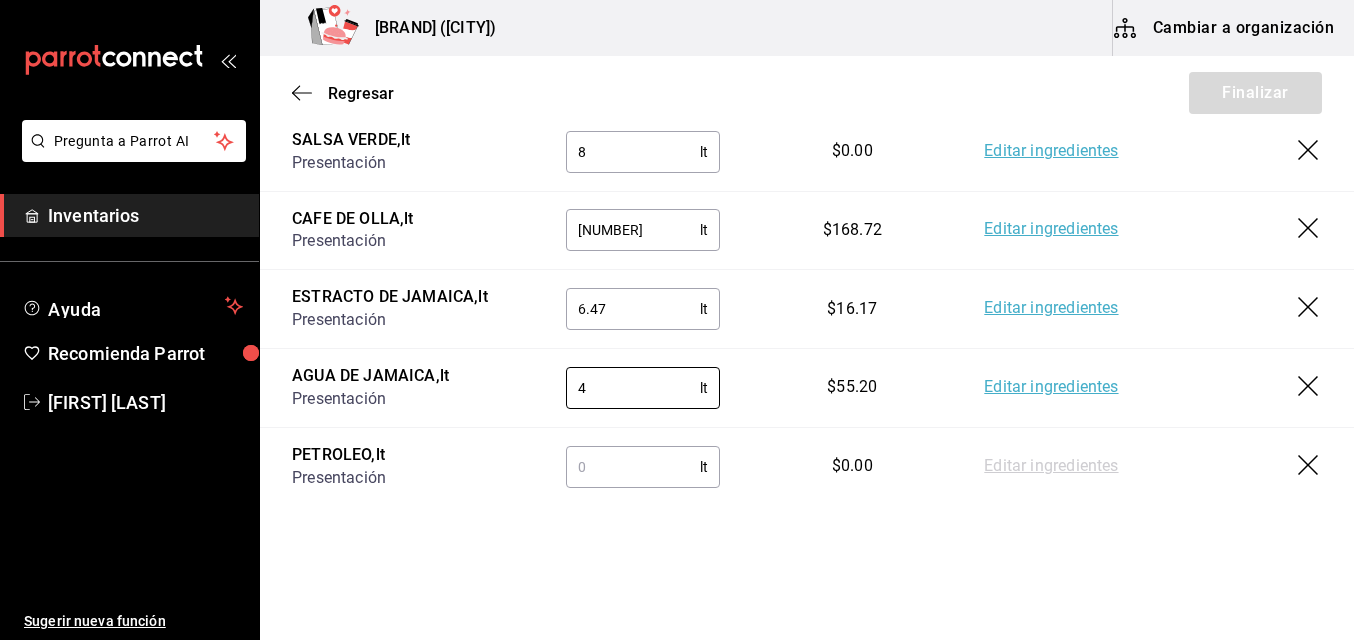 type on "4" 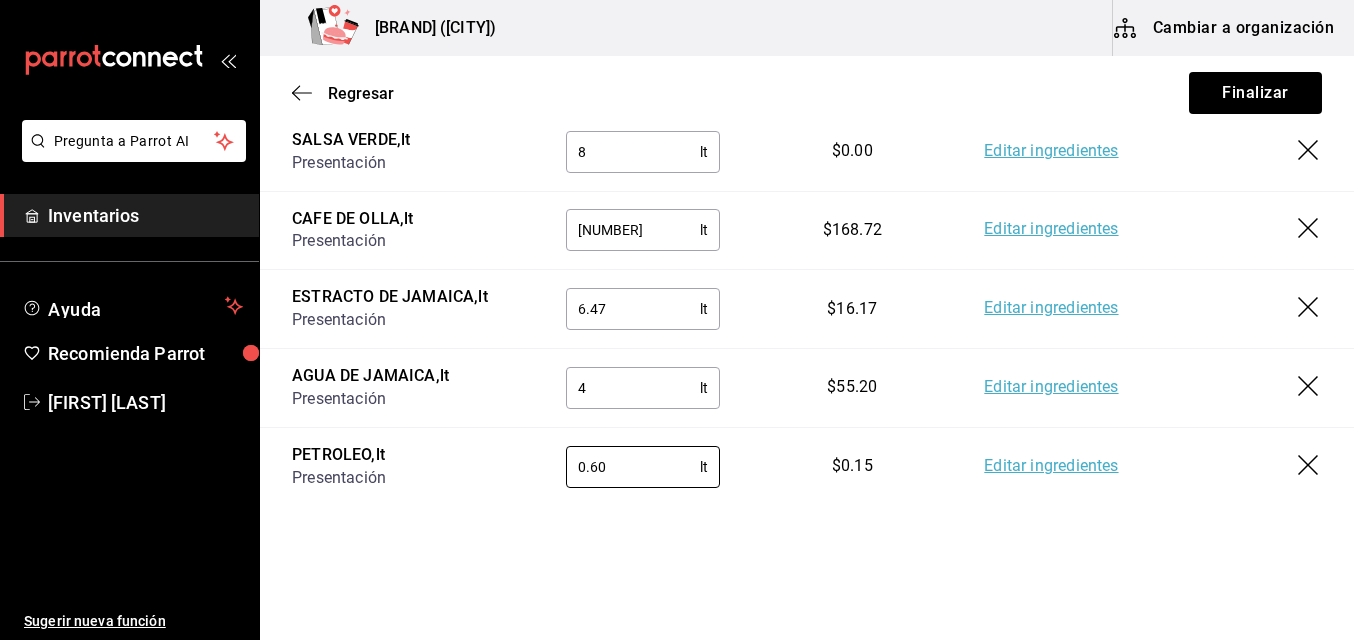 click on "Pregunta a Parrot AI Inventarios   Ayuda Recomienda Parrot   [FIRST] [LAST]   Sugerir nueva función   Birrieria Mendoza (Zacatecas) Cambiar a organización Regresar Finalizar Motivo de producción Nombre [FIRST] [LAST] Buscar Insumo Cant. a producir Costo SALSA BIRRIA ,  lt Presentación [QUANTITY] lt ​ $[PRICE] Editar ingredientes SALSA VERDE ,  lt Presentación [QUANTITY] lt ​ $[PRICE] Editar ingredientes CAFE DE OLLA ,  lt Presentación [QUANTITY] lt ​ $[PRICE] Editar ingredientes ESTRACTO DE JAMAICA ,  lt Presentación [QUANTITY] lt ​ $[PRICE] Editar ingredientes AGUA DE JAMAICA ,  lt Presentación [QUANTITY] lt ​ $[PRICE] Editar ingredientes PETROLEO ,  lt Presentación [NUMBER] lt ​ $[PRICE] Editar ingredientes GANA 1 MES GRATIS EN TU SUSCRIPCIÓN AQUÍ ¿Recuerdas cómo empezó tu restaurante?
Hoy puedes ayudar a un colega a tener el mismo cambio que tú viviste.
Recomienda Parrot directamente desde tu Portal Administrador.
Es fácil y rápido.
🎁 Por cada restaurante que se una, ganas 1 mes gratis. Ver video tutorial Ir a video" at bounding box center (677, 263) 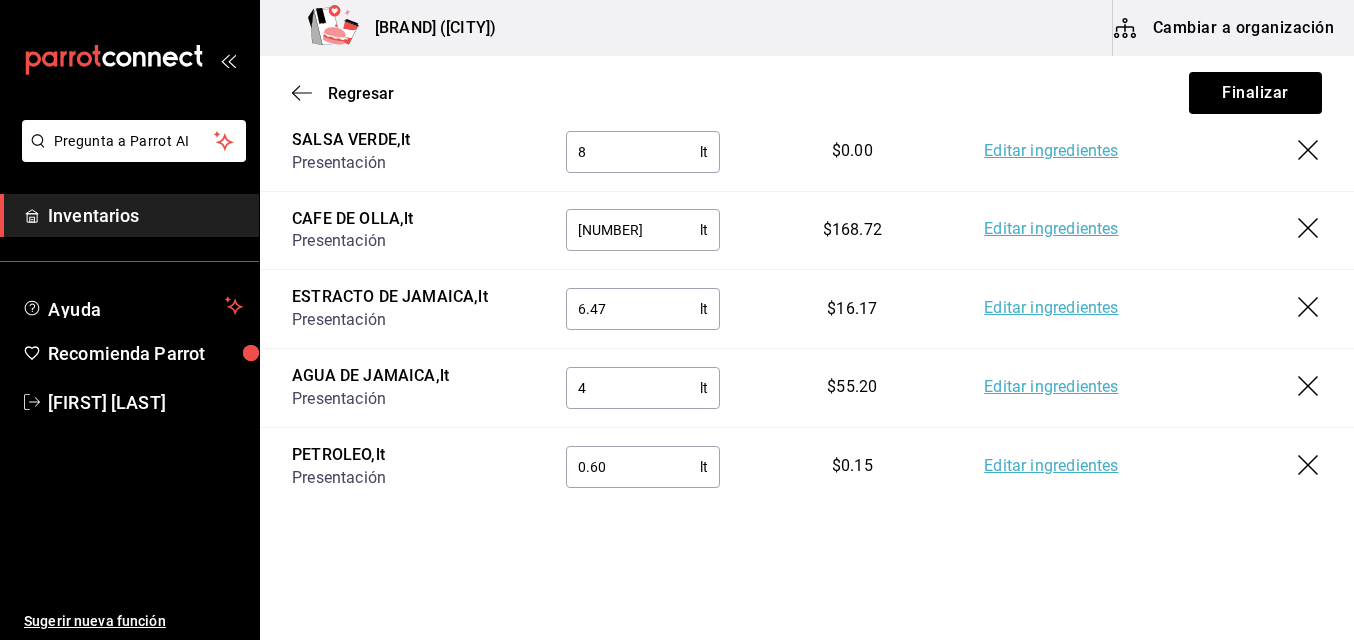 click on "0.60" at bounding box center [633, 467] 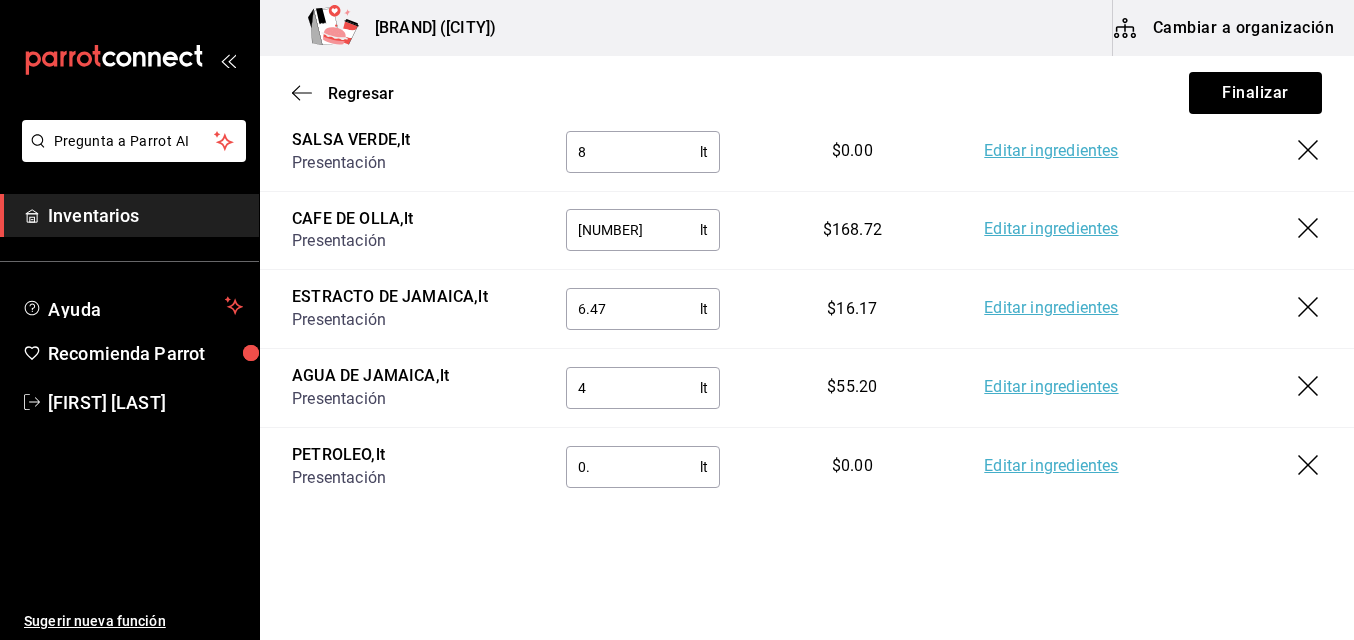 type on "0" 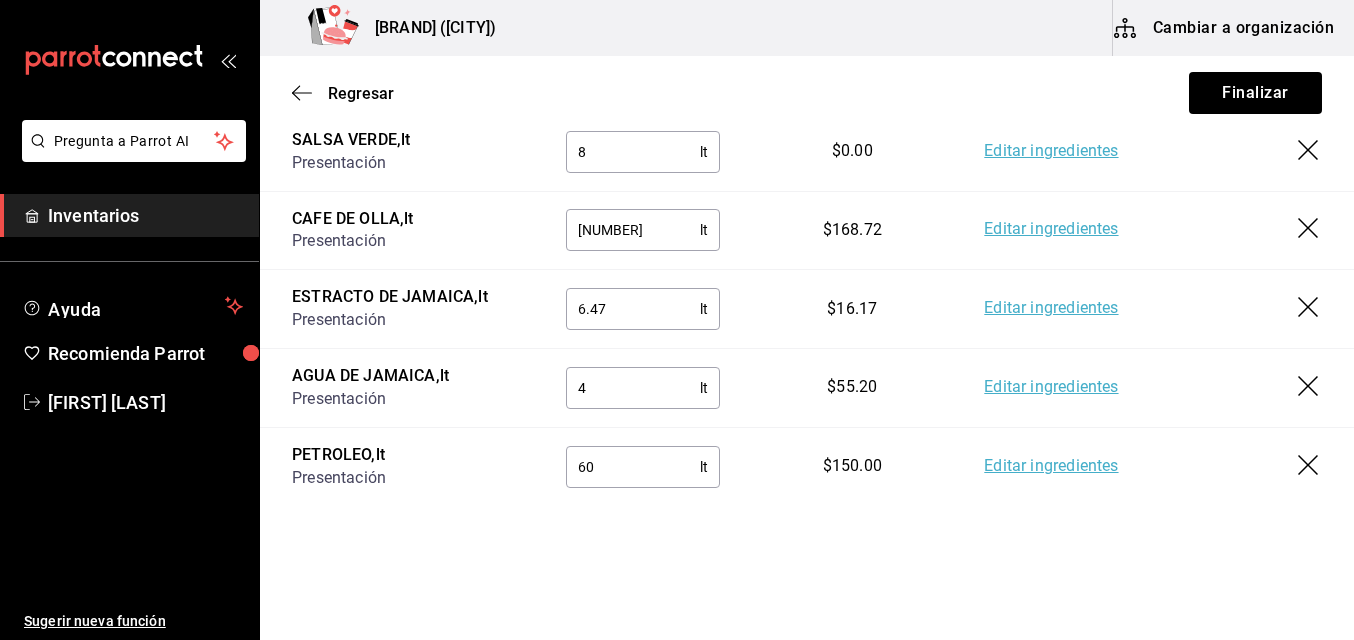 type on "6" 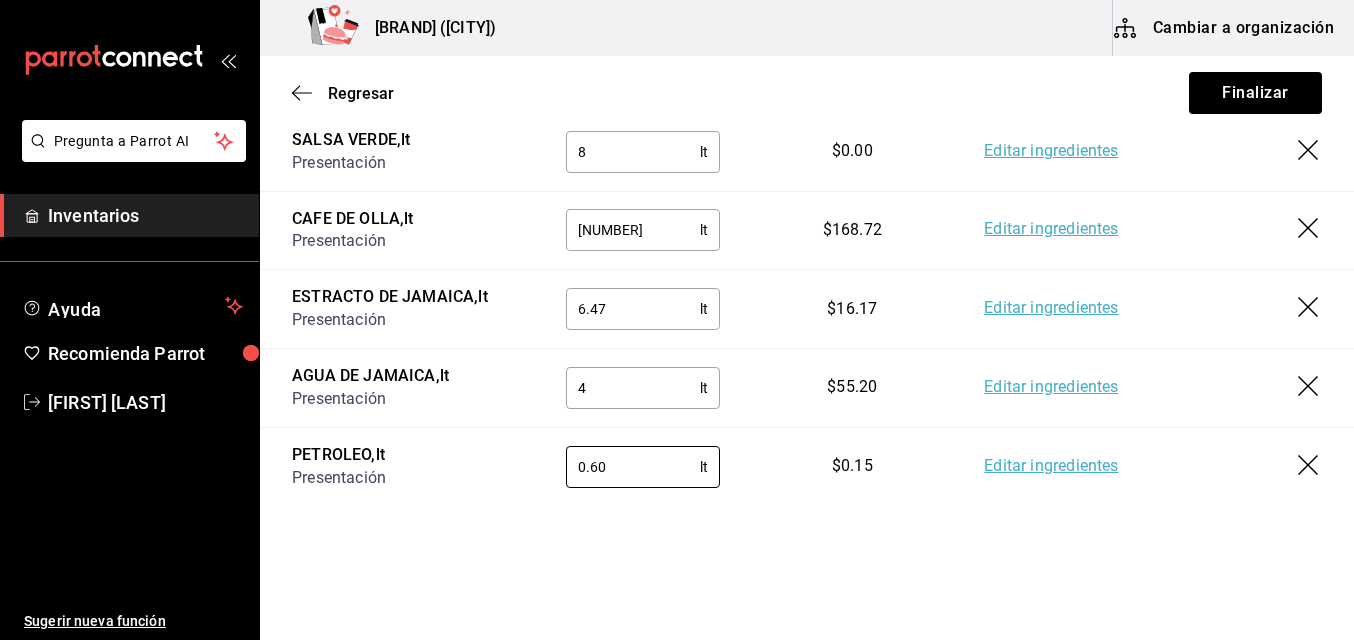 click on "Motivo de producción Nombre [FIRST] [LAST] Buscar Insumo Cant. a producir Costo SALSA BIRRIA ,  lt Presentación [QUANTITY] lt ​ $[PRICE] Editar ingredientes SALSA VERDE ,  lt Presentación [QUANTITY] lt ​ $[PRICE] Editar ingredientes CAFE DE OLLA ,  lt Presentación [QUANTITY] lt ​ $[PRICE] Editar ingredientes ESTRACTO DE JAMAICA ,  lt Presentación [QUANTITY] lt ​ $[PRICE] Editar ingredientes AGUA DE JAMAICA ,  lt Presentación [QUANTITY] lt ​ $[PRICE] Editar ingredientes PETROLEO ,  lt Presentación [NUMBER] lt ​ $[PRICE] Editar ingredientes" at bounding box center (807, 98) 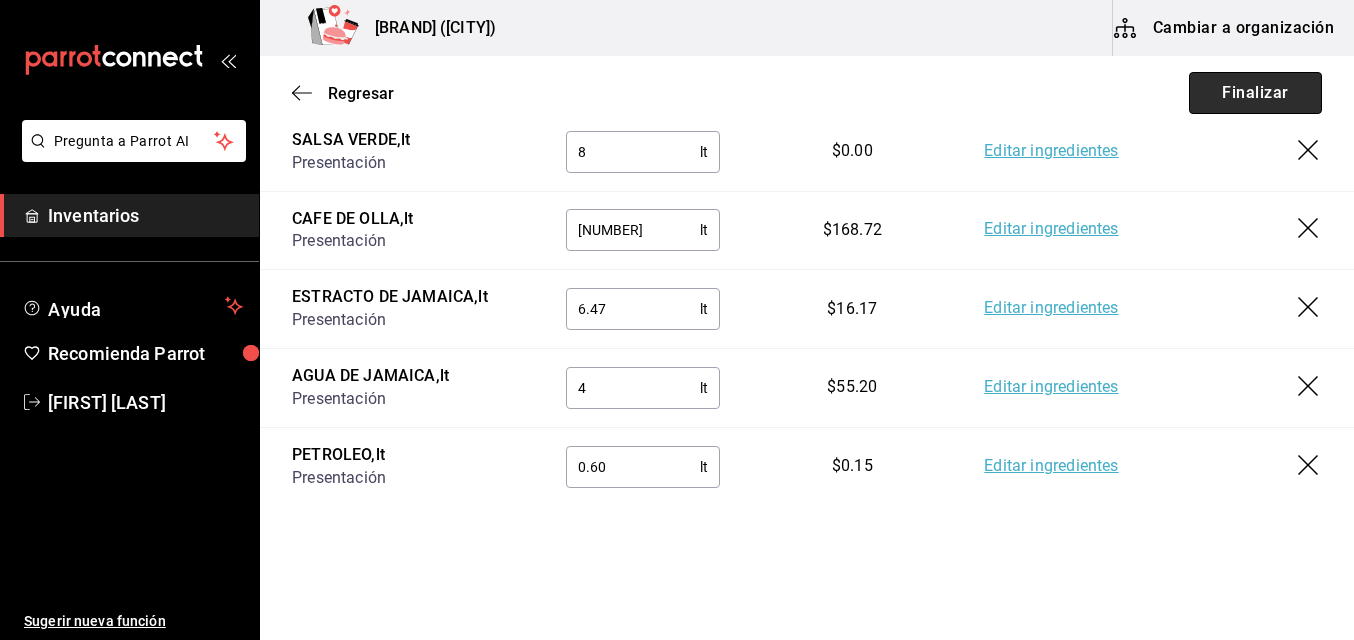 click on "Finalizar" at bounding box center (1255, 93) 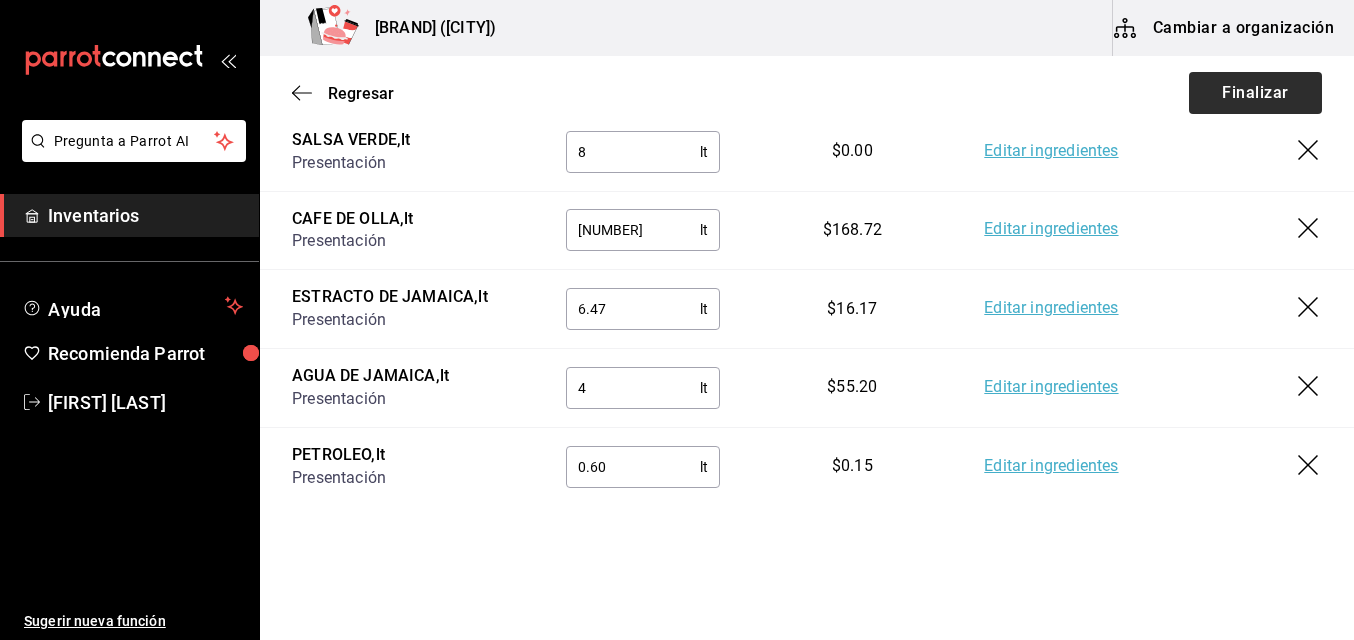 type on ".60" 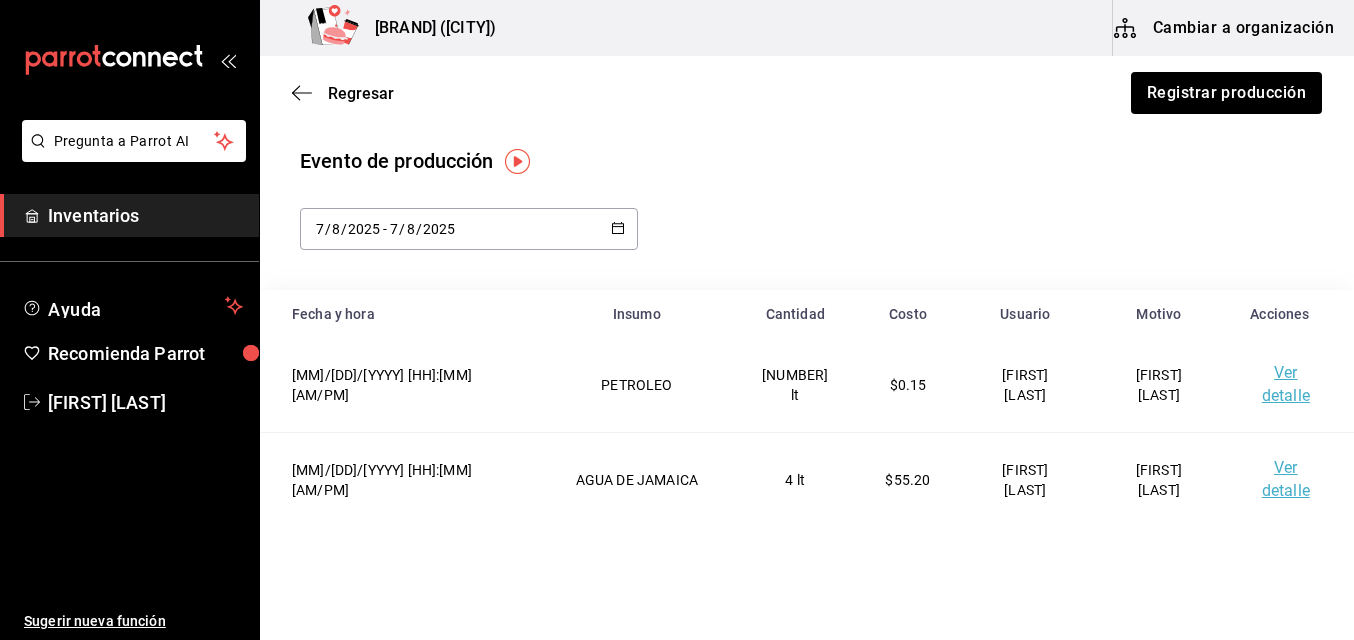 click on "Ver detalle" at bounding box center (1286, 384) 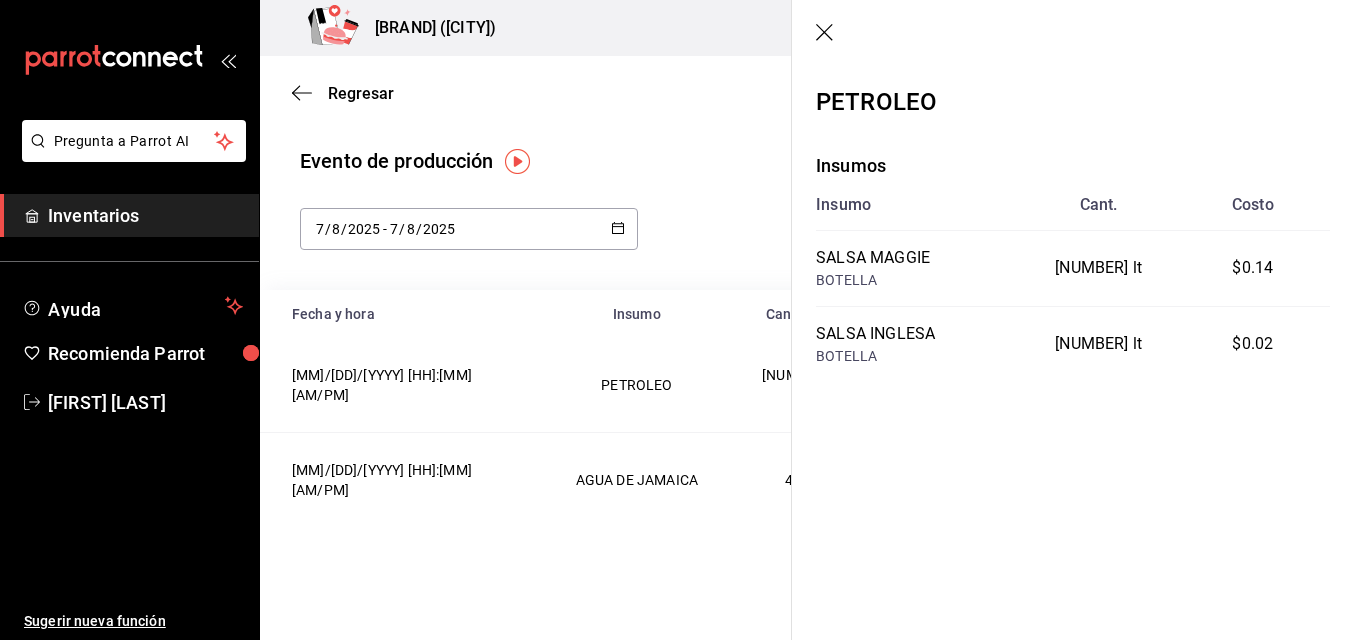 click 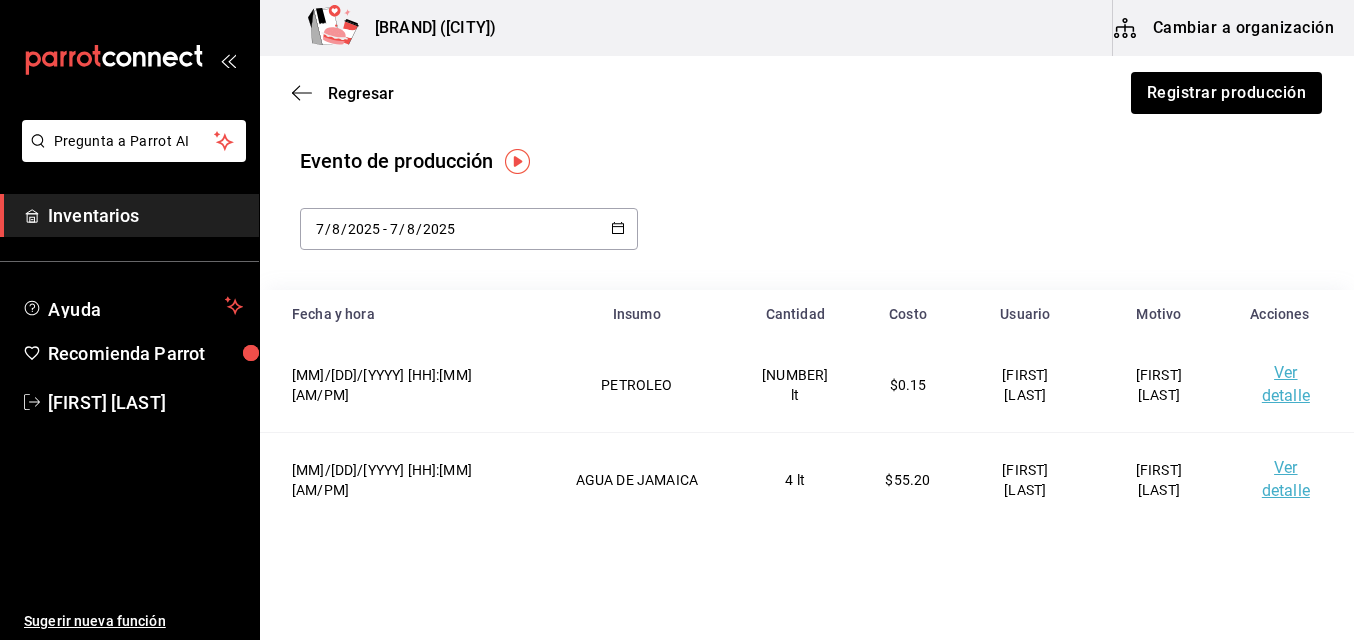 click at bounding box center (618, 229) 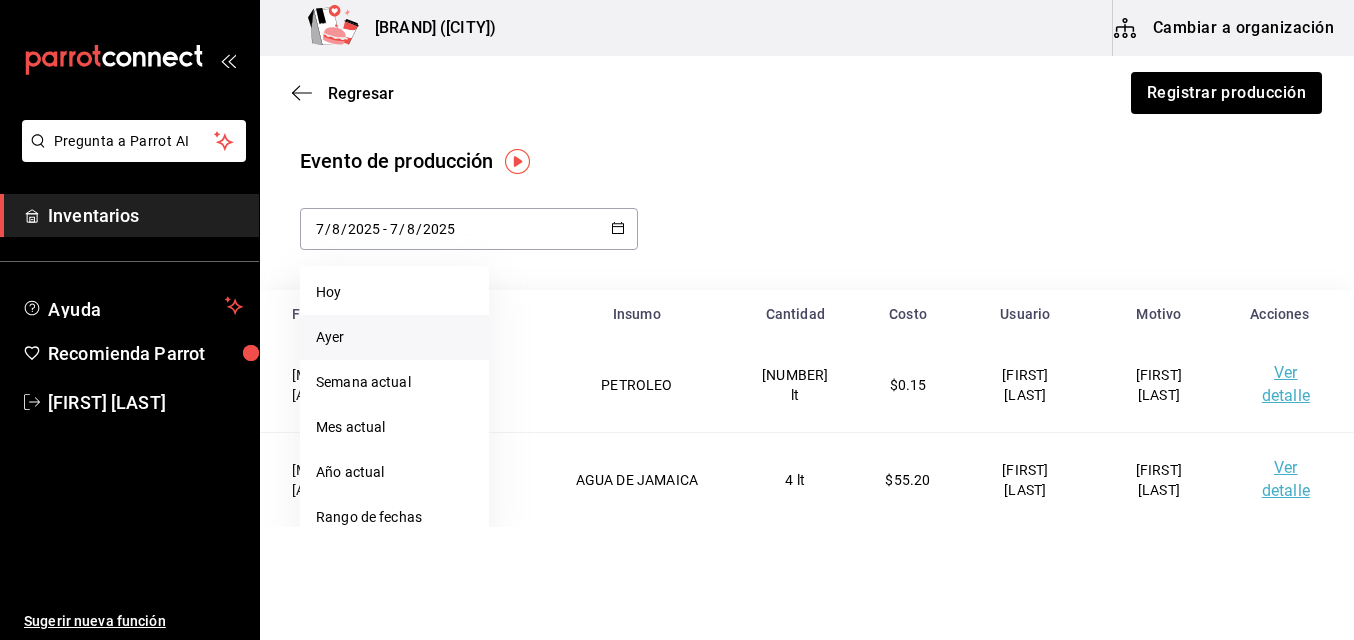 click on "Ayer" at bounding box center (394, 337) 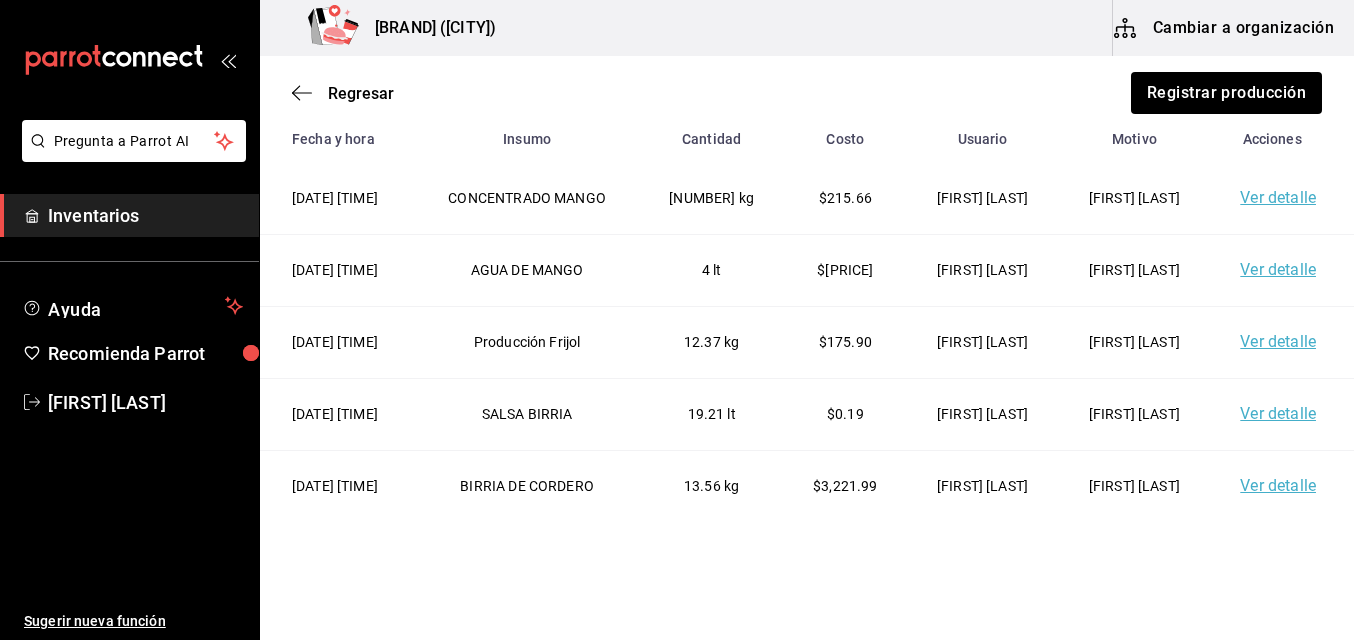 scroll, scrollTop: 178, scrollLeft: 0, axis: vertical 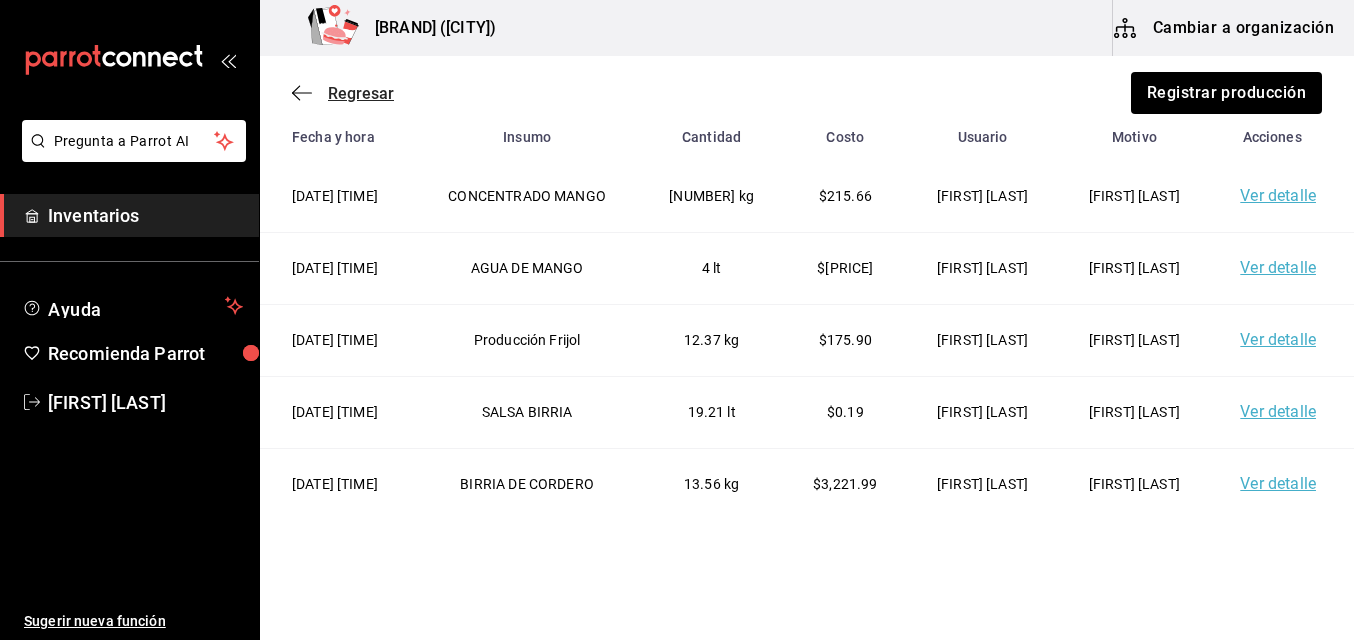 click on "Regresar" at bounding box center [361, 93] 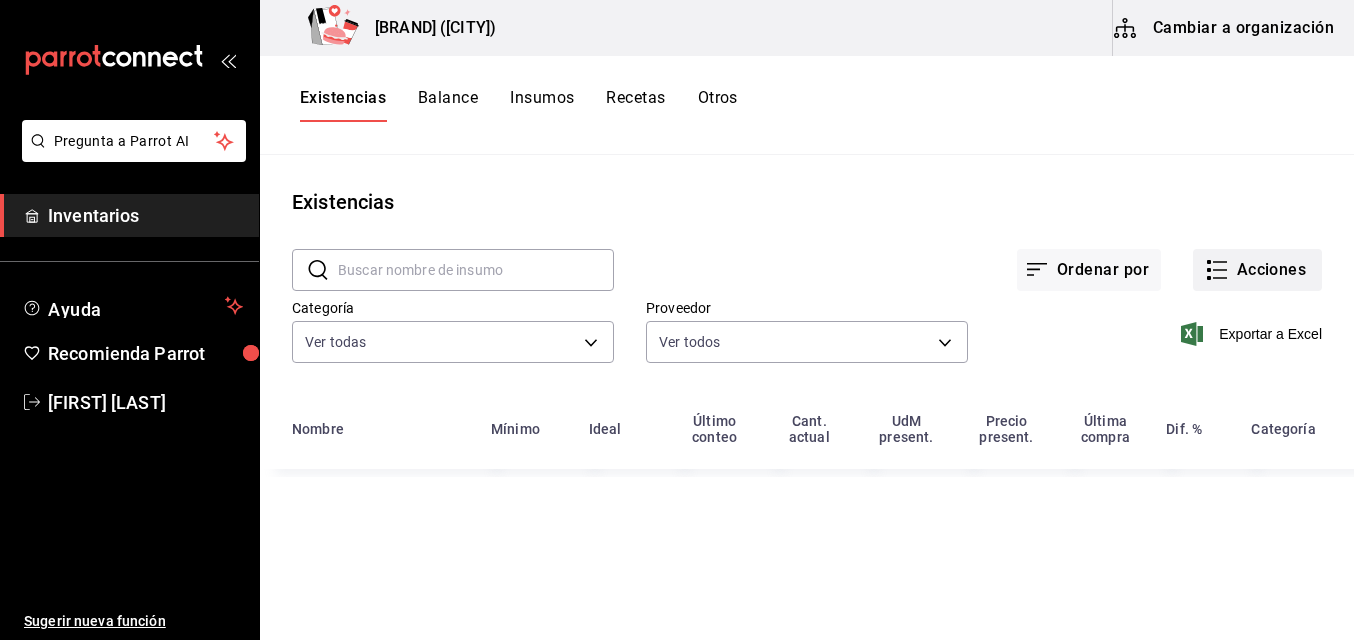 click on "Acciones" at bounding box center (1257, 270) 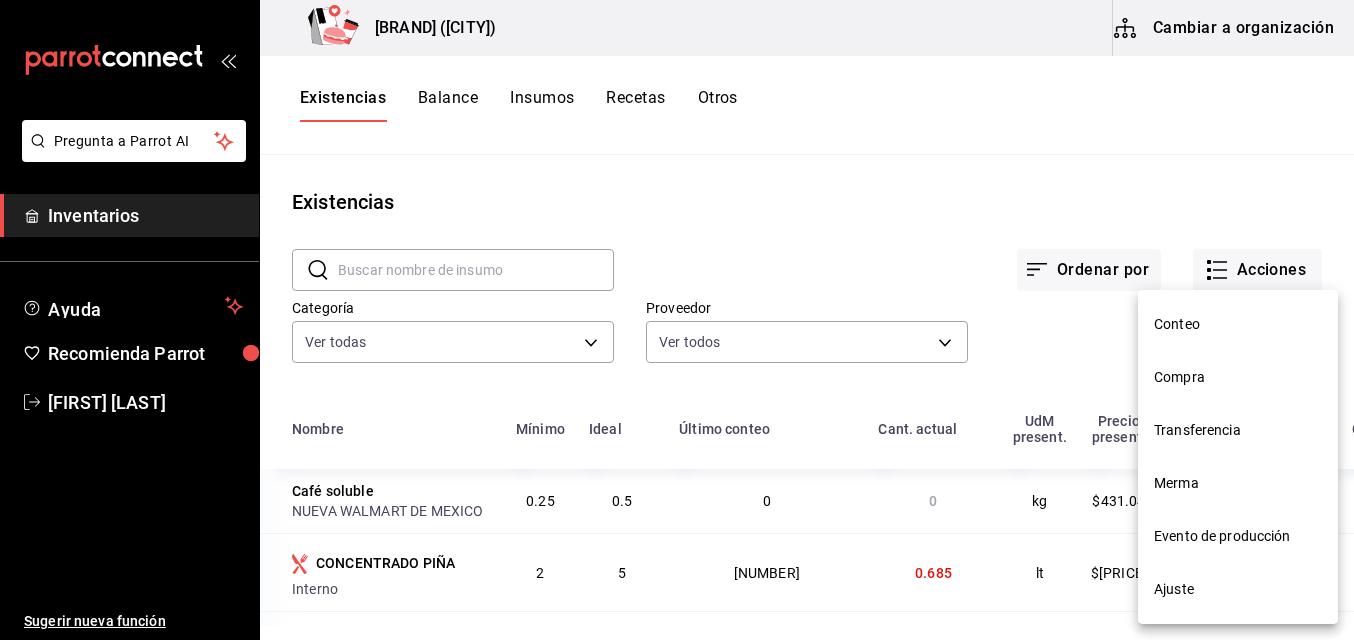 click on "Merma" at bounding box center [1238, 483] 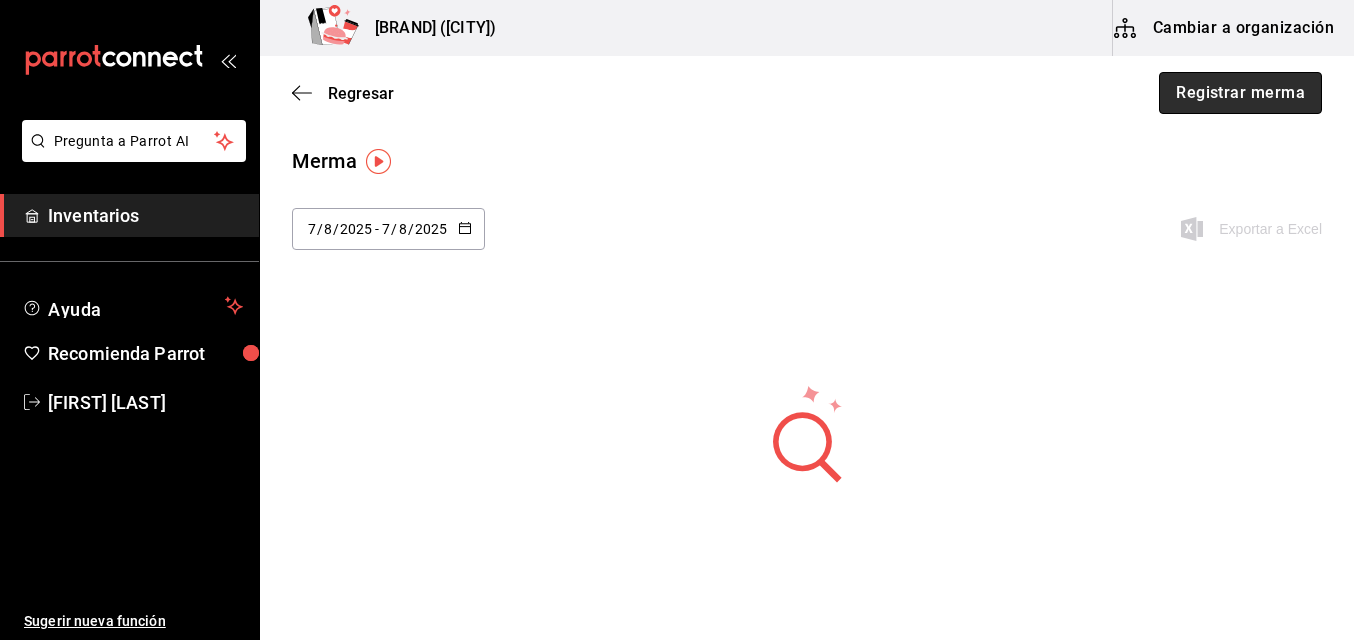 click on "Registrar merma" at bounding box center [1240, 93] 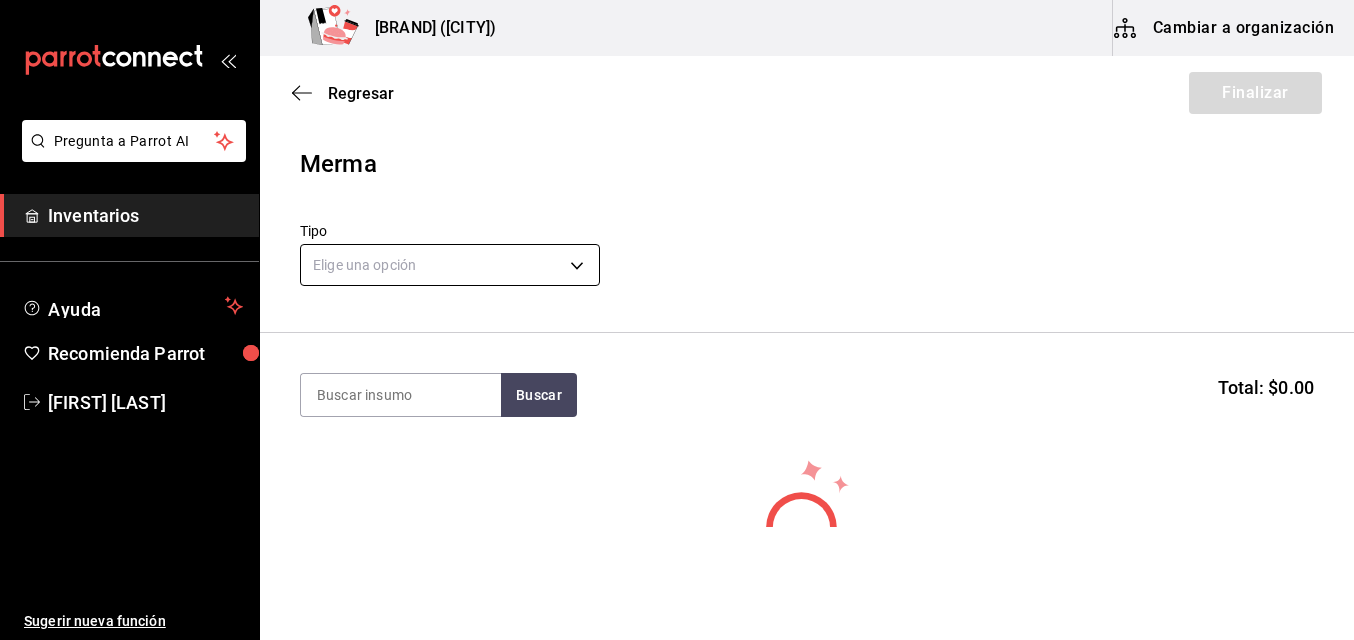 click on "Pregunta a Parrot AI Inventarios   Ayuda Recomienda Parrot   [FIRST] [LAST]   Sugerir nueva función   Birrieria Mendoza (Zacatecas) Cambiar a organización Regresar Finalizar Merma Tipo Elige una opción default Buscar Total: $[PRICE] No hay insumos a mostrar. Busca un insumo para agregarlo a la lista GANA 1 MES GRATIS EN TU SUSCRIPCIÓN AQUÍ ¿Recuerdas cómo empezó tu restaurante?
Hoy puedes ayudar a un colega a tener el mismo cambio que tú viviste.
Recomienda Parrot directamente desde tu Portal Administrador.
Es fácil y rápido.
🎁 Por cada restaurante que se una, ganas 1 mes gratis. Ver video tutorial Ir a video Ver video tutorial Ir a video Pregunta a Parrot AI Inventarios   Ayuda Recomienda Parrot   [FIRST] [LAST]   Sugerir nueva función   Editar Eliminar Visitar centro de ayuda ([PHONE]) [EMAIL] Visitar centro de ayuda ([PHONE]) [EMAIL]" at bounding box center [677, 263] 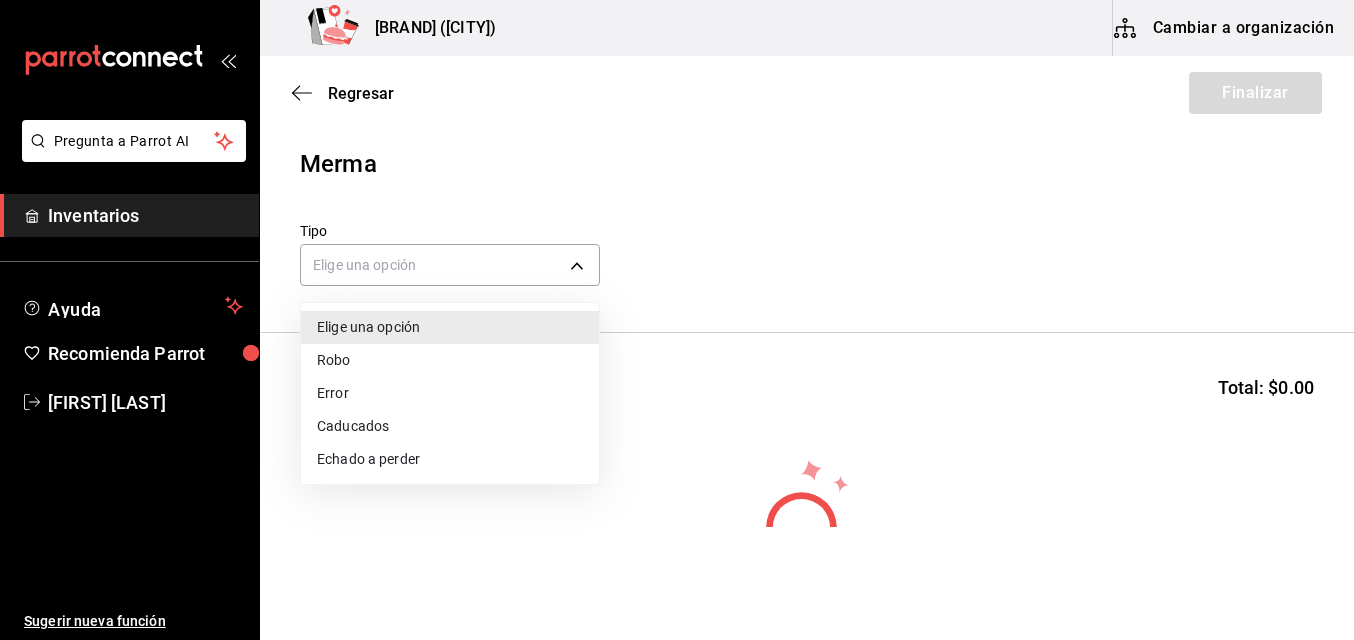 click on "Echado a perder" at bounding box center (450, 459) 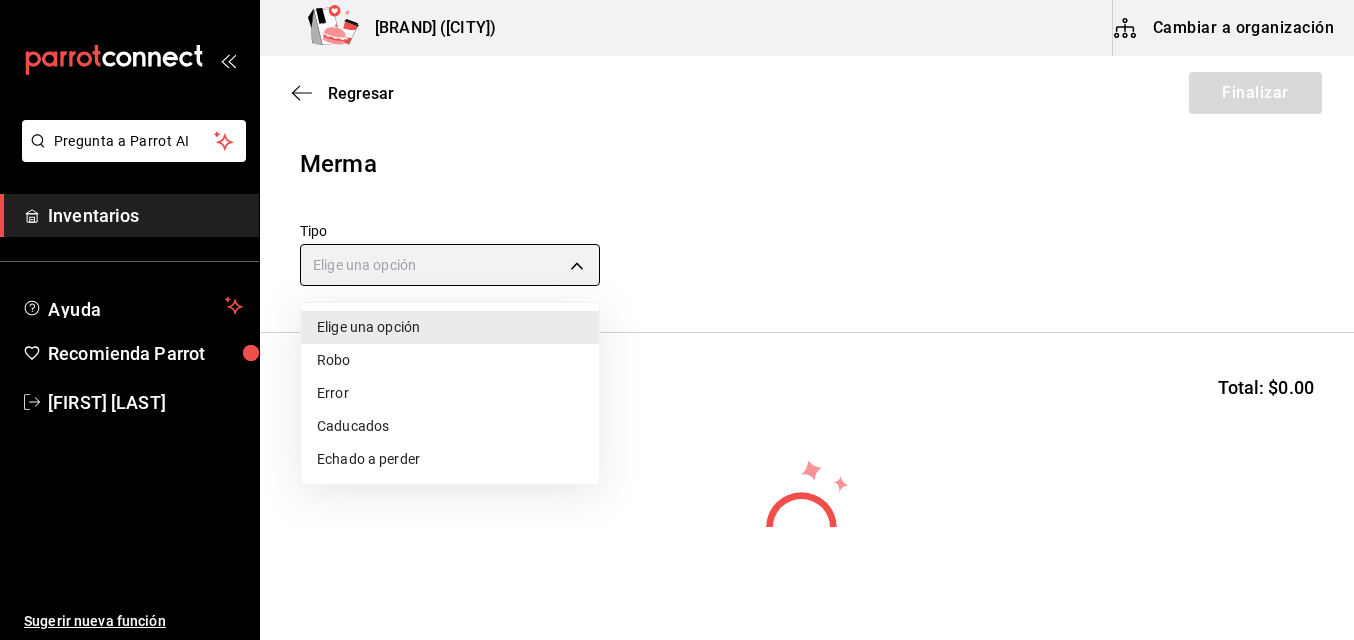 type on "SPOILED" 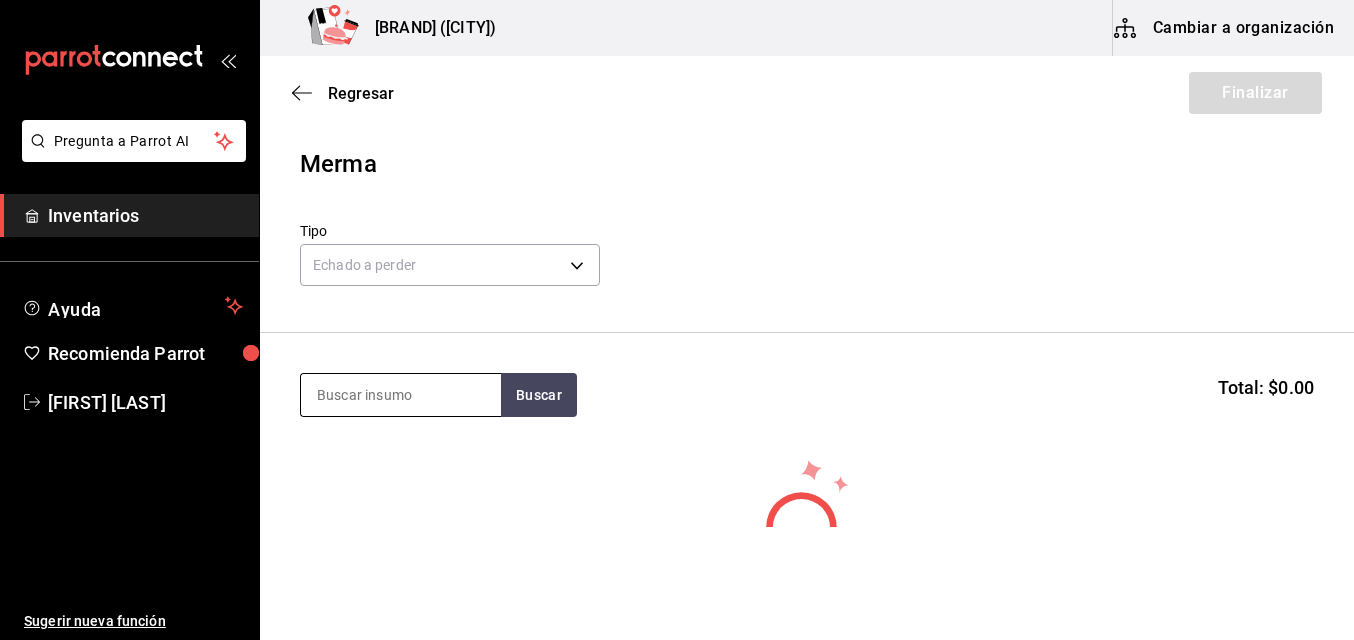 click at bounding box center [401, 395] 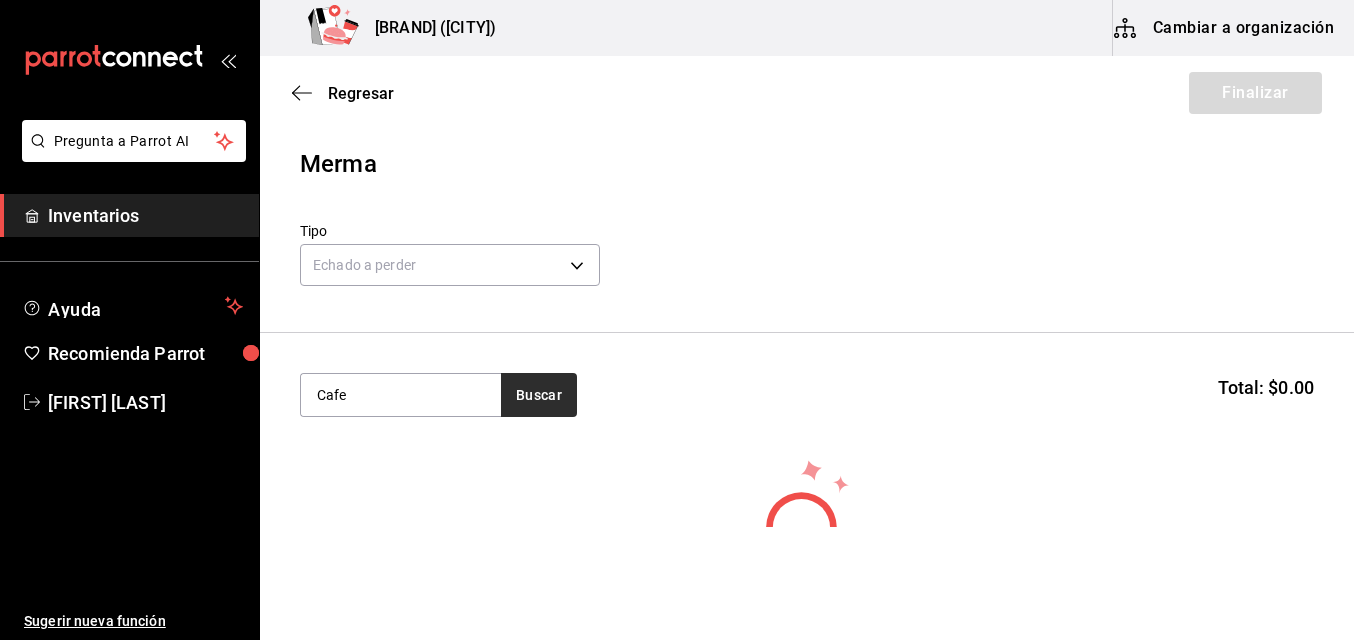 type on "Cafe" 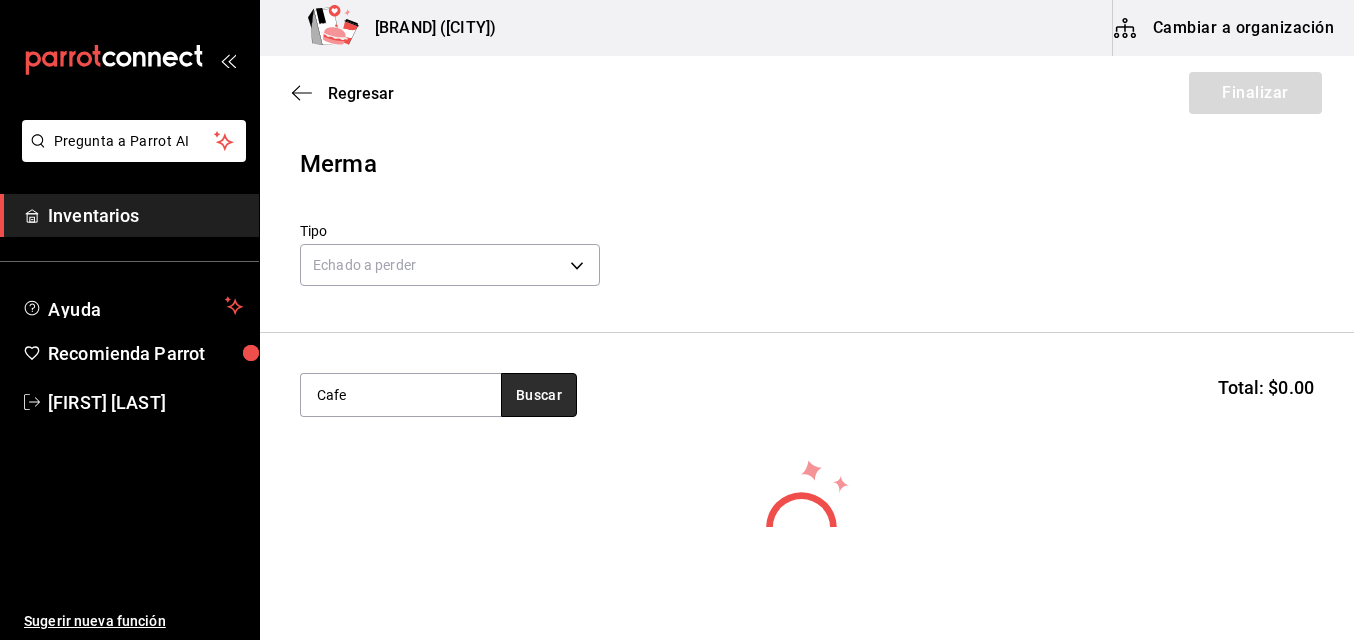 click on "Buscar" at bounding box center (539, 395) 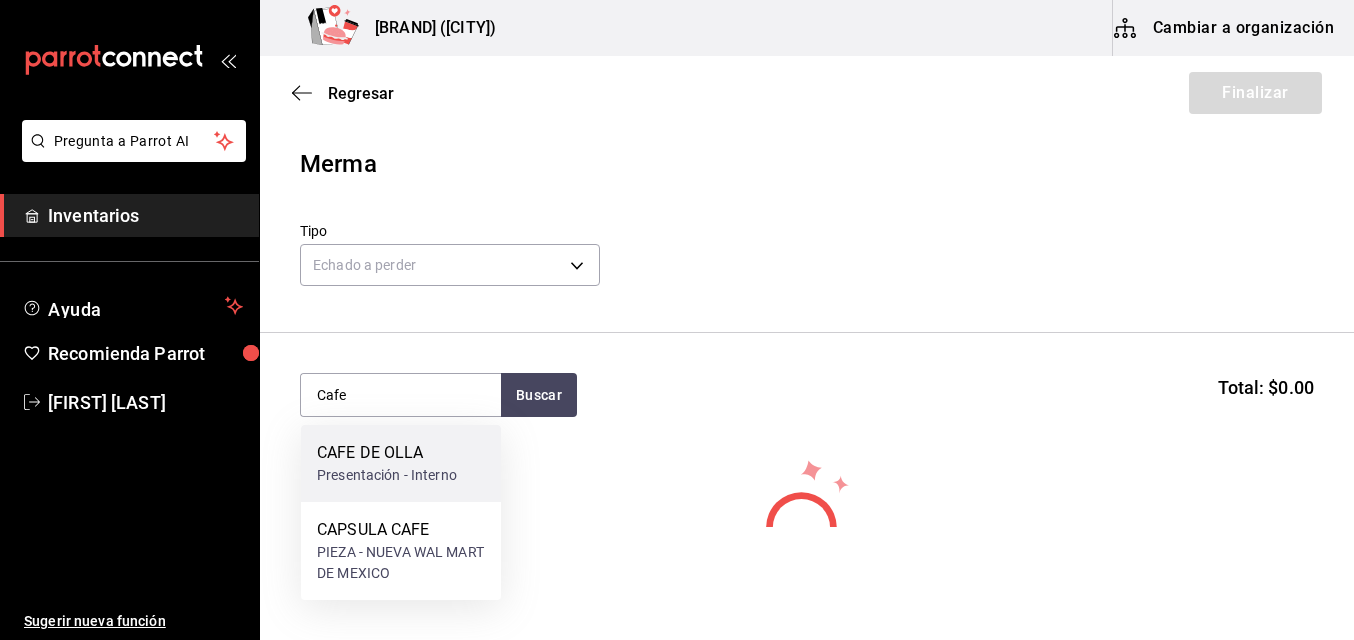 click on "Presentación - Interno" at bounding box center (387, 475) 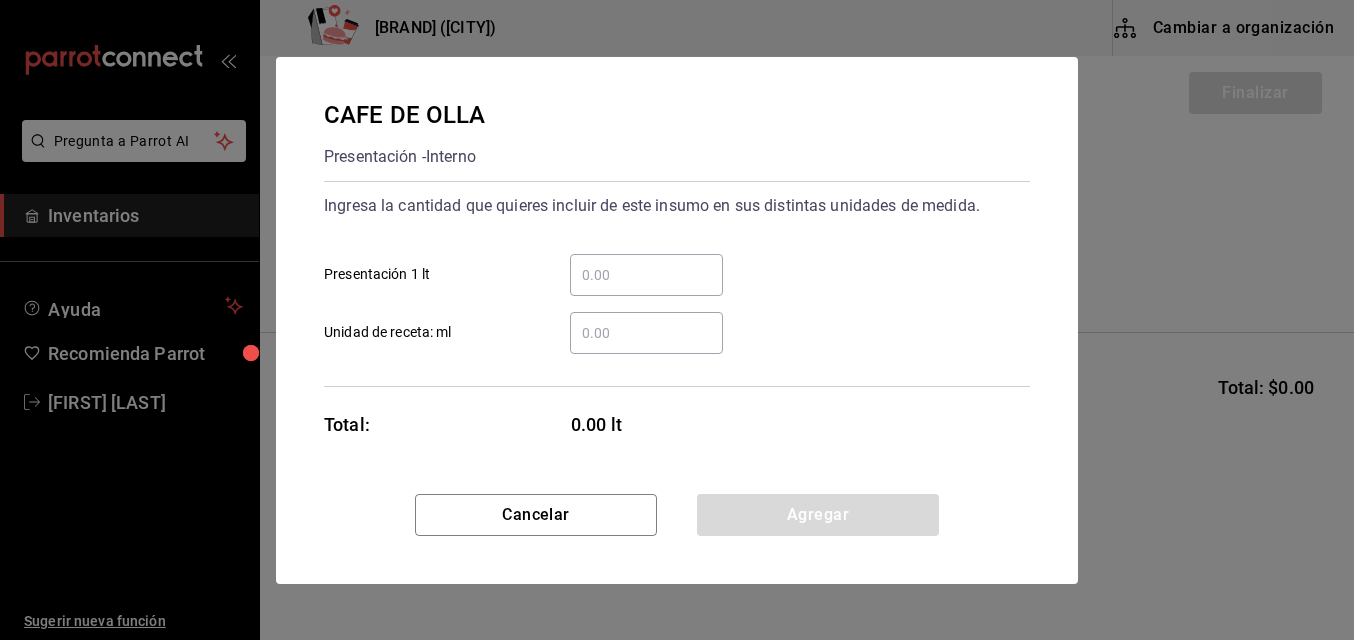 click on "​ Presentación 1 lt" at bounding box center (646, 275) 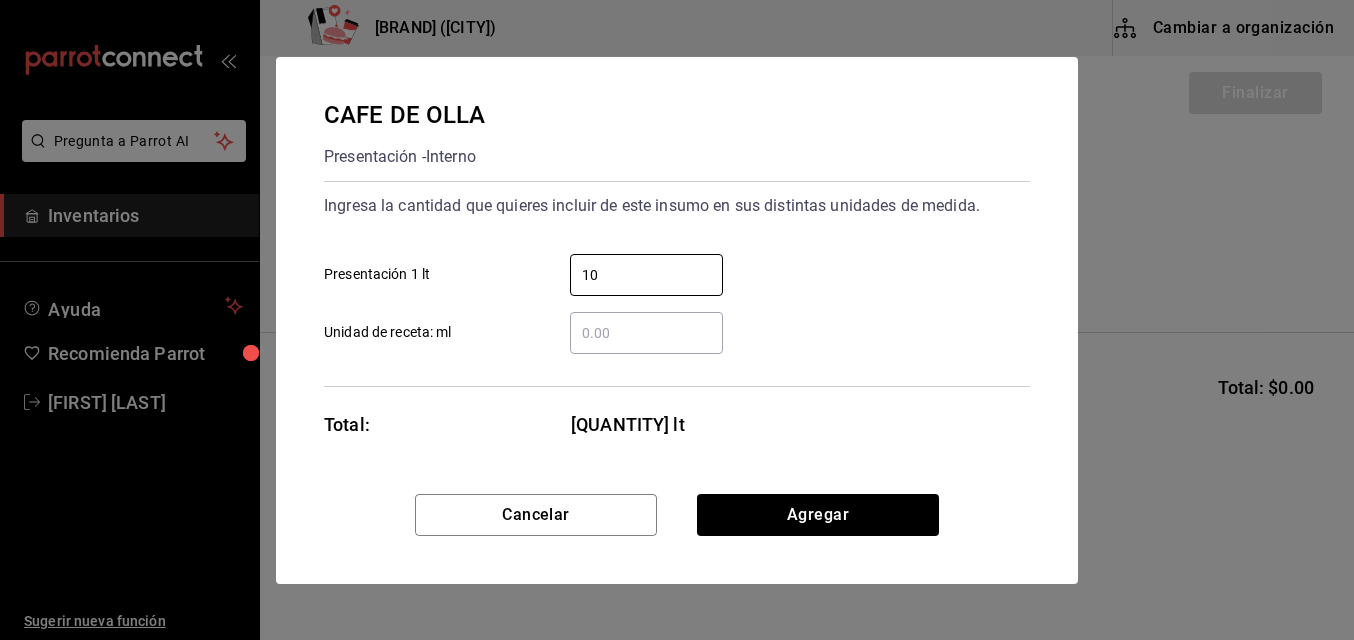 type on "10" 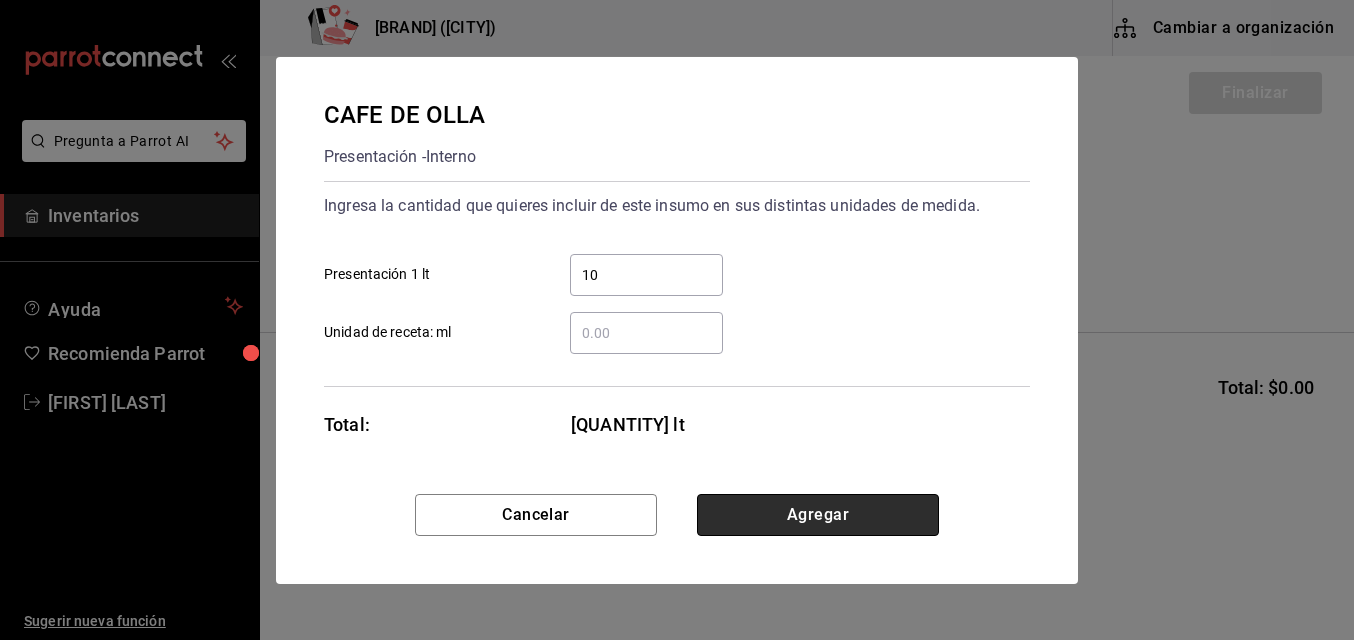 click on "Agregar" at bounding box center [818, 515] 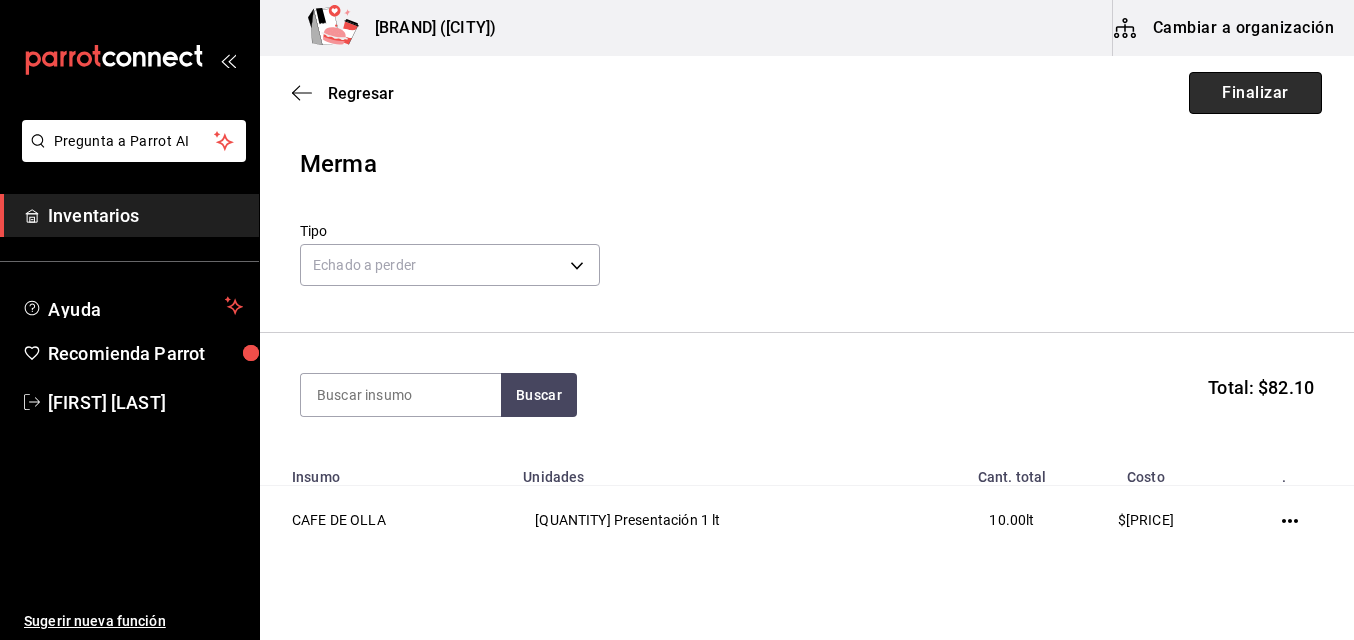 click on "Finalizar" at bounding box center (1255, 93) 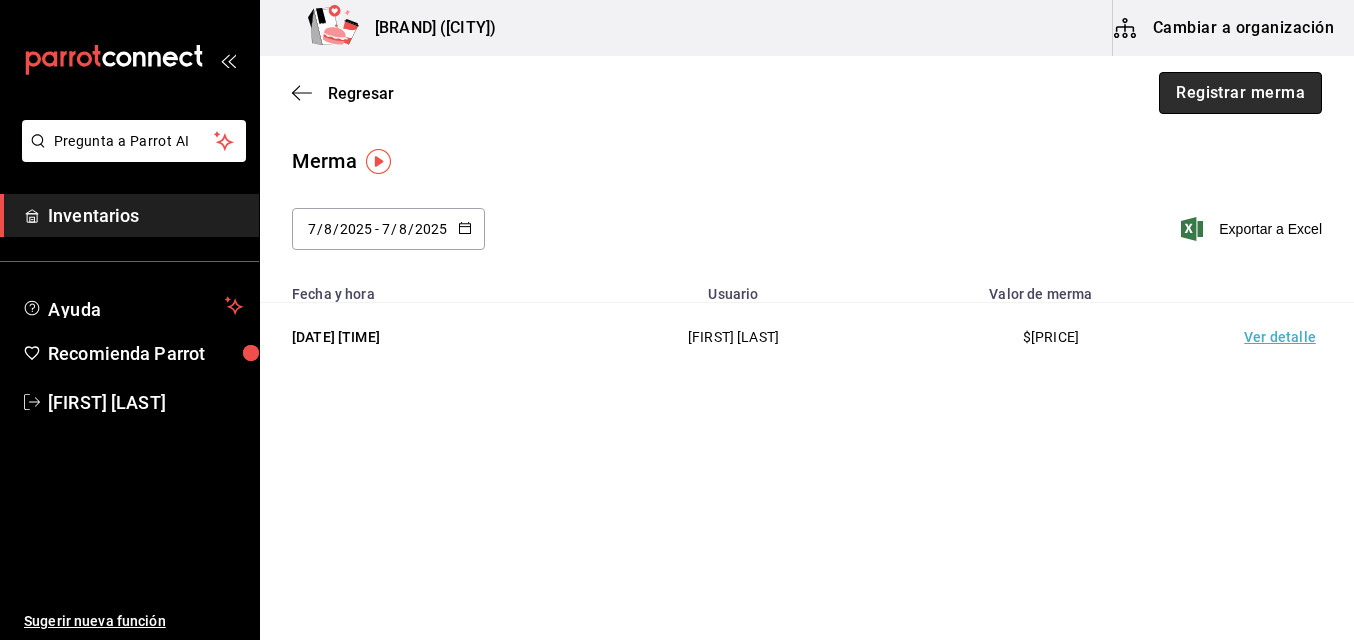 click on "Registrar merma" at bounding box center (1240, 93) 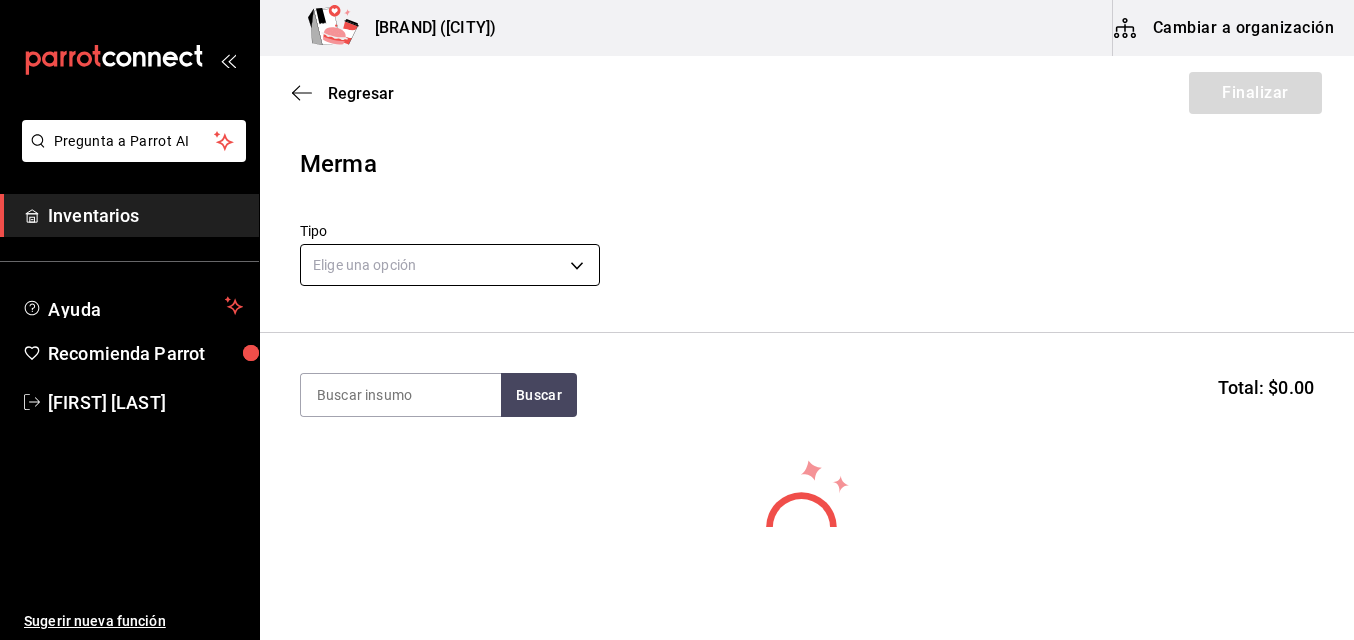 click on "Pregunta a Parrot AI Inventarios   Ayuda Recomienda Parrot   [FIRST] [LAST]   Sugerir nueva función   Birrieria Mendoza (Zacatecas) Cambiar a organización Regresar Finalizar Merma Tipo Elige una opción default Buscar Total: $[PRICE] No hay insumos a mostrar. Busca un insumo para agregarlo a la lista GANA 1 MES GRATIS EN TU SUSCRIPCIÓN AQUÍ ¿Recuerdas cómo empezó tu restaurante?
Hoy puedes ayudar a un colega a tener el mismo cambio que tú viviste.
Recomienda Parrot directamente desde tu Portal Administrador.
Es fácil y rápido.
🎁 Por cada restaurante que se una, ganas 1 mes gratis. Ver video tutorial Ir a video Pregunta a Parrot AI Inventarios   Ayuda Recomienda Parrot   [FIRST] [LAST]   Sugerir nueva función   Editar Eliminar Visitar centro de ayuda ([PHONE]) [EMAIL] Visitar centro de ayuda ([PHONE]) [EMAIL]" at bounding box center [677, 263] 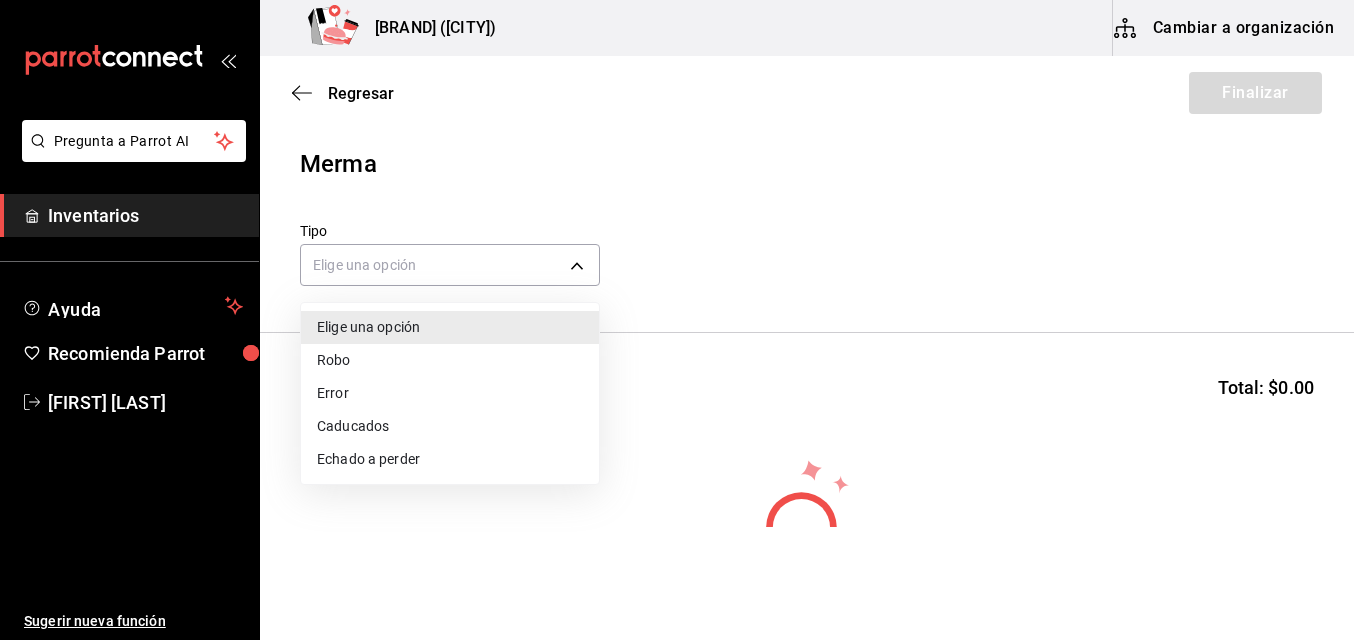click on "Error" at bounding box center (450, 393) 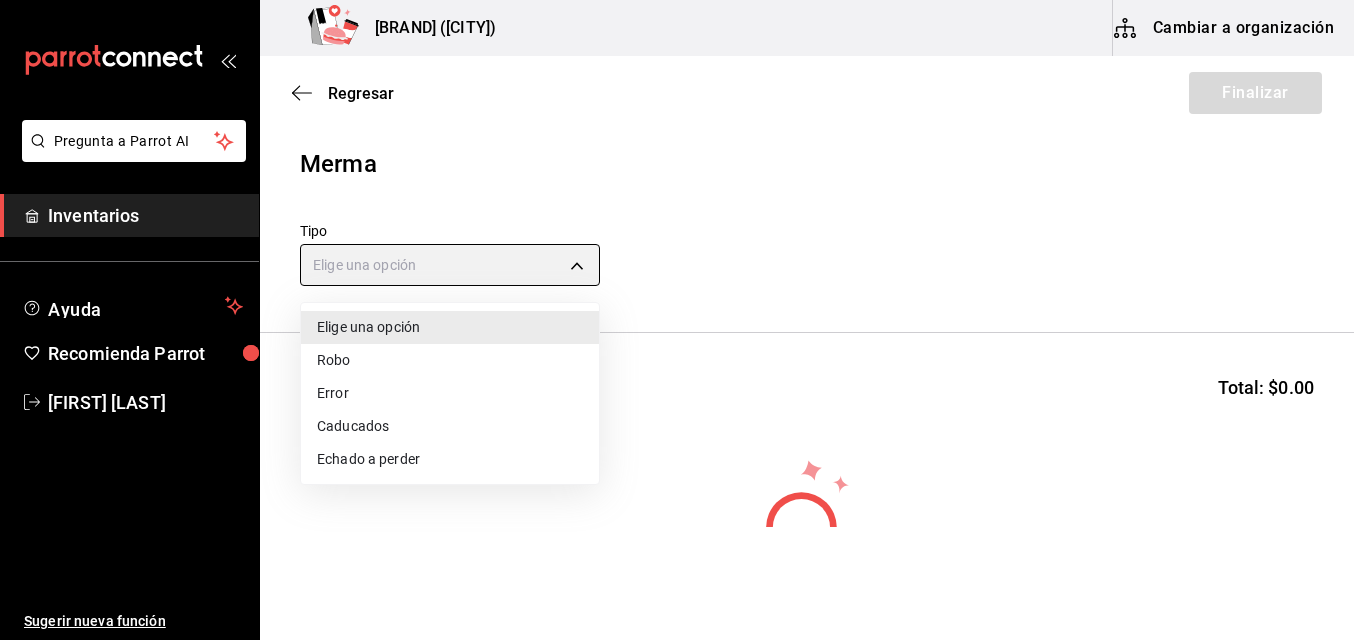 type on "ERROR" 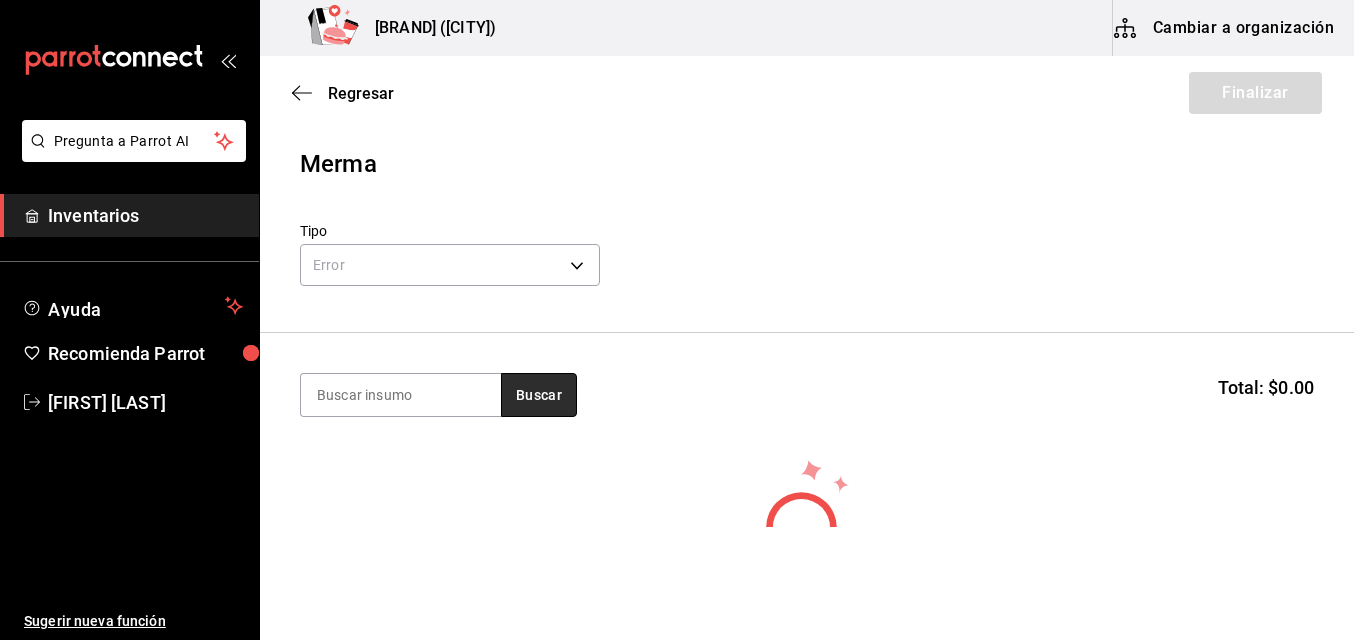 click on "Buscar" at bounding box center [539, 395] 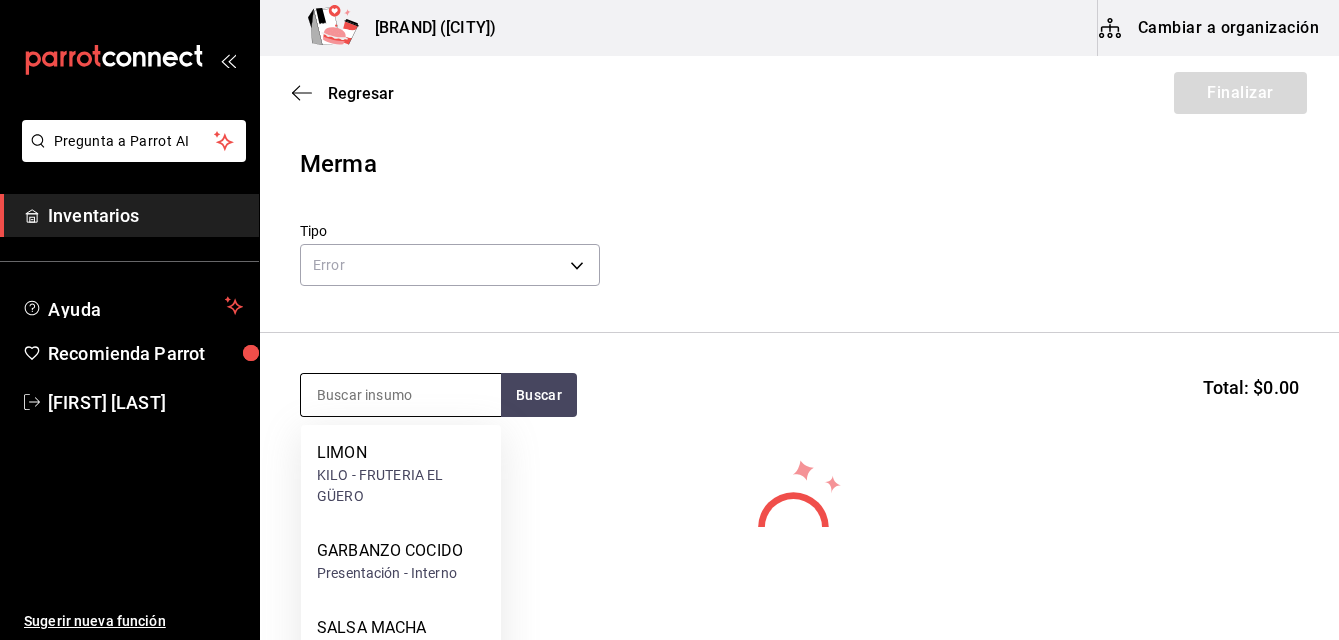 click at bounding box center (401, 395) 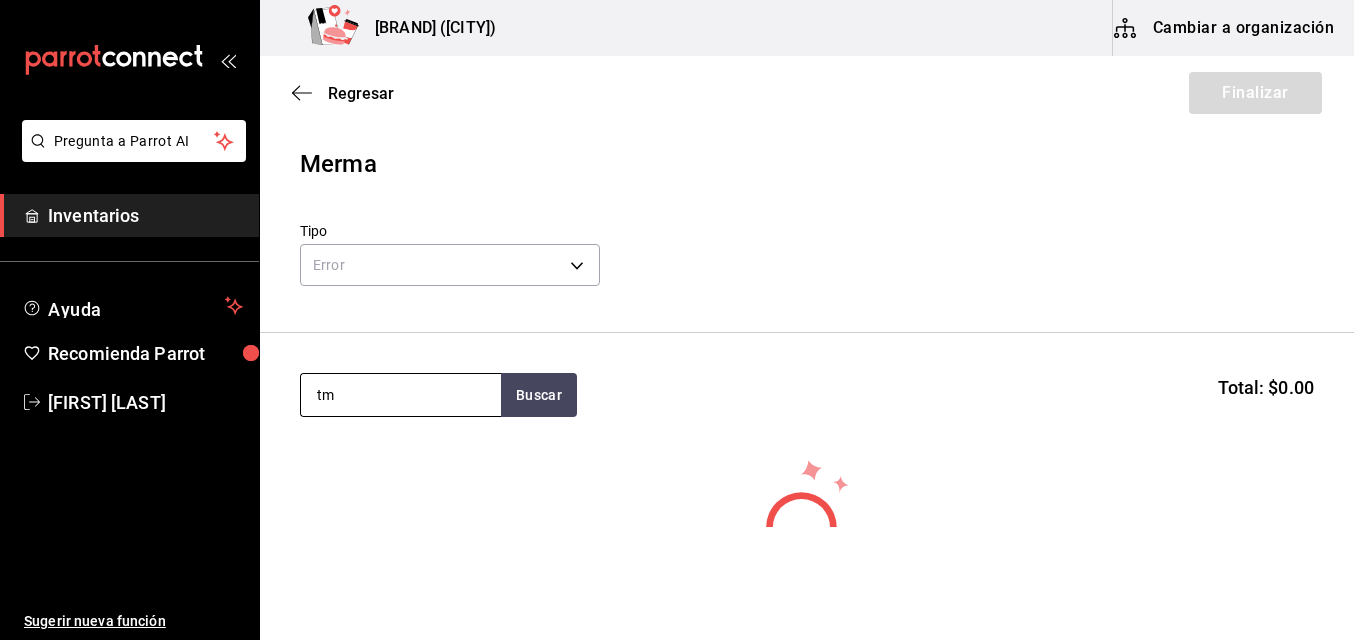 type on "t" 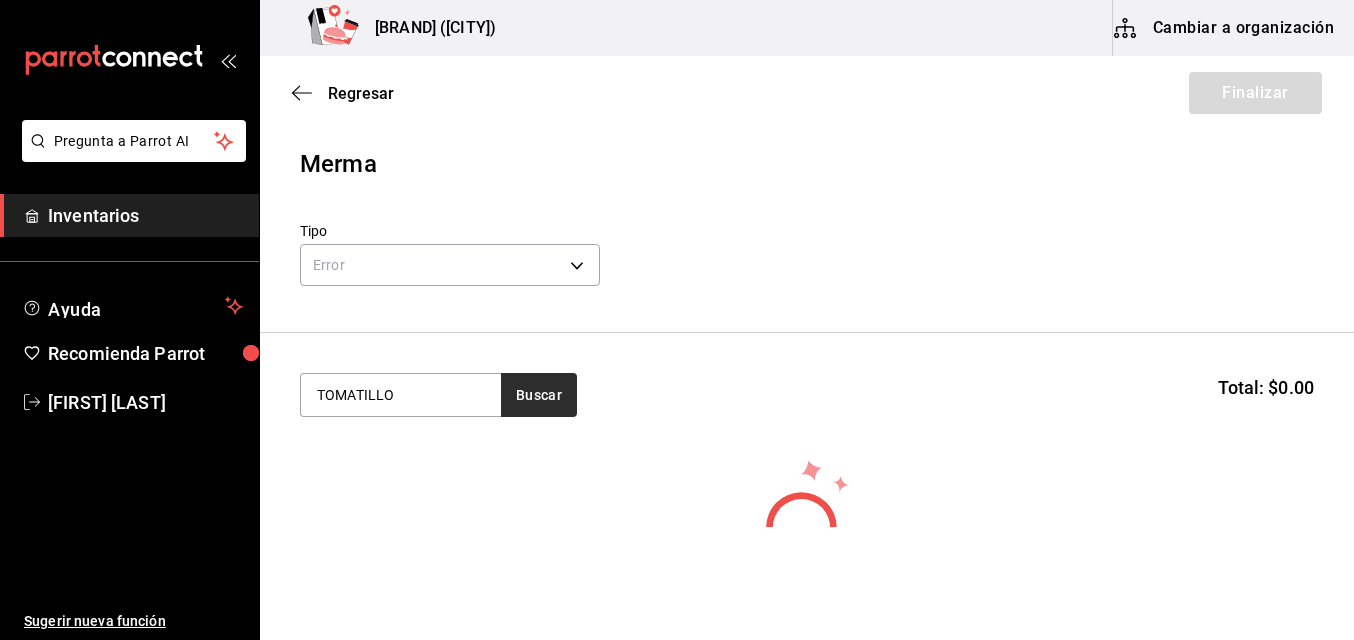 type on "TOMATILLO" 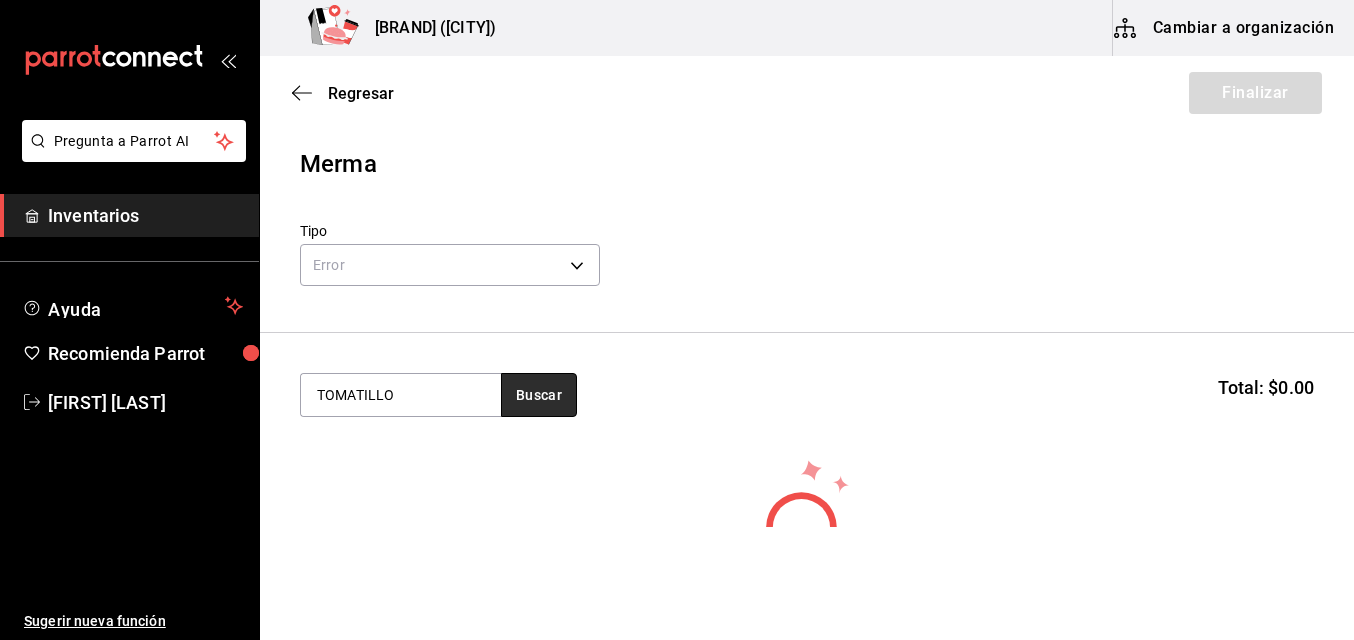 click on "Buscar" at bounding box center [539, 395] 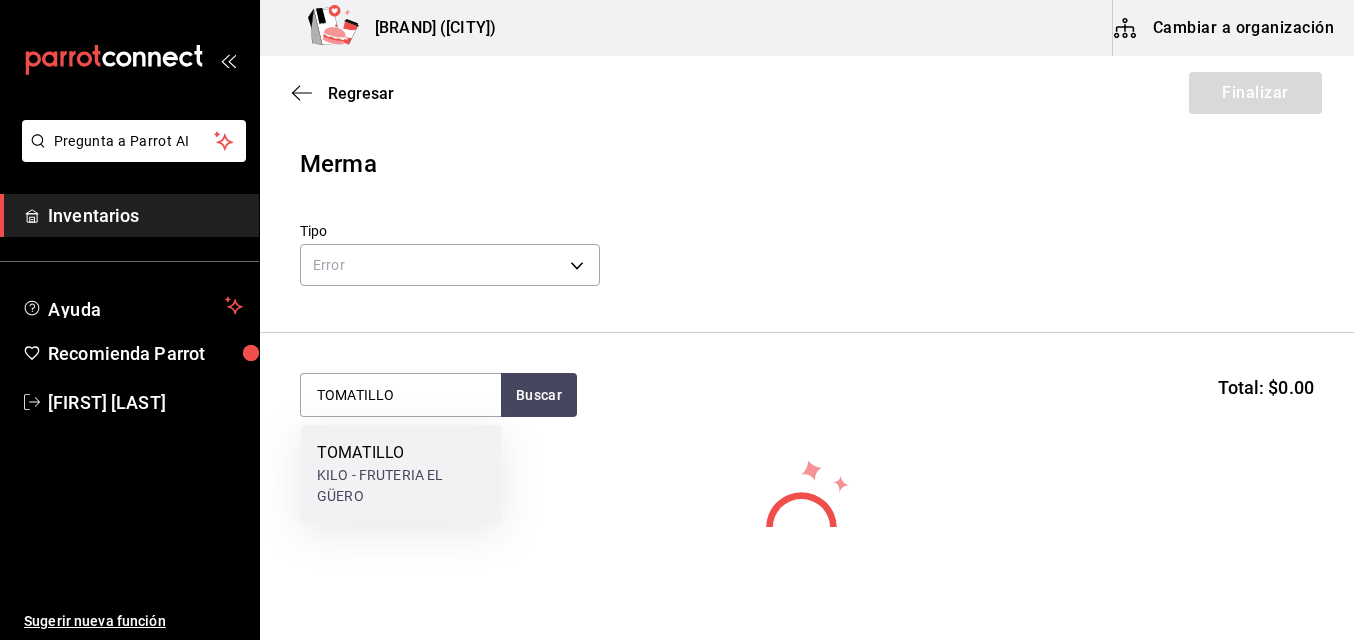 click on "KILO - FRUTERIA EL GÜERO" at bounding box center (401, 486) 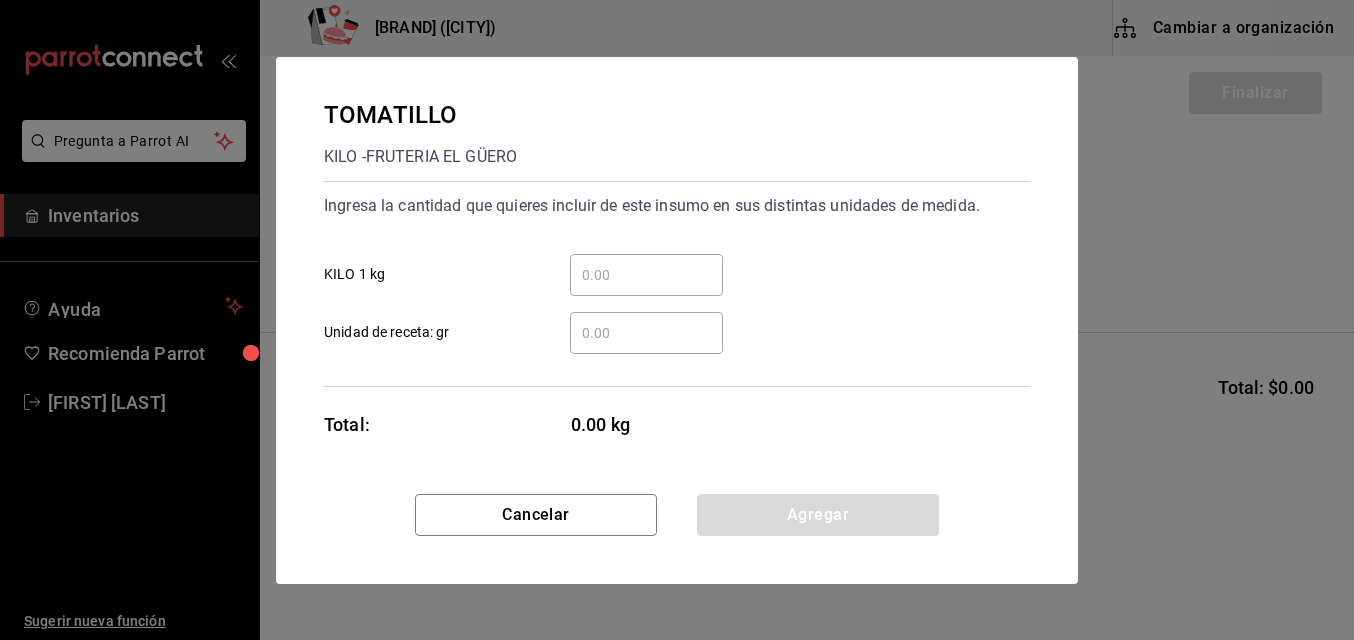 click on "​ Unidad de receta: gr" at bounding box center [646, 333] 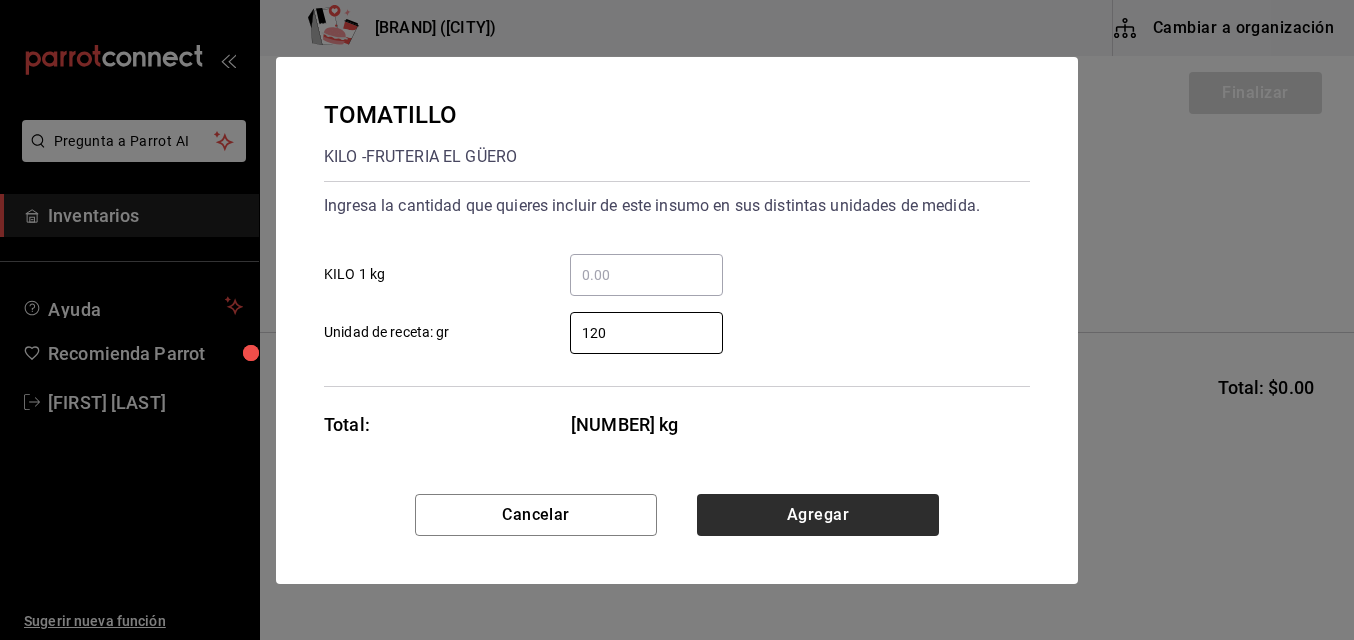type on "120" 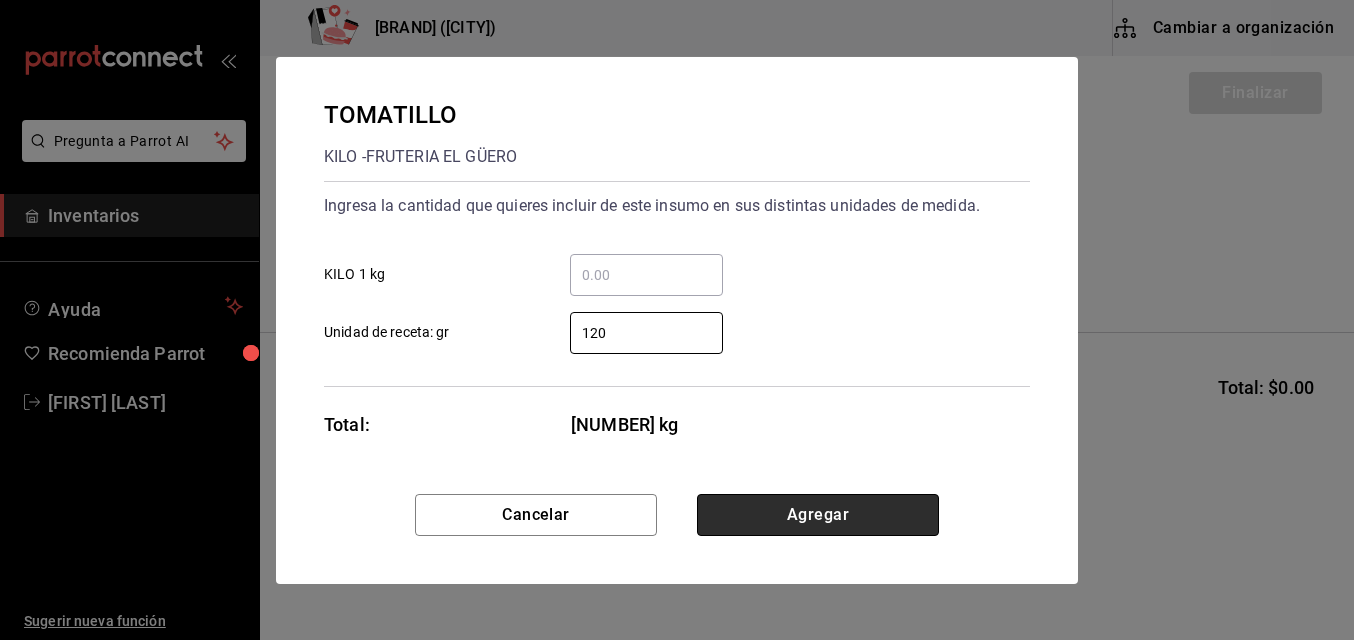click on "Agregar" at bounding box center [818, 515] 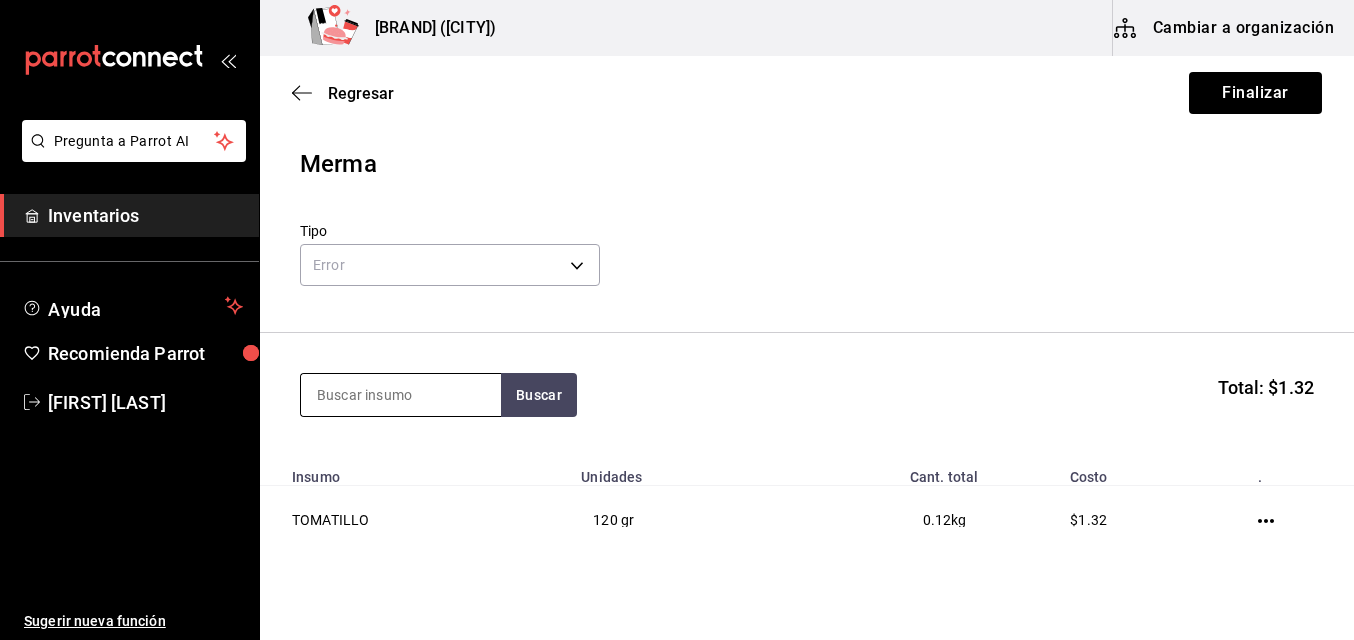 click at bounding box center [401, 395] 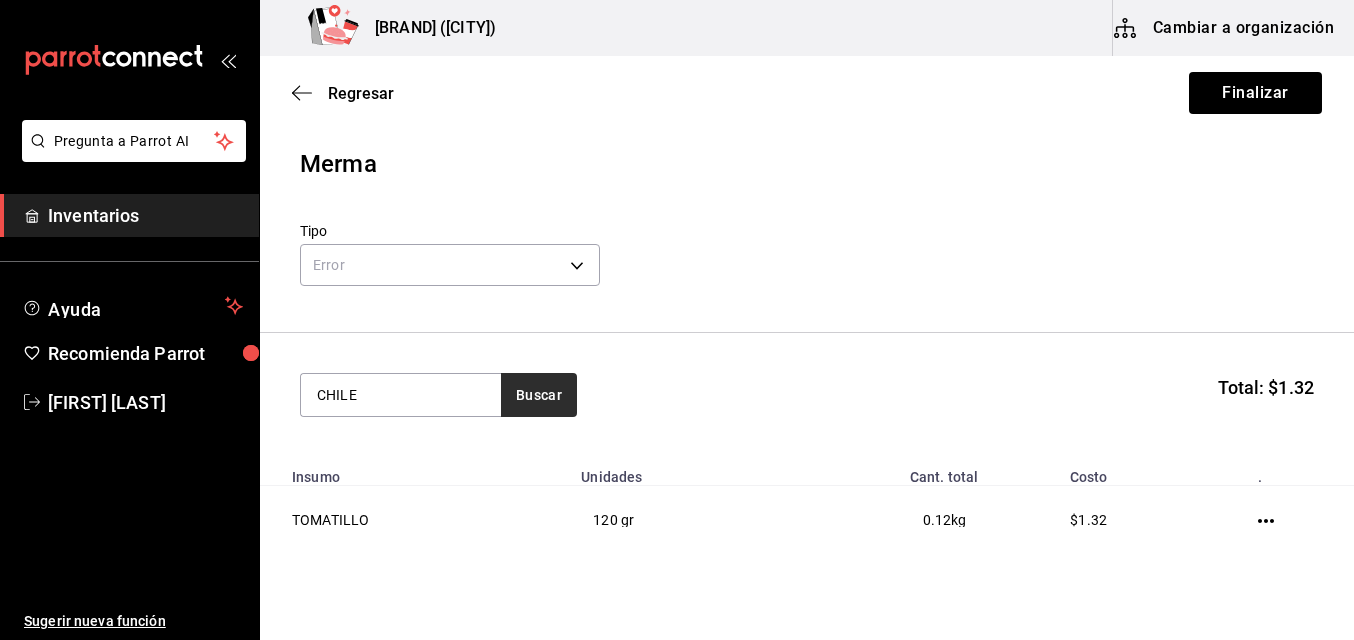 type on "CHILE" 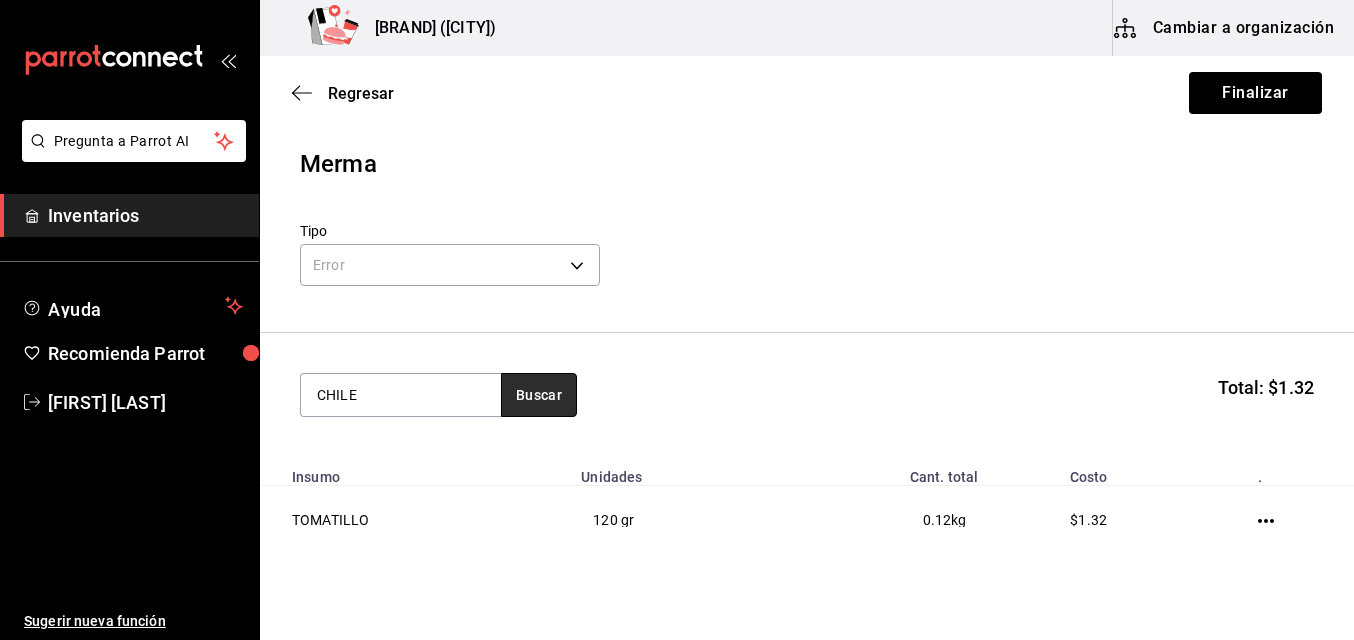 click on "Buscar" at bounding box center [539, 395] 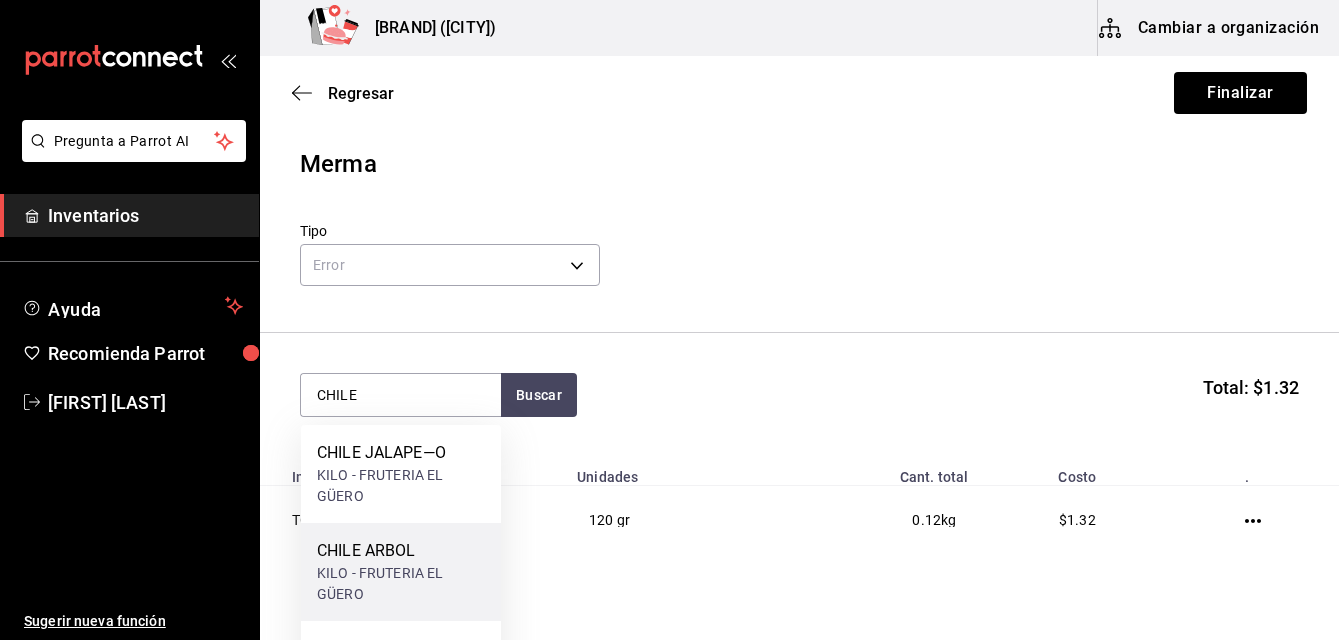 click on "CHILE ARBOL KILO - FRUTERIA EL GÜERO" at bounding box center [401, 572] 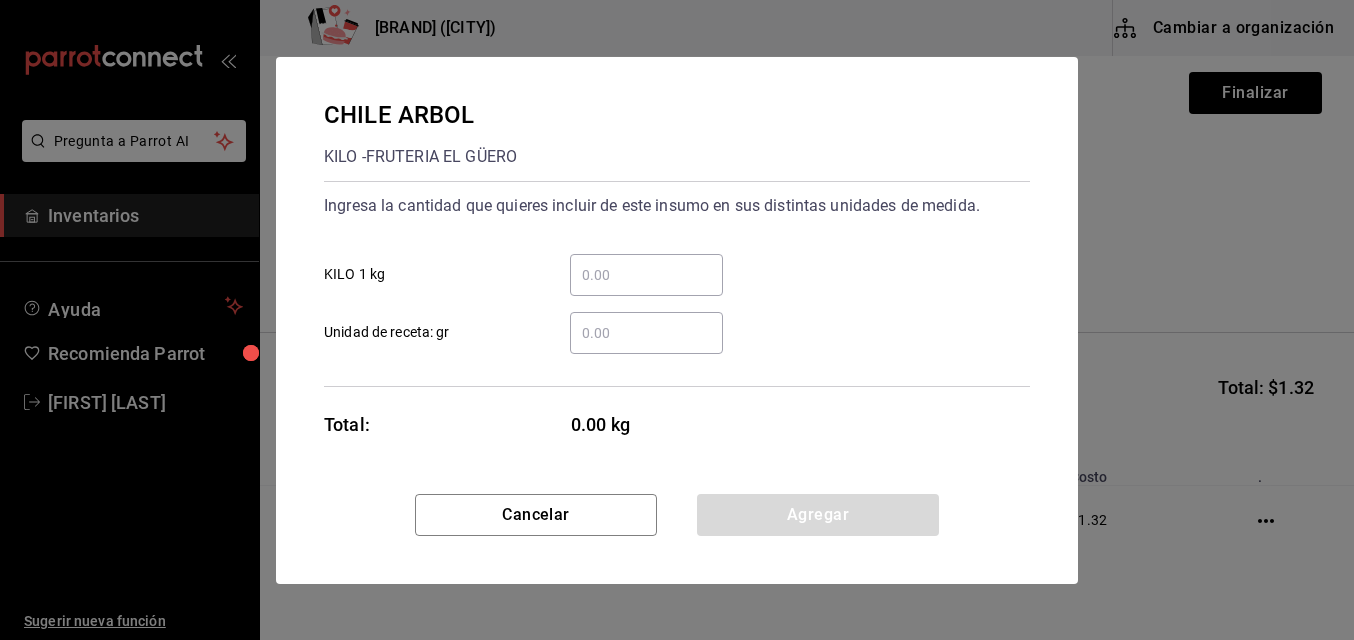 click on "​ Unidad de receta: gr" at bounding box center (646, 333) 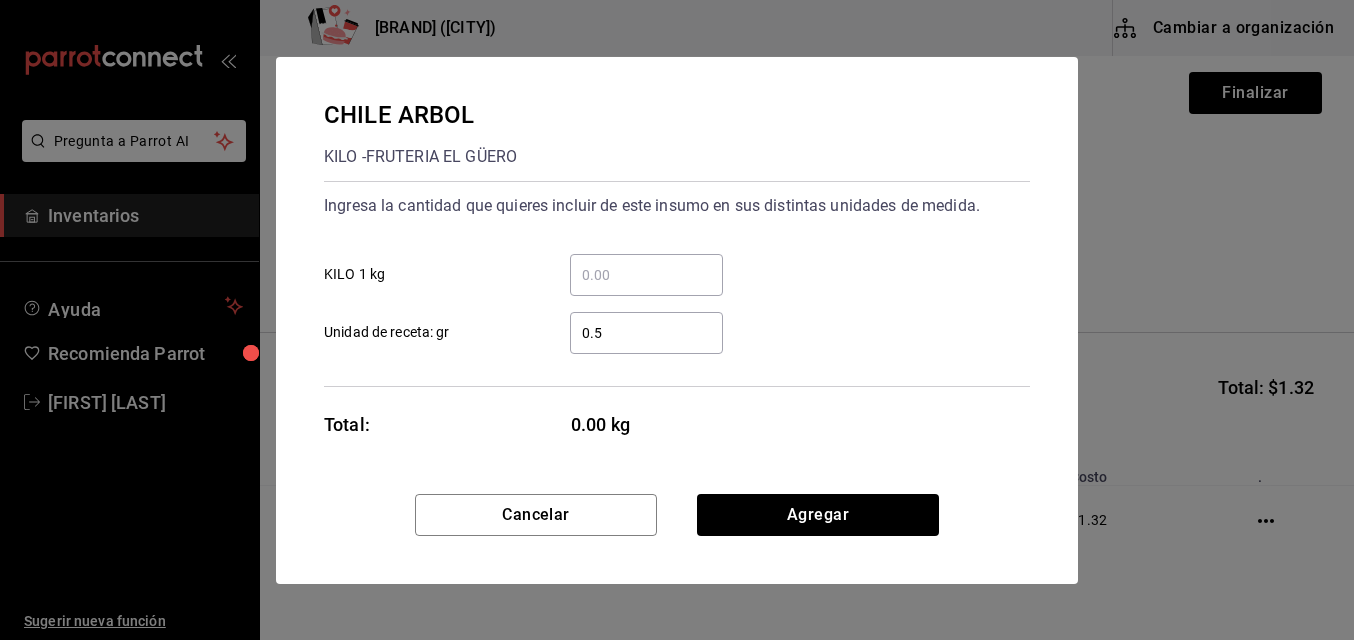 type on "0.52" 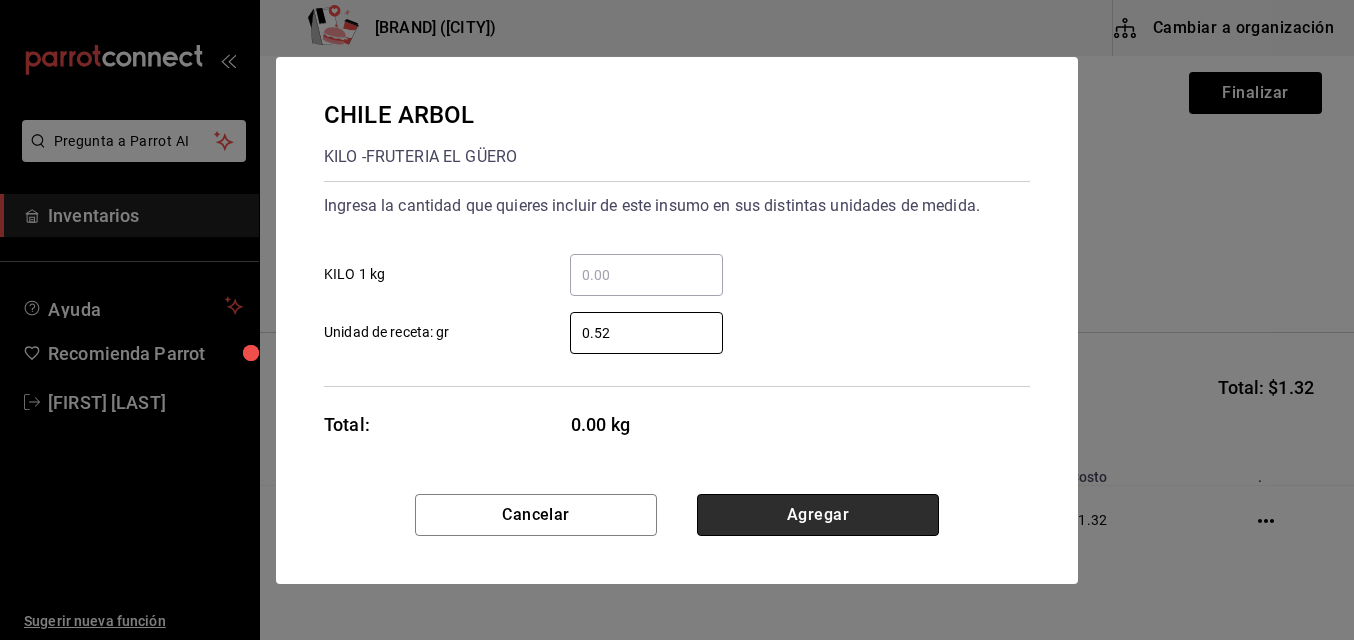 click on "Agregar" at bounding box center [818, 515] 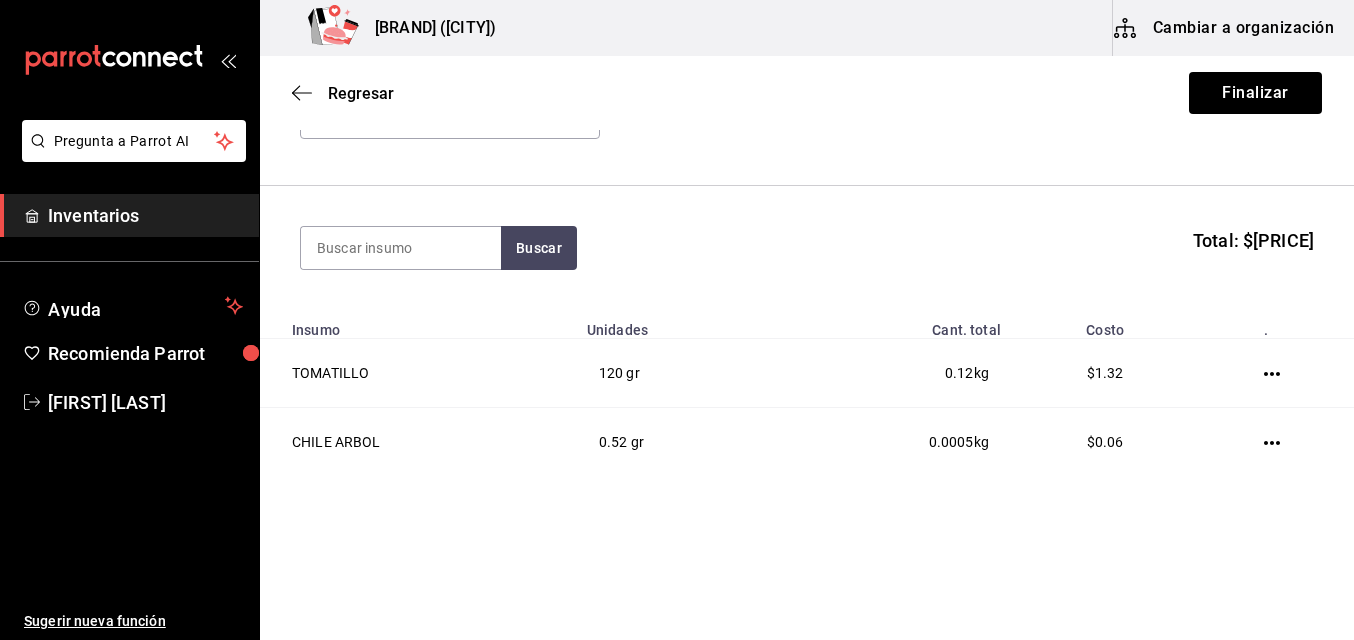 scroll, scrollTop: 160, scrollLeft: 0, axis: vertical 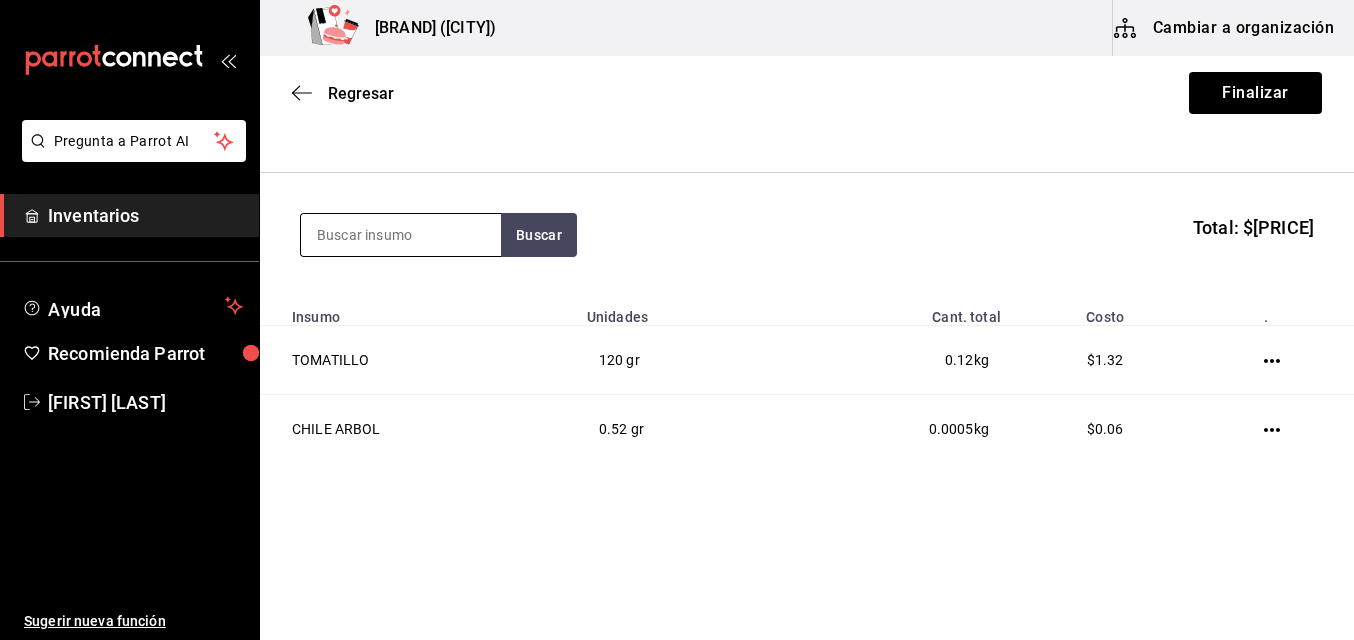 click at bounding box center [401, 235] 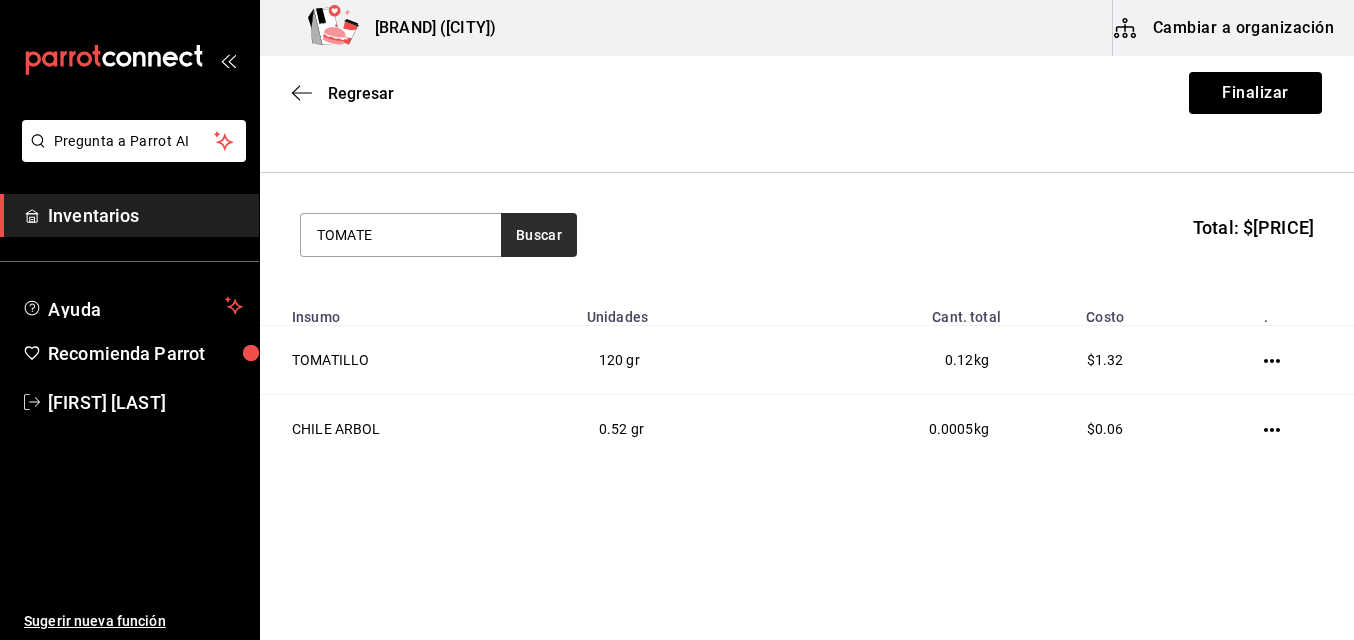 type on "TOMATE" 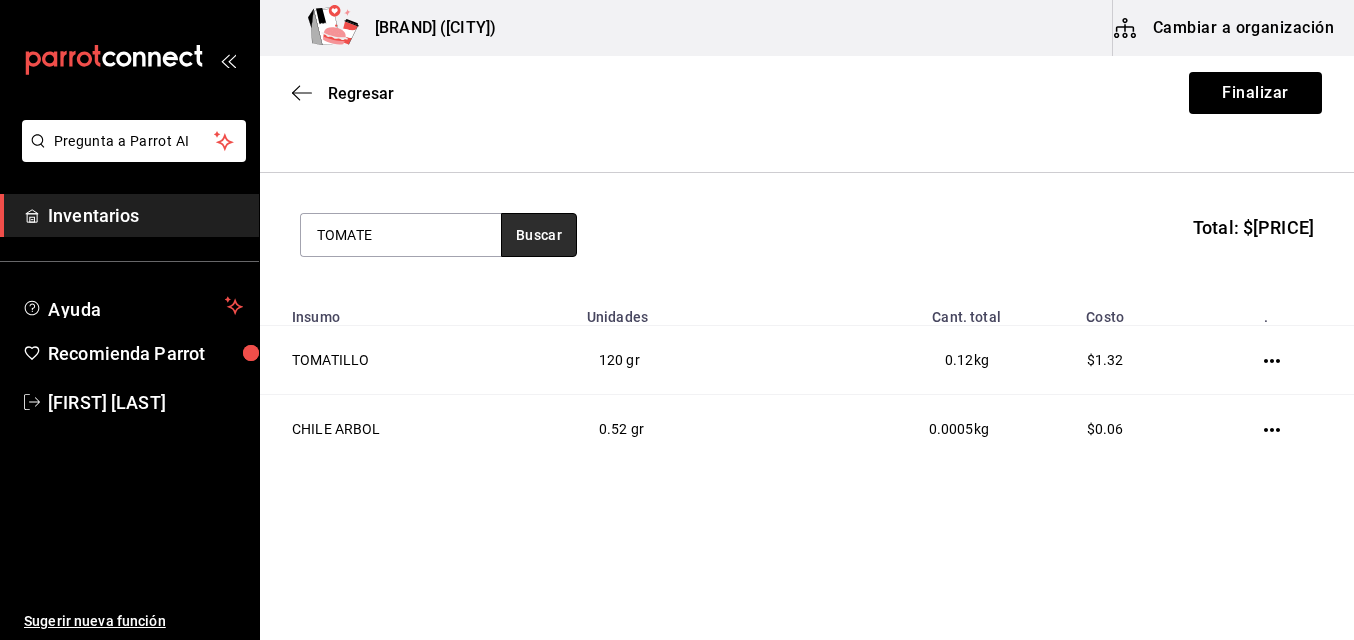 click on "Buscar" at bounding box center (539, 235) 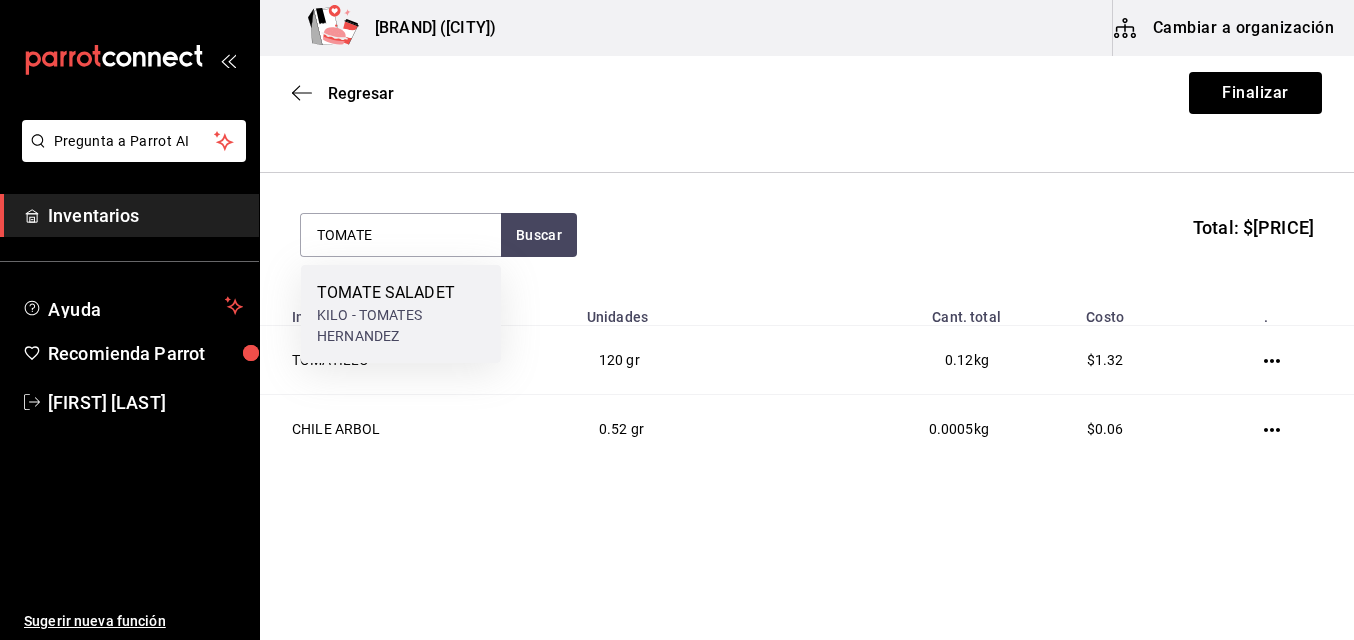 click on "KILO - TOMATES HERNANDEZ" at bounding box center [401, 326] 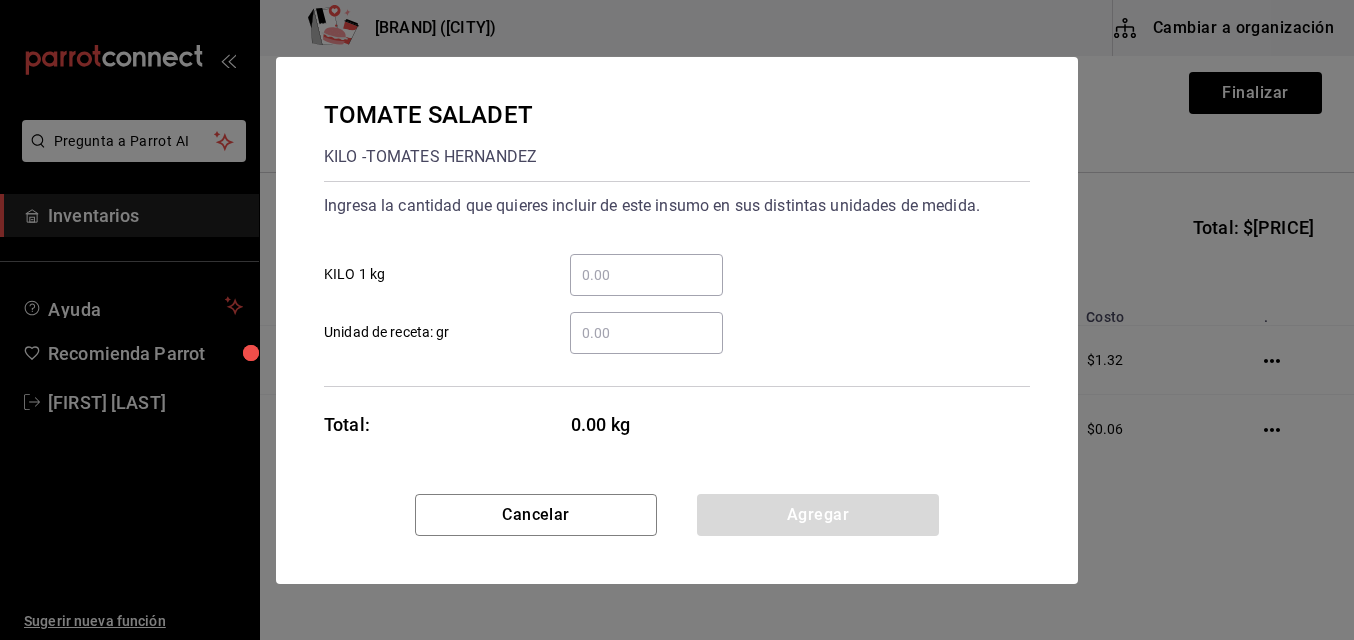 click on "​ Unidad de receta: gr" at bounding box center [646, 333] 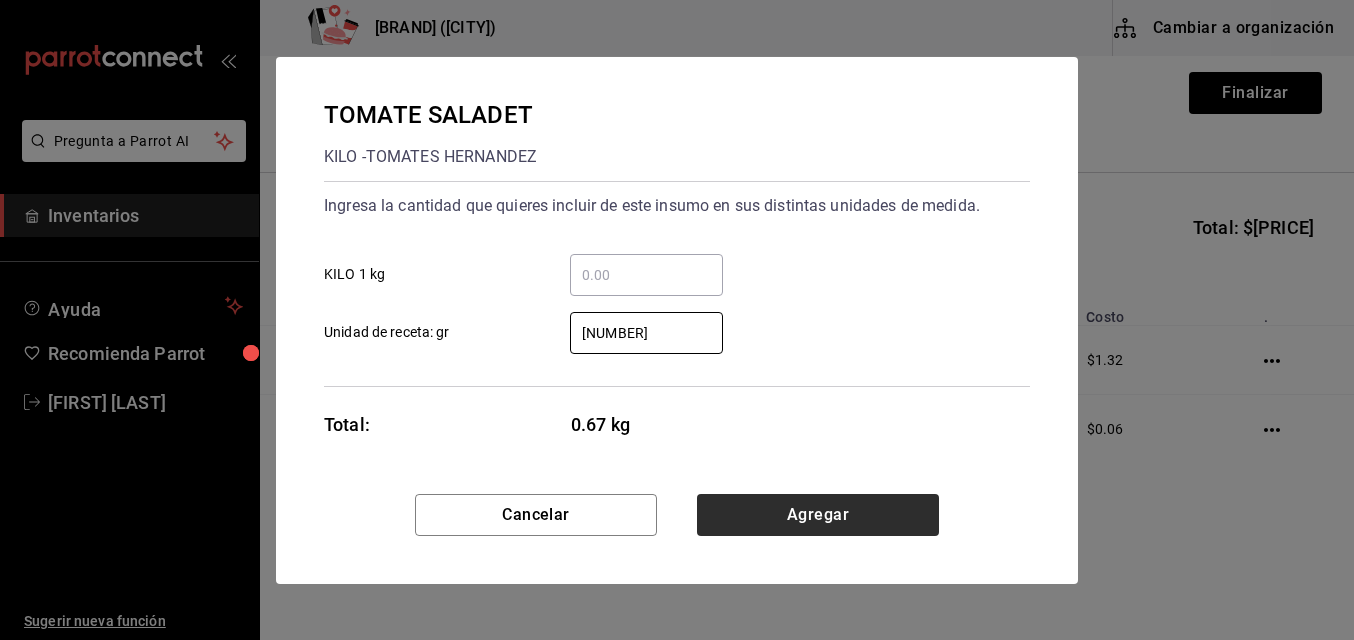 type on "[NUMBER]" 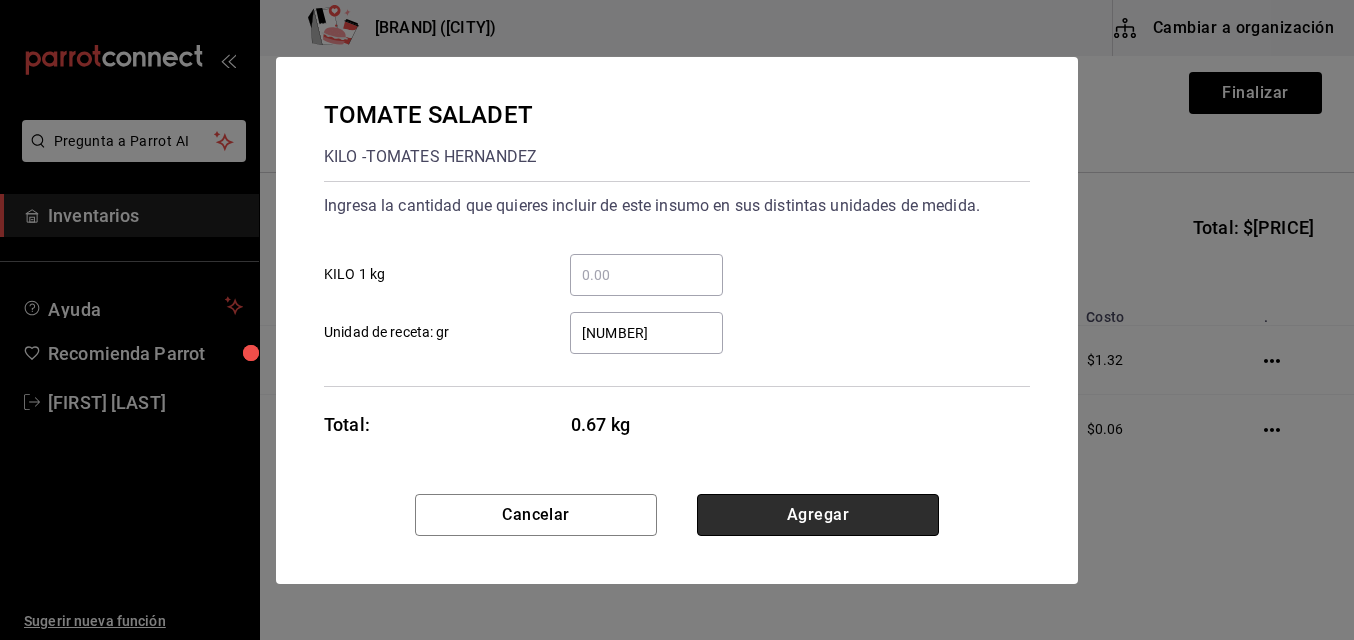click on "Agregar" at bounding box center (818, 515) 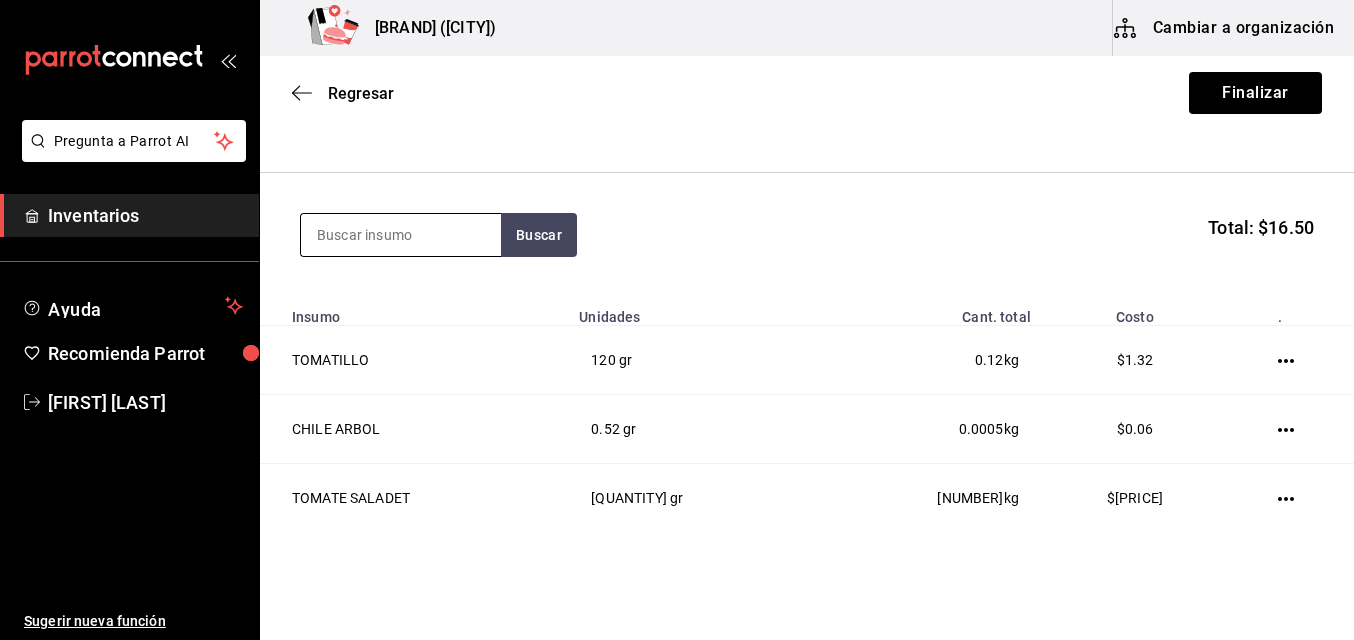 click at bounding box center (401, 235) 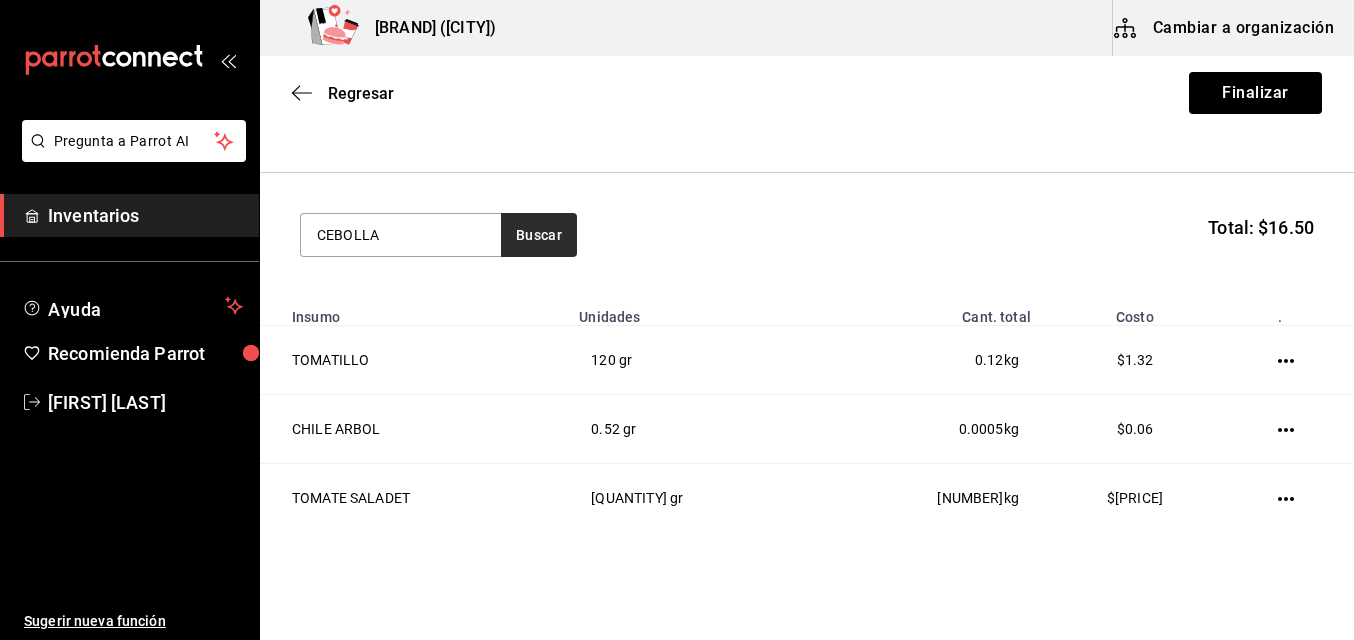 type on "CEBOLLA" 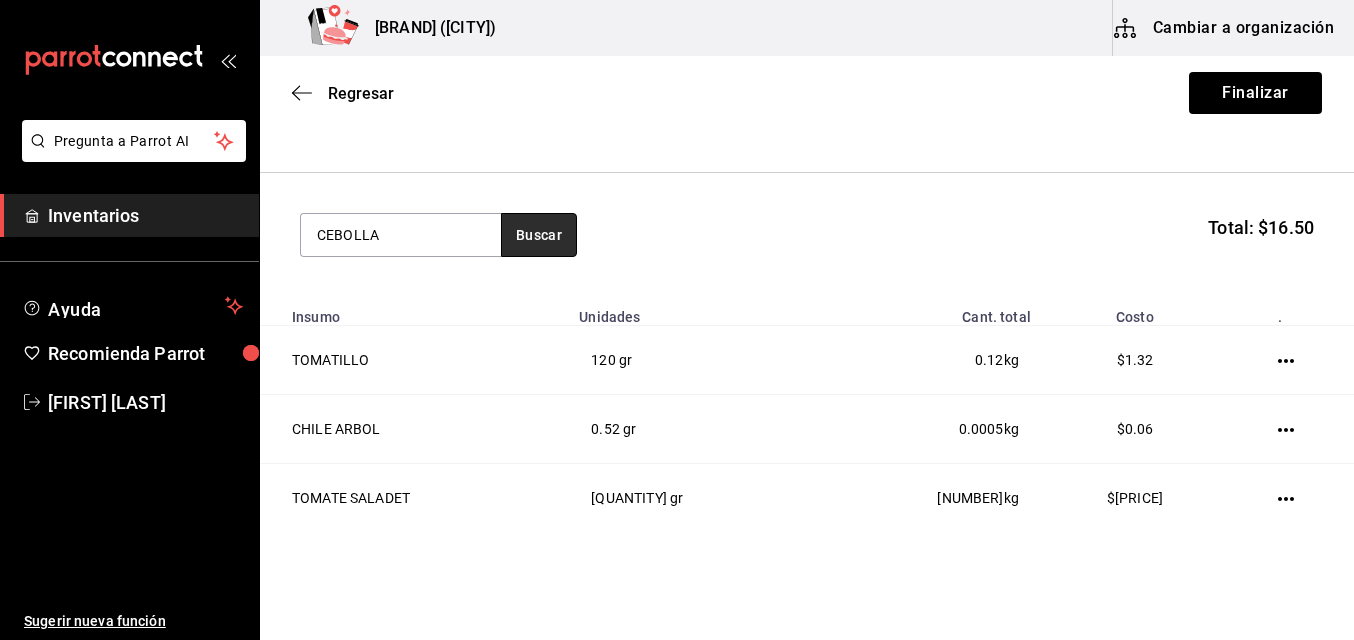 click on "Buscar" at bounding box center [539, 235] 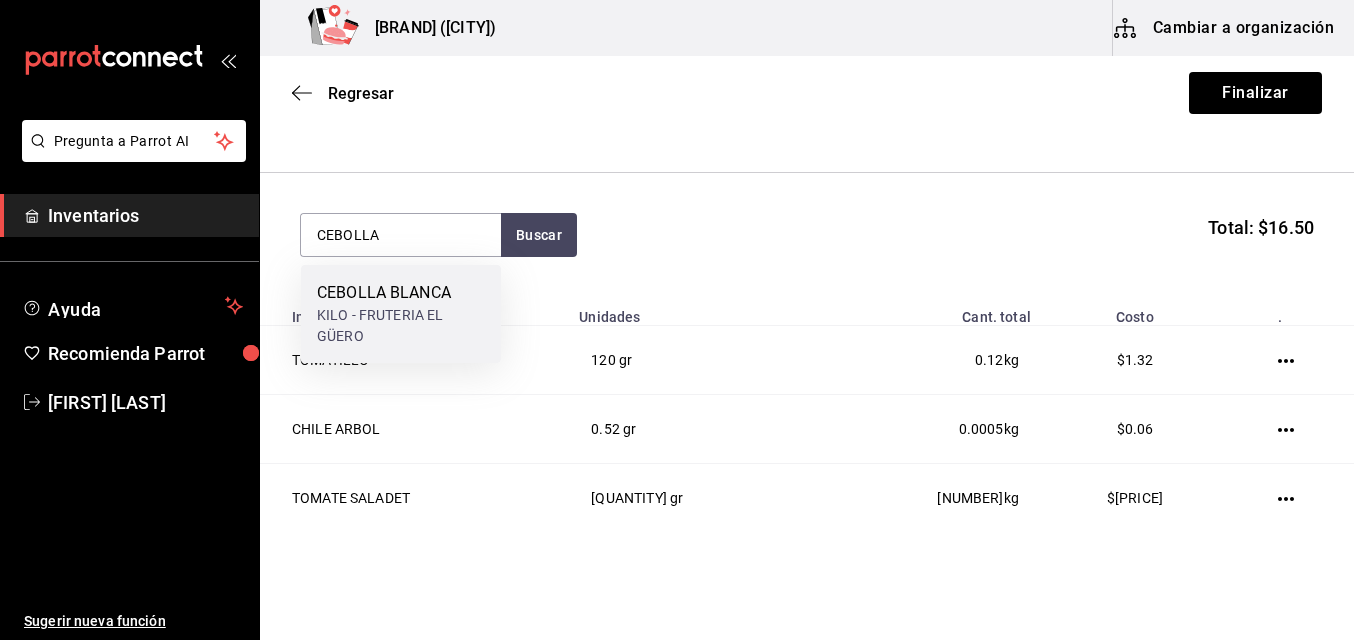 click on "CEBOLLA BLANCA" at bounding box center [401, 293] 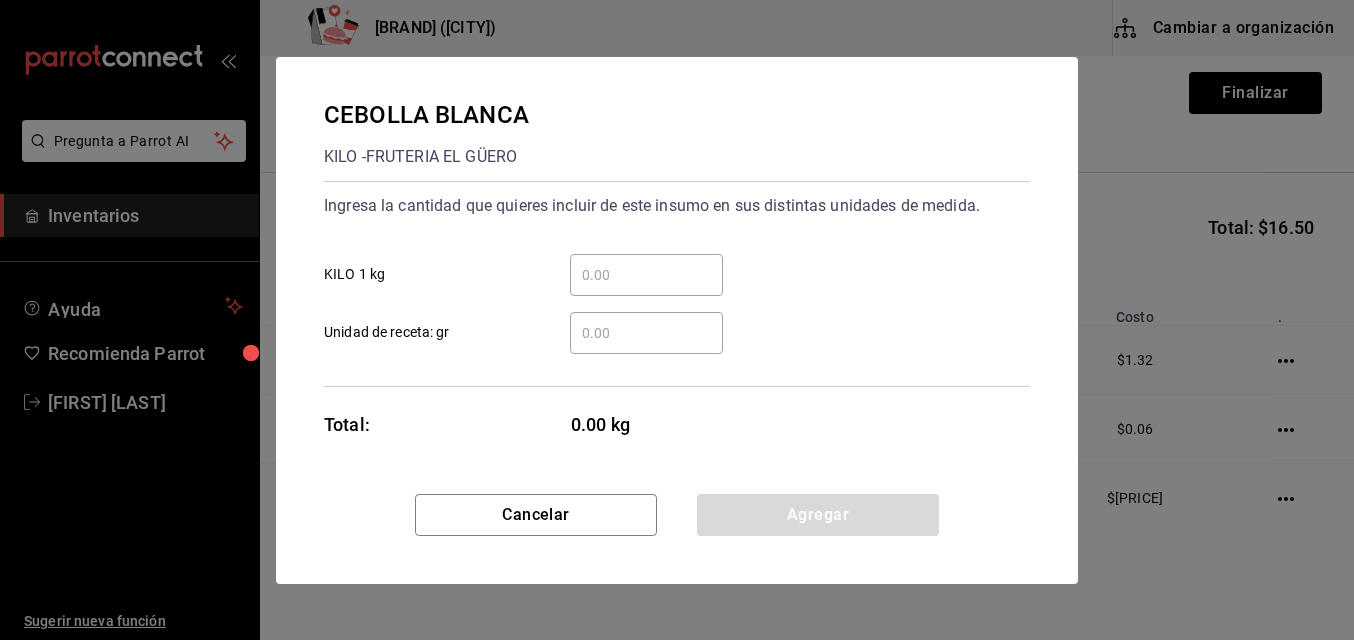 click on "​ Unidad de receta: gr" at bounding box center [646, 333] 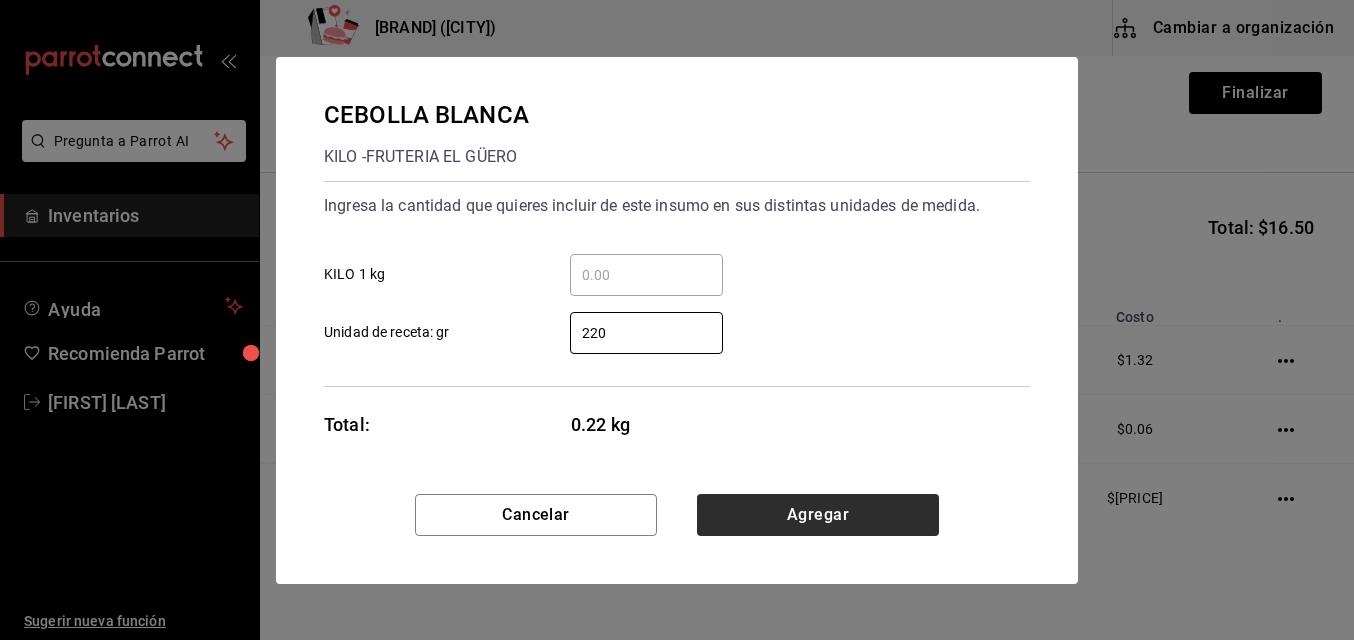 type on "220" 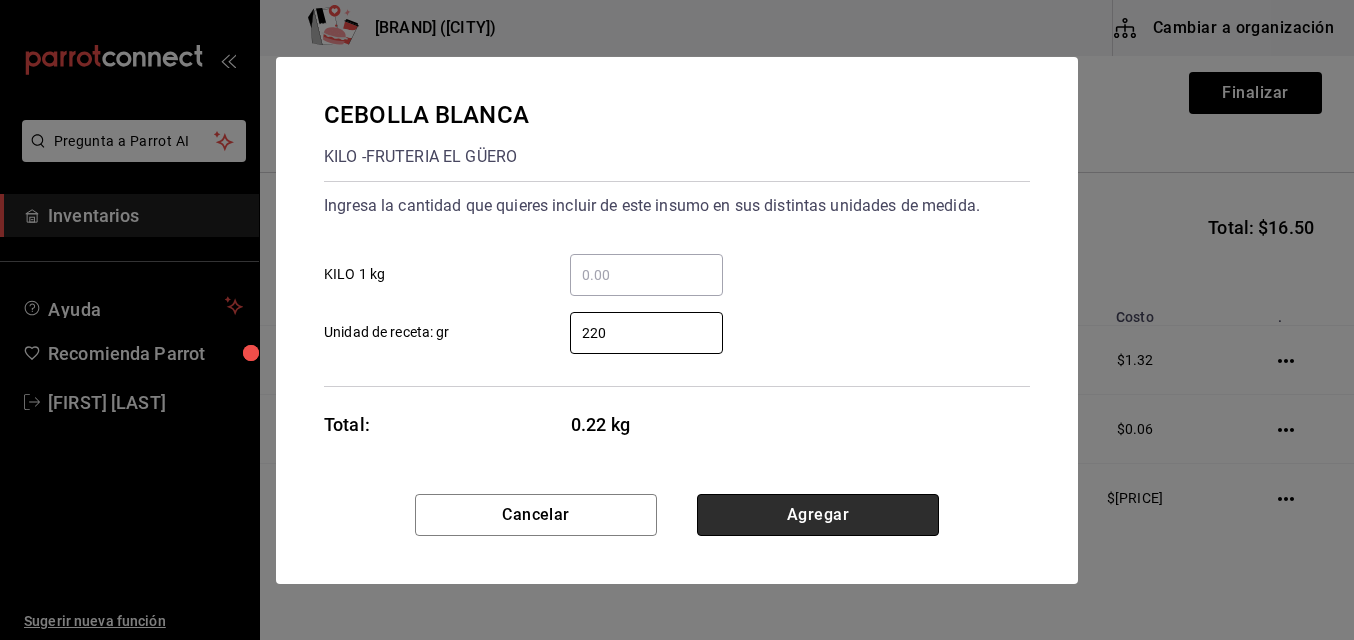 click on "Agregar" at bounding box center [818, 515] 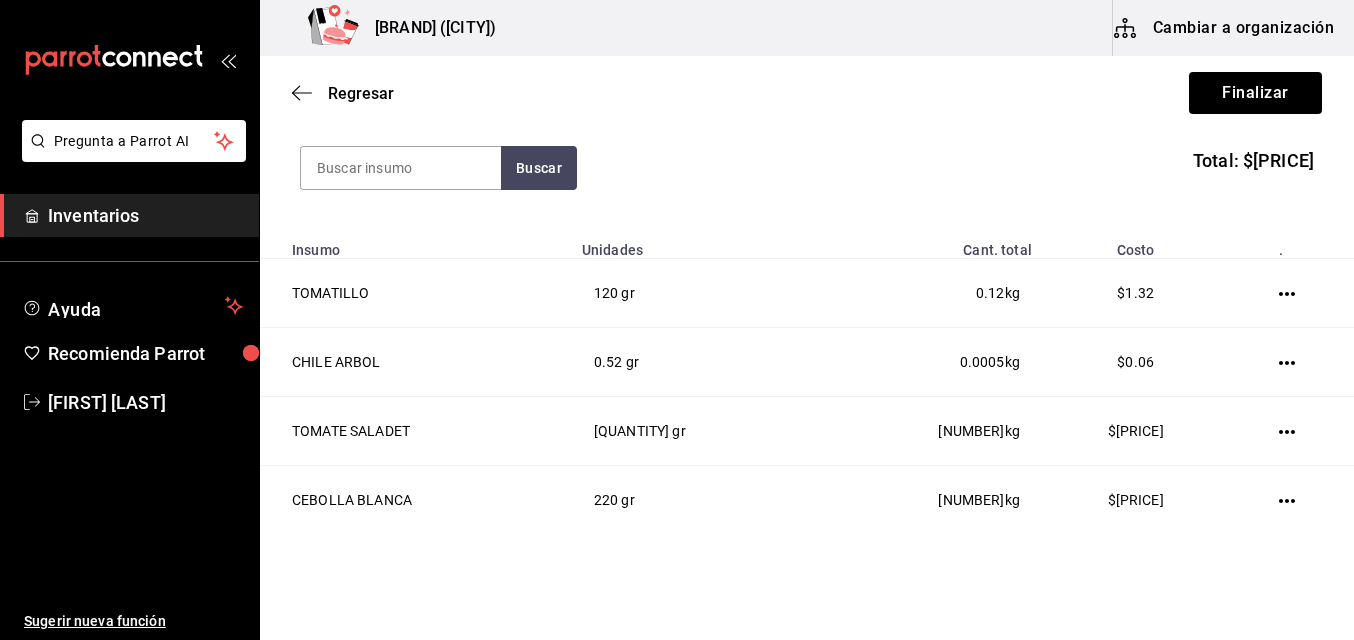 scroll, scrollTop: 280, scrollLeft: 0, axis: vertical 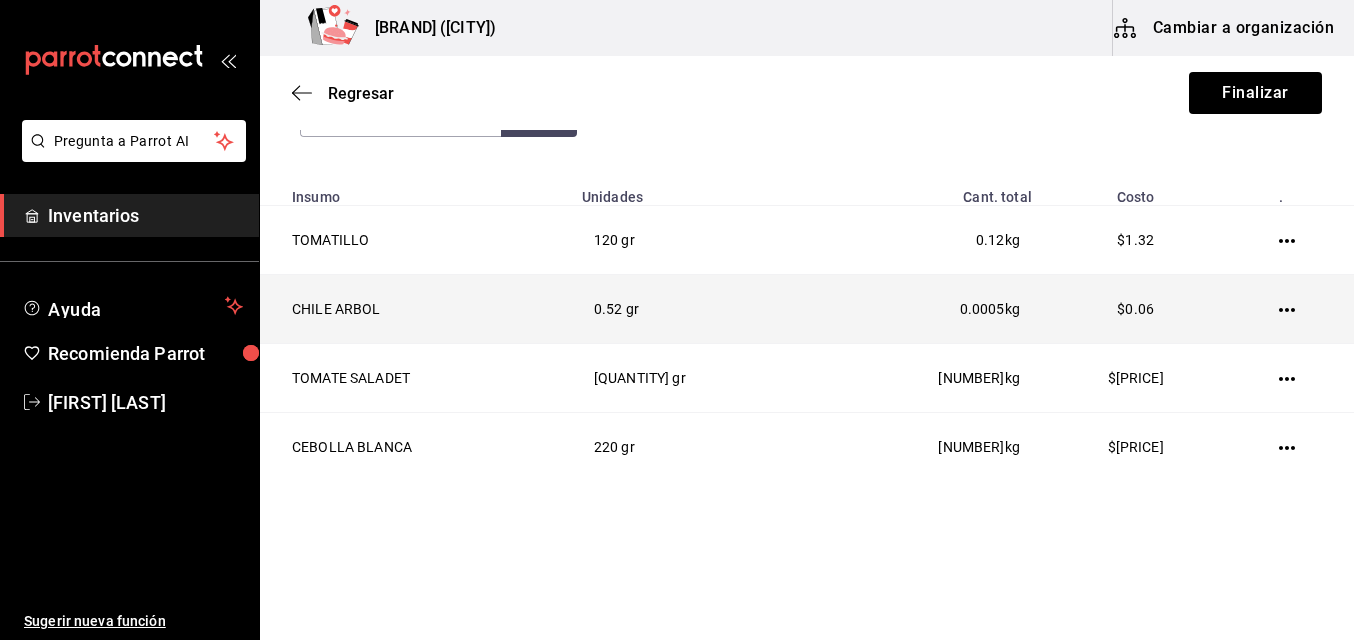 click 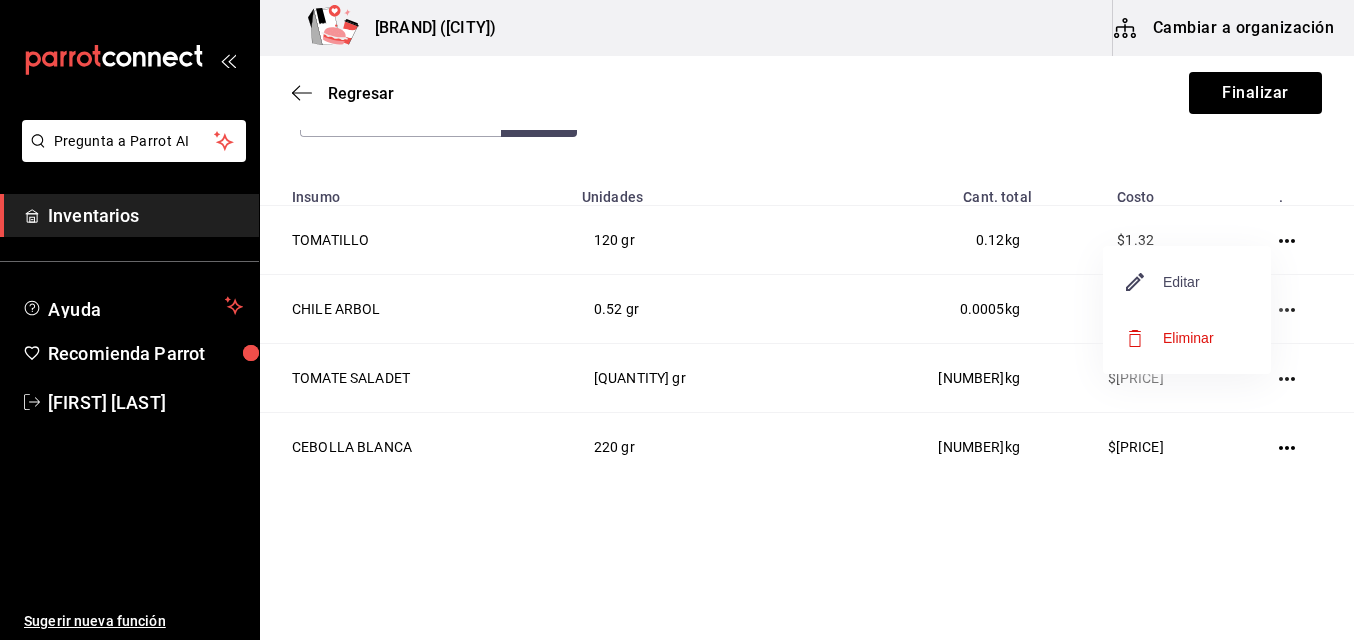 click on "Editar" at bounding box center (1163, 282) 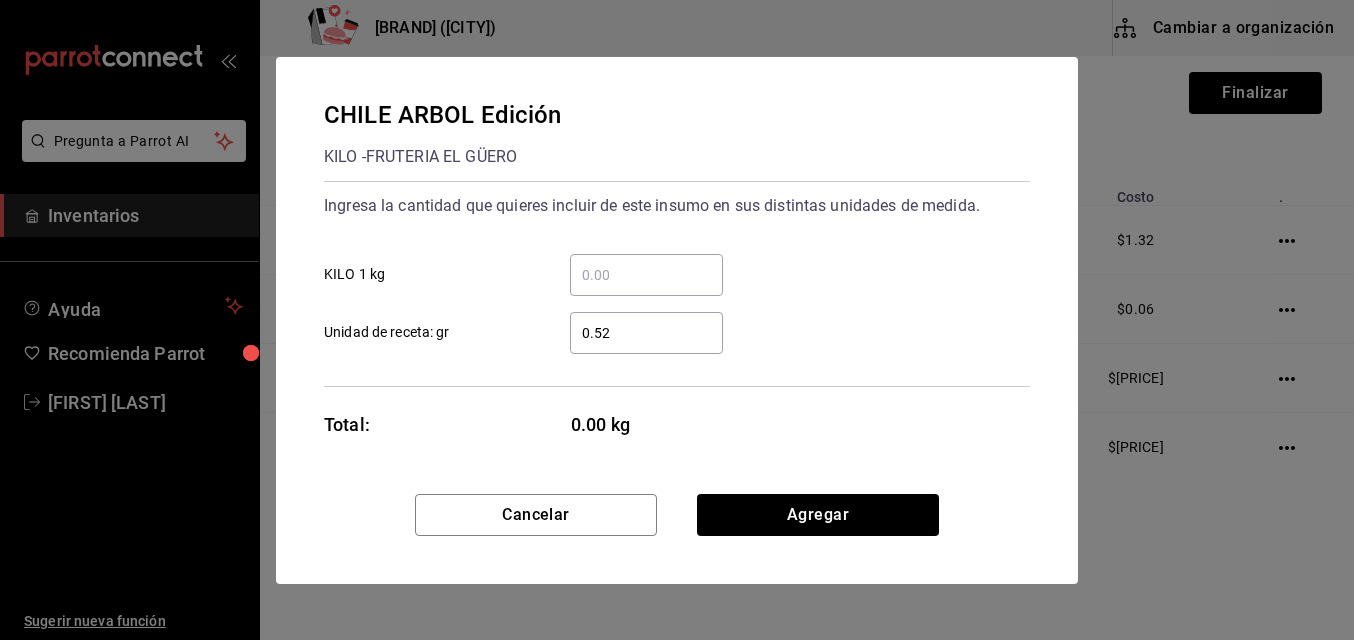 click on "0.52" at bounding box center [646, 333] 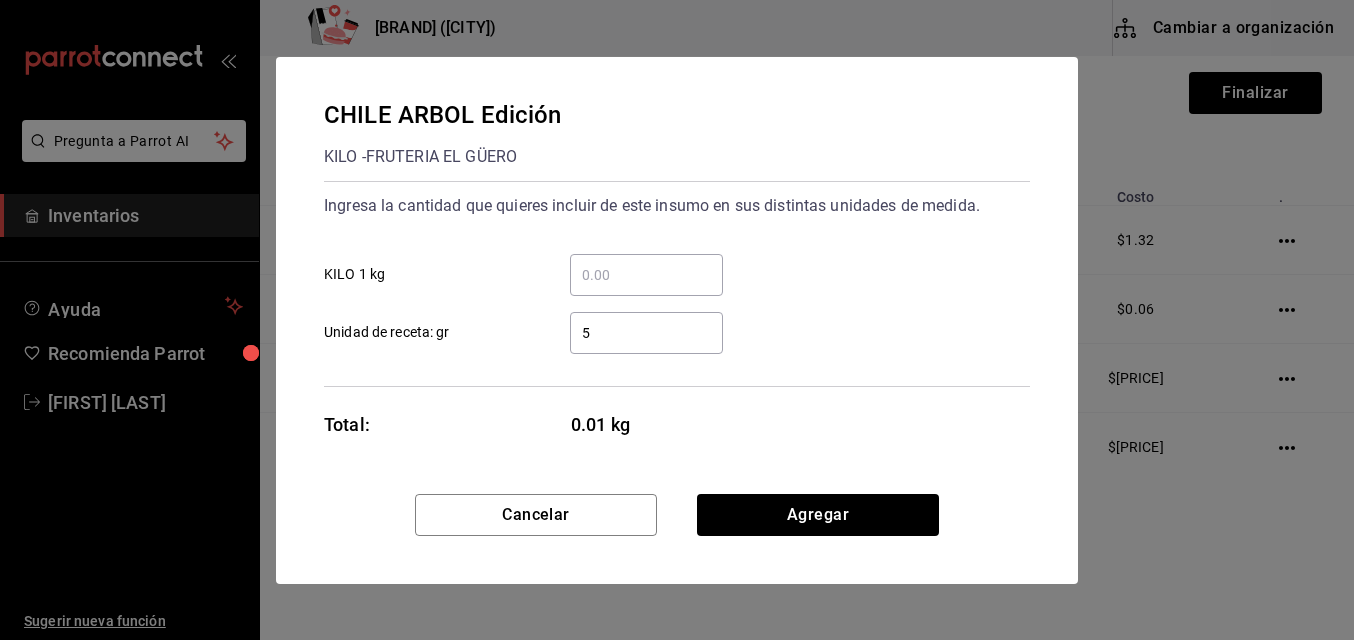 type on "52" 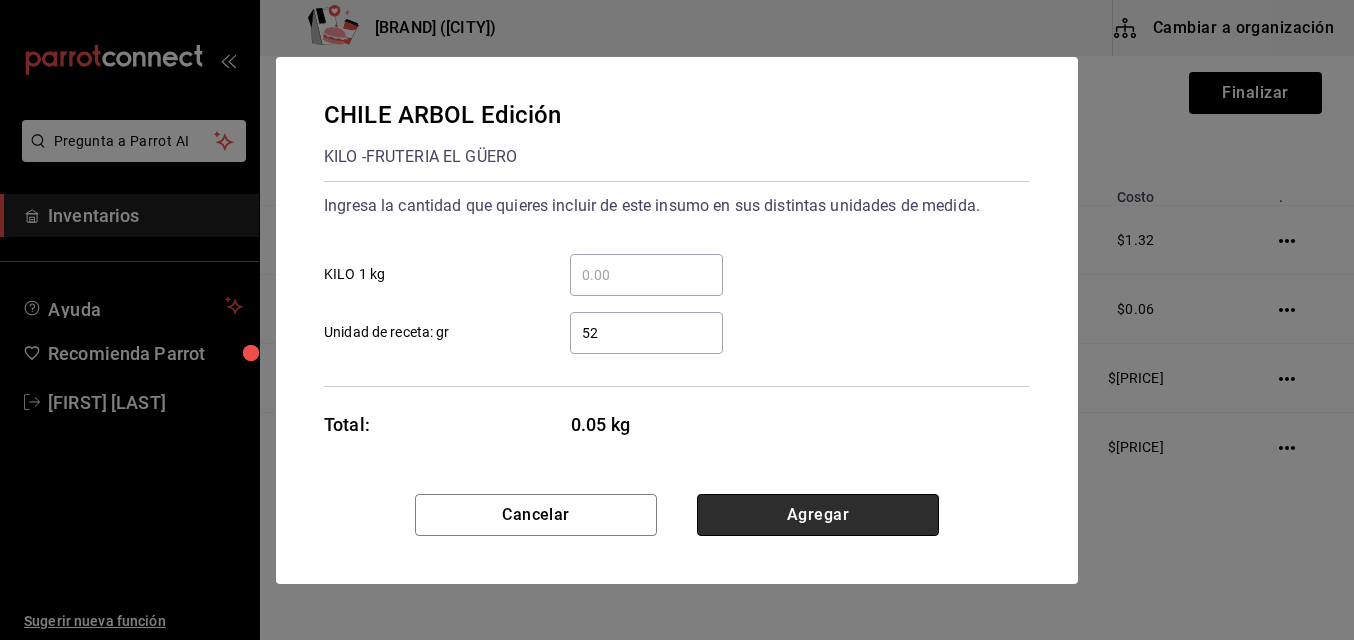 click on "Agregar" at bounding box center (818, 515) 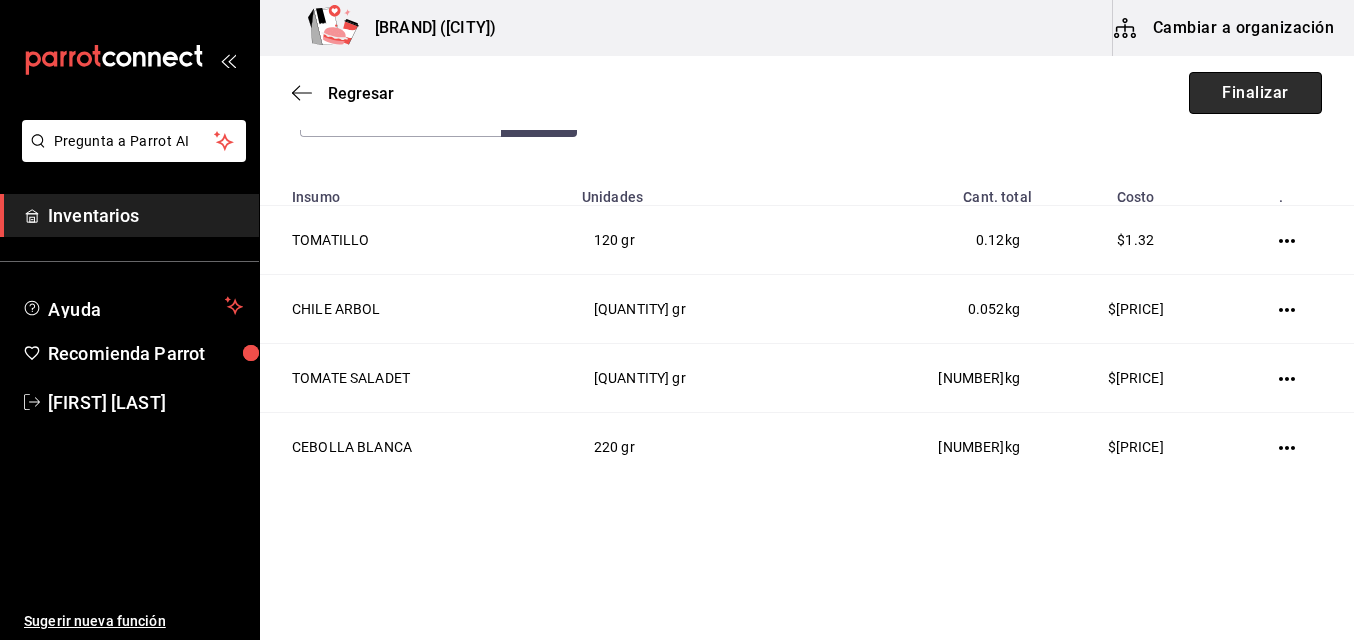 click on "Finalizar" at bounding box center [1255, 93] 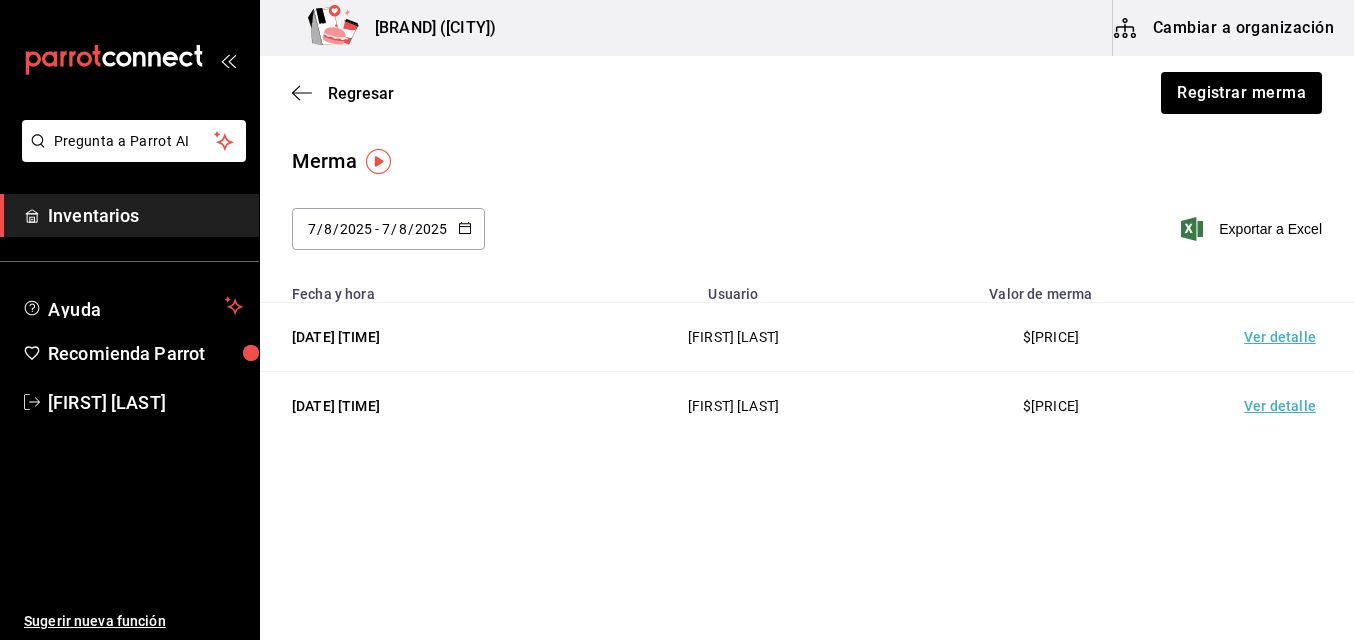 click on "Ver detalle" at bounding box center [1284, 337] 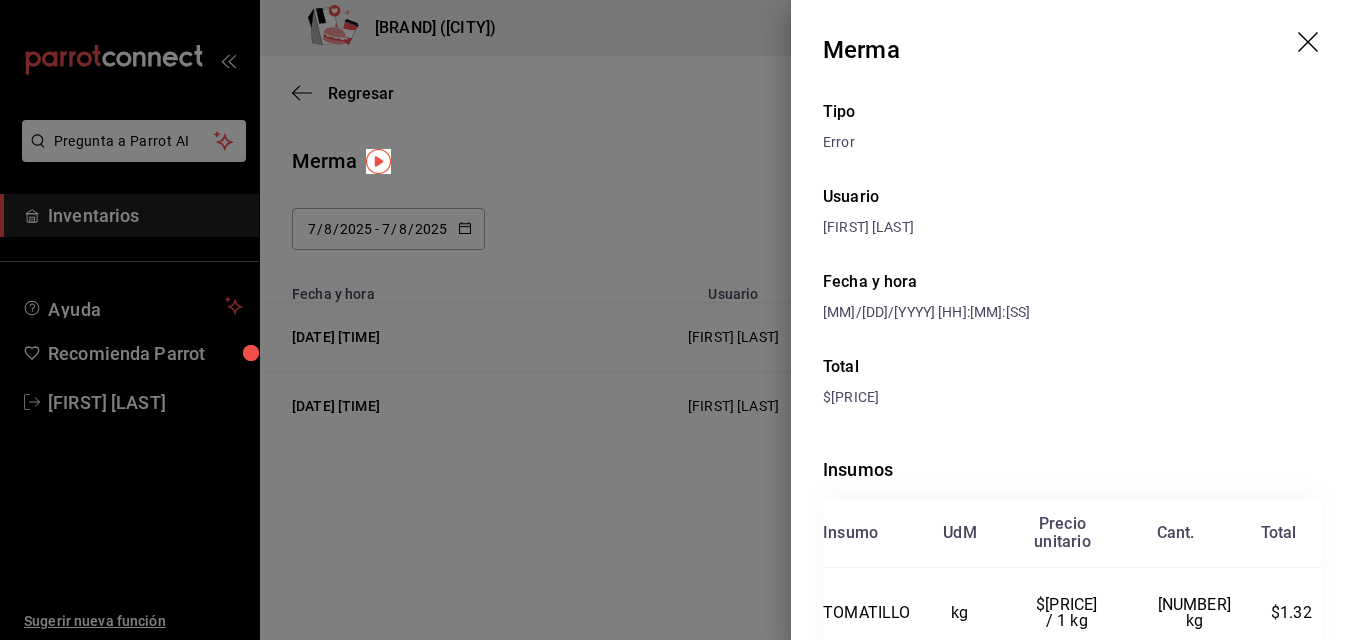 click at bounding box center [677, 320] 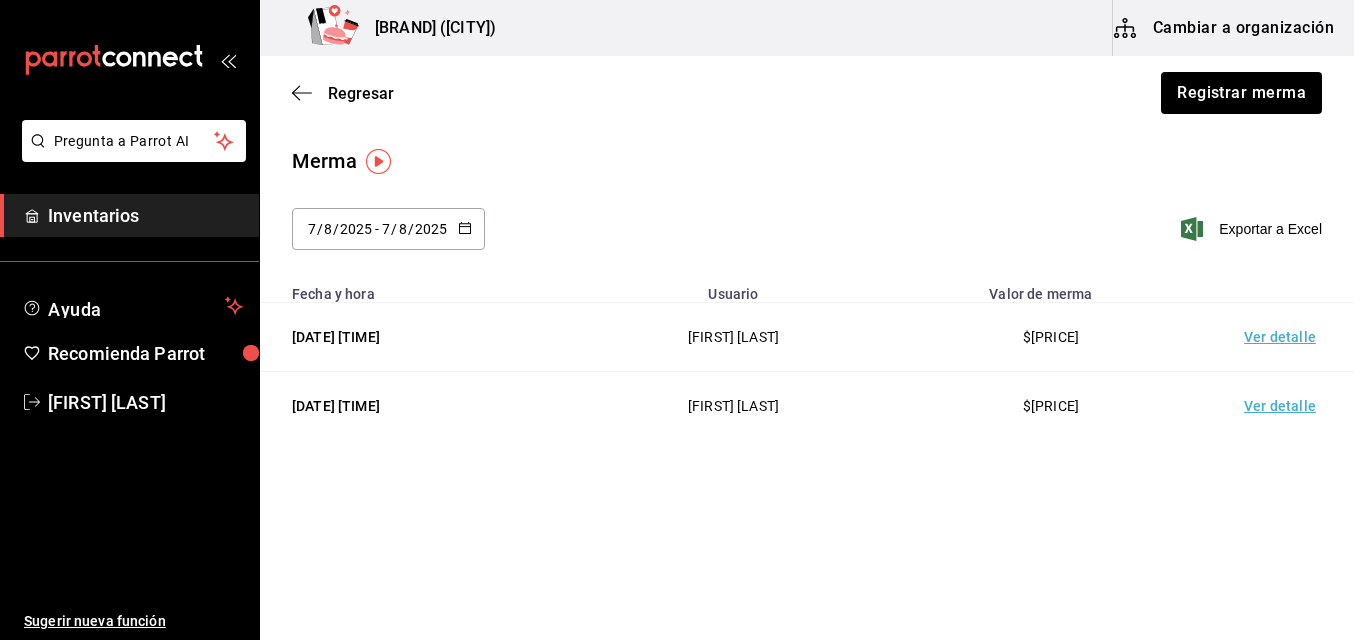 click on "Ver detalle" at bounding box center (1284, 406) 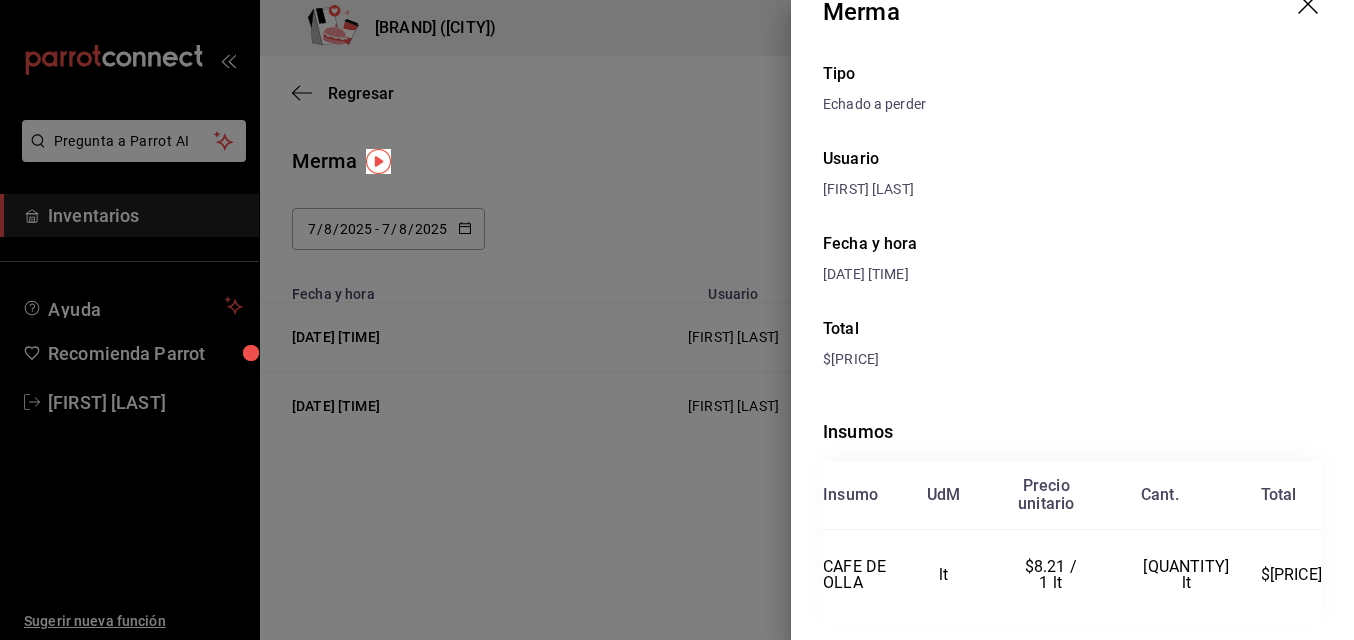 scroll, scrollTop: 62, scrollLeft: 0, axis: vertical 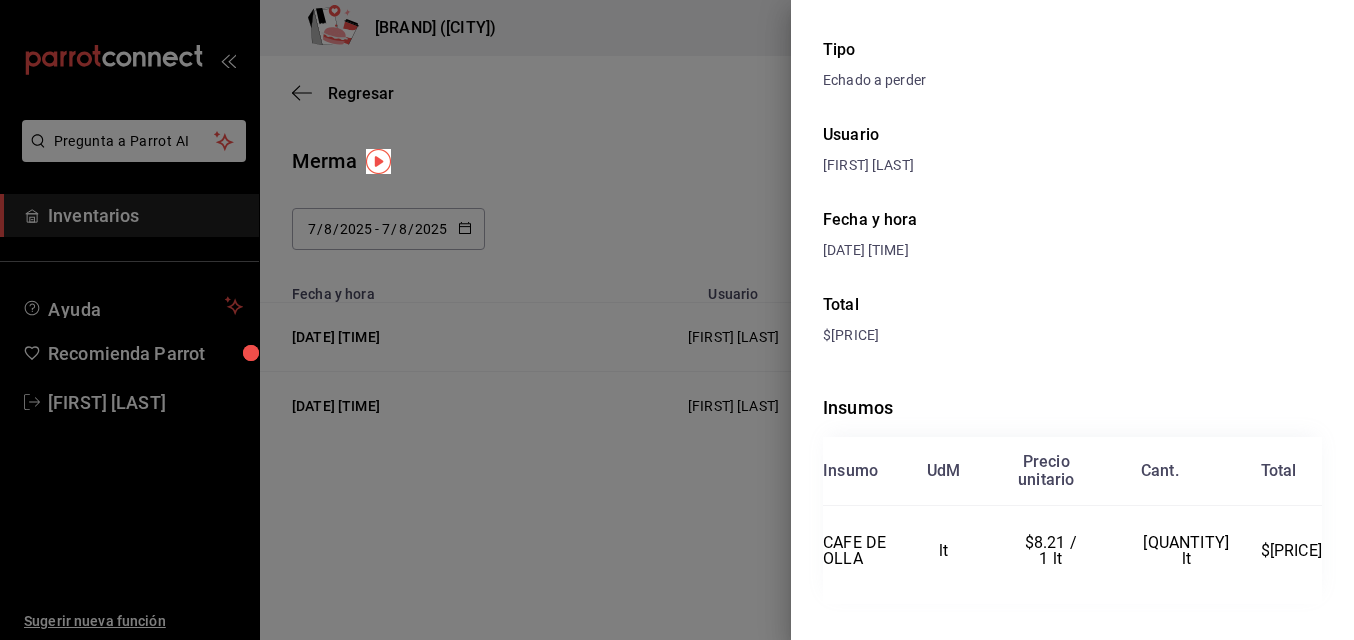 click at bounding box center (677, 320) 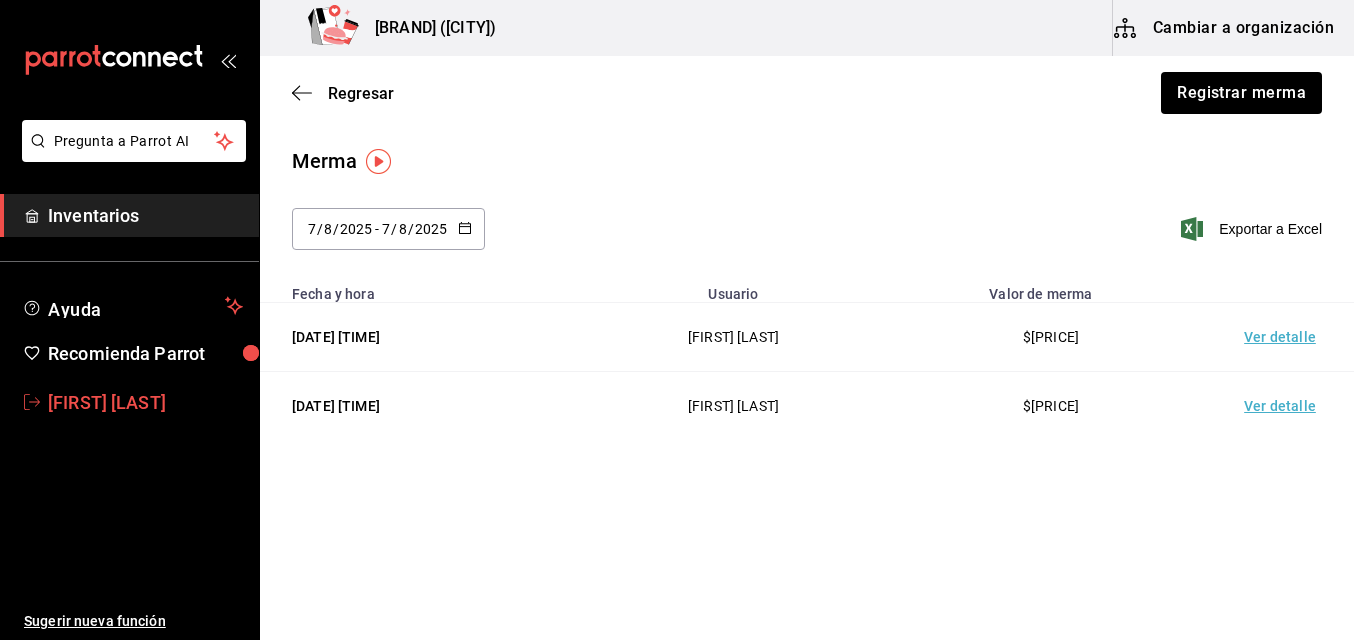 click on "[FIRST] [LAST]" at bounding box center (145, 402) 